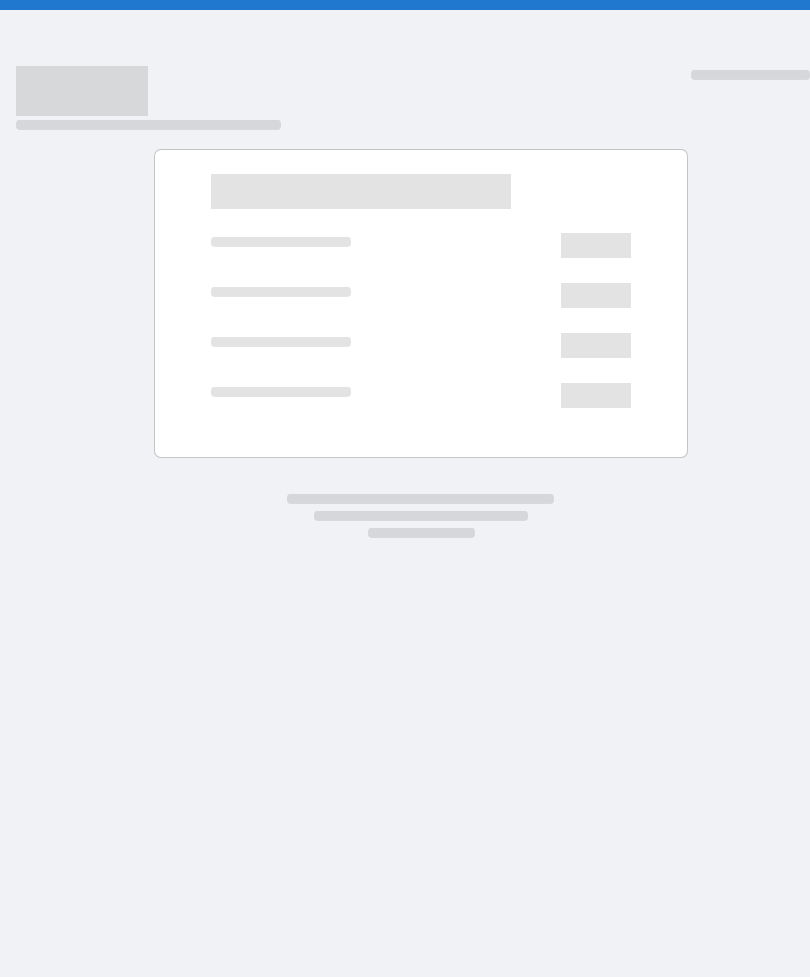 scroll, scrollTop: 0, scrollLeft: 0, axis: both 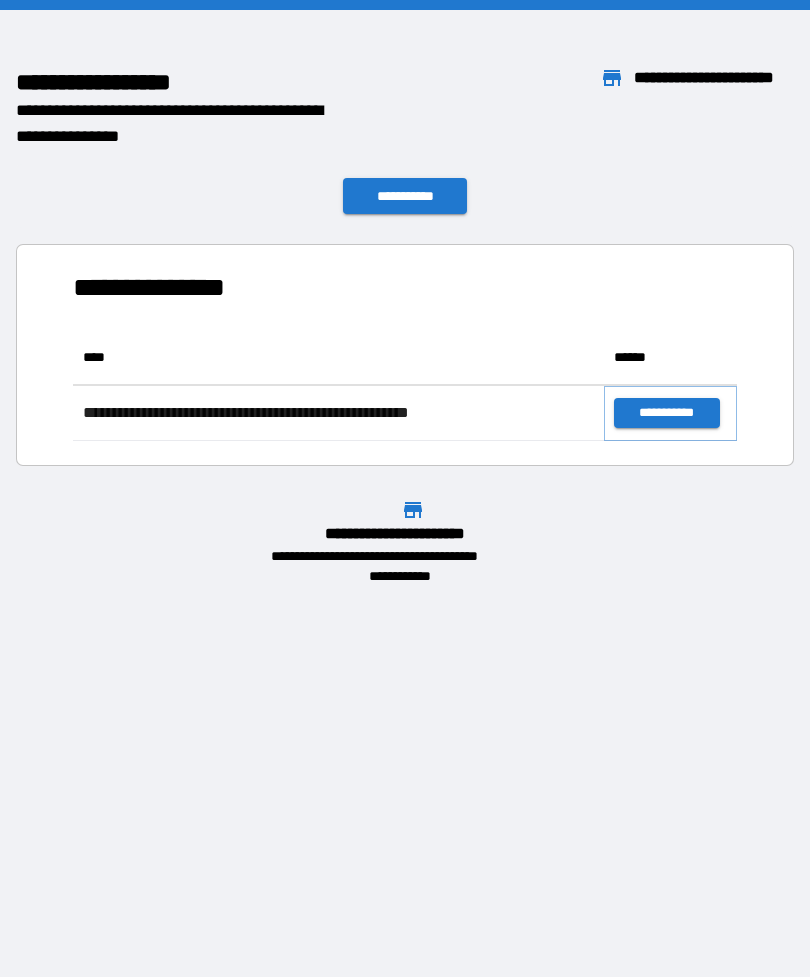 click on "**********" at bounding box center [666, 413] 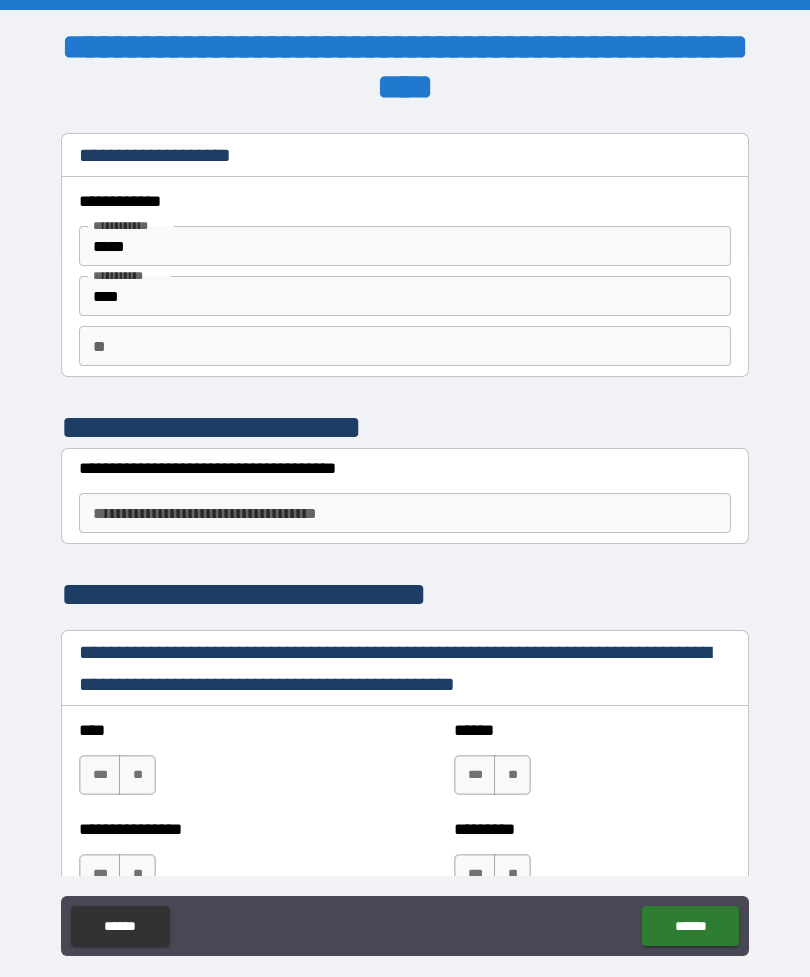 click on "**********" at bounding box center (405, 513) 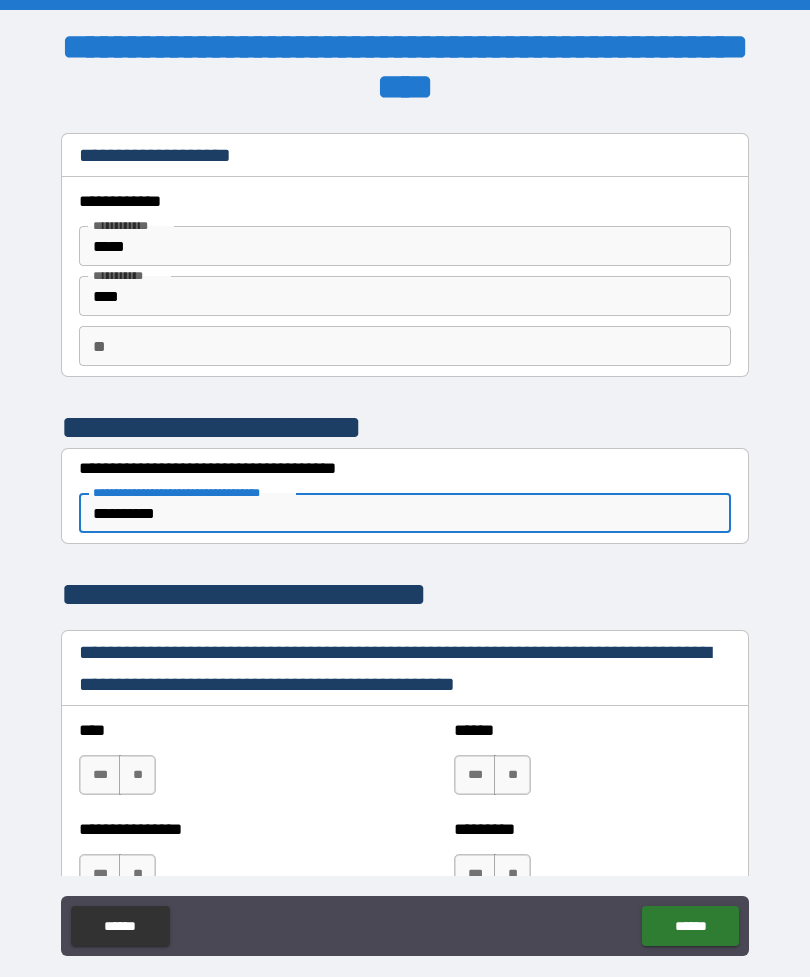 type on "**********" 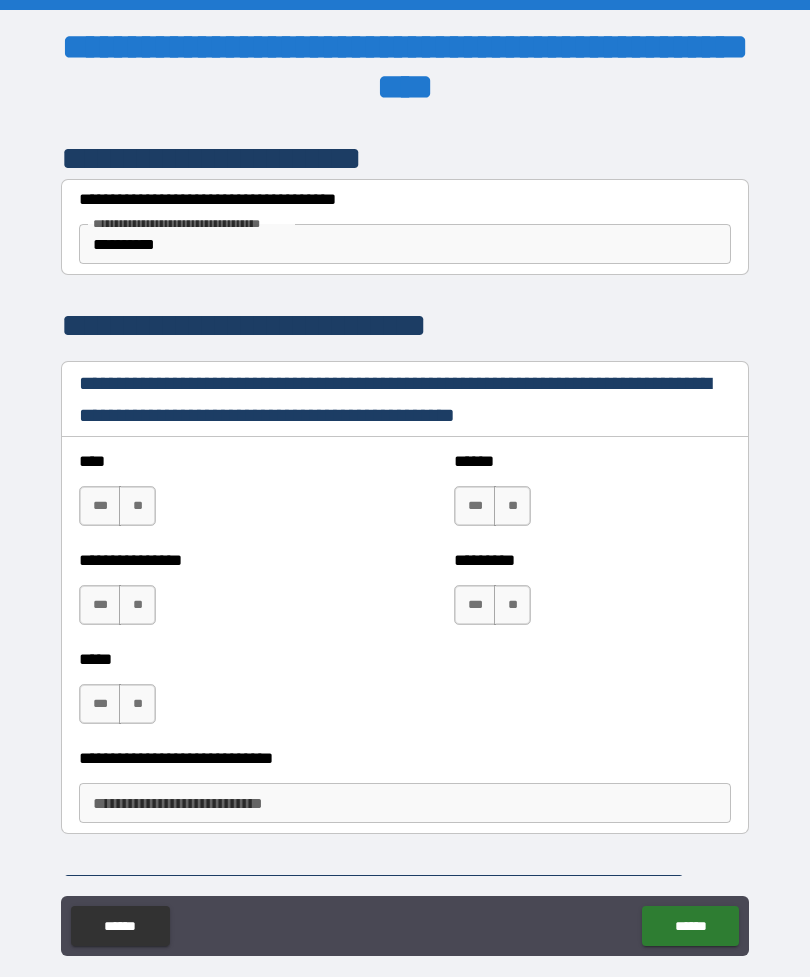 scroll, scrollTop: 281, scrollLeft: 0, axis: vertical 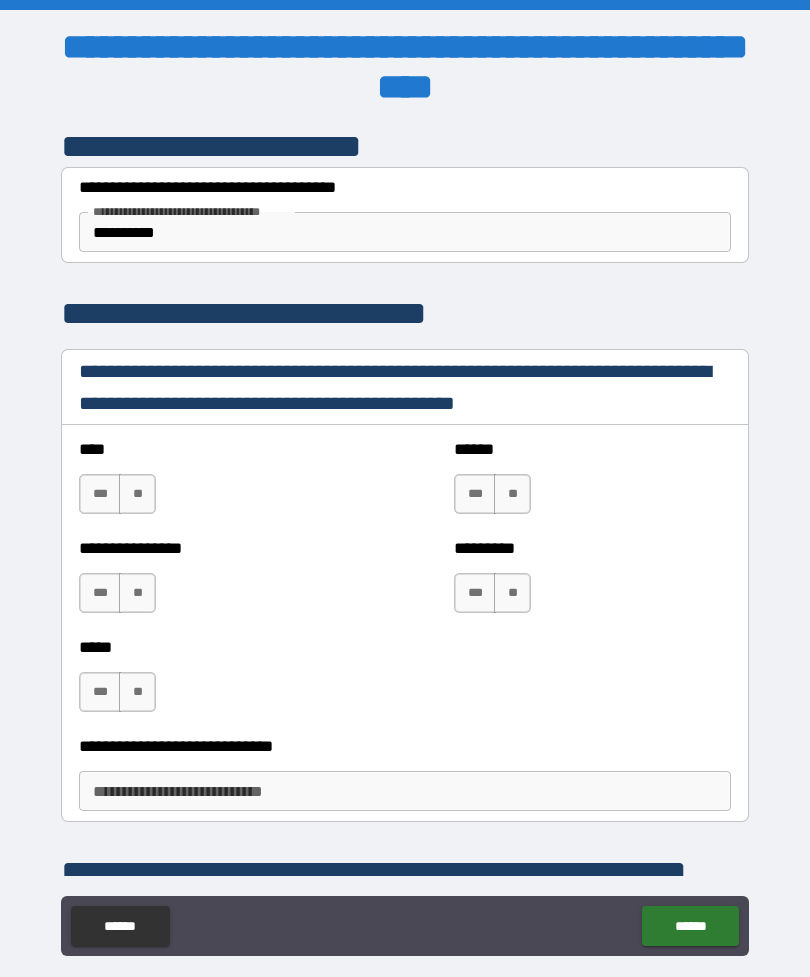 click on "***" at bounding box center [100, 494] 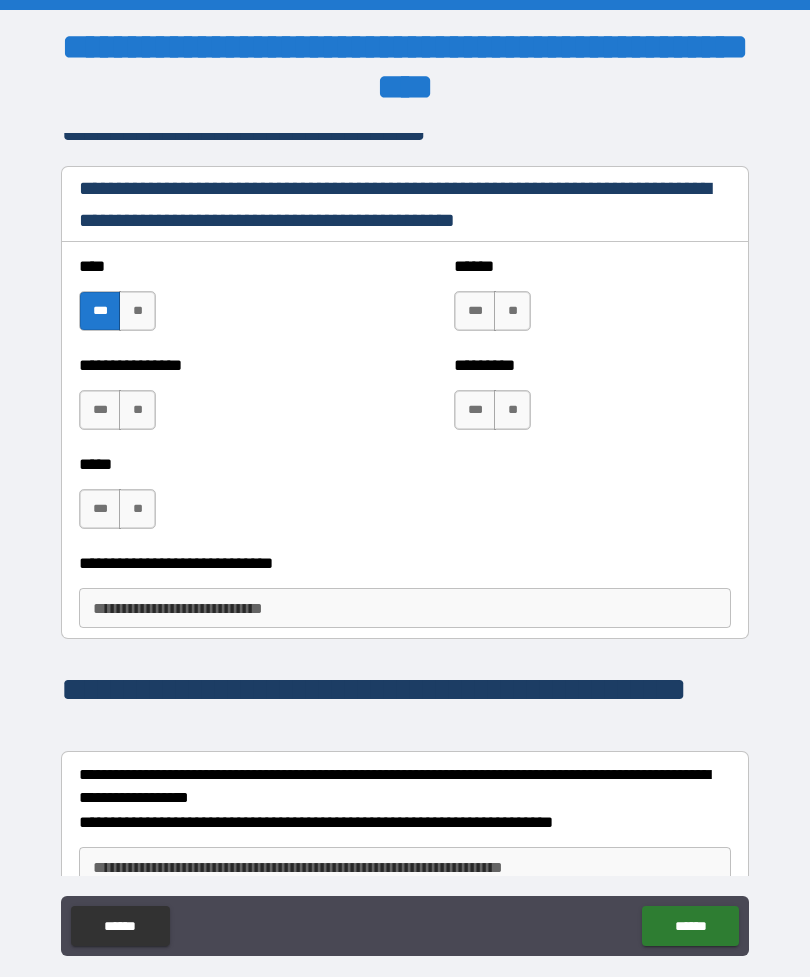 scroll, scrollTop: 466, scrollLeft: 0, axis: vertical 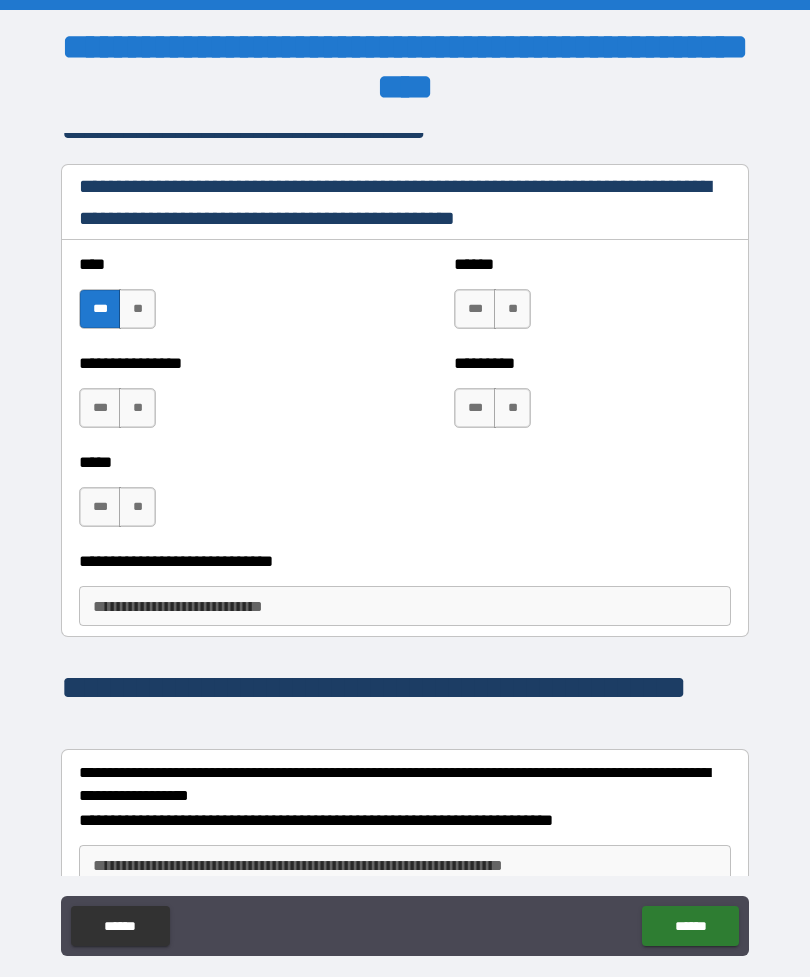 click on "**********" at bounding box center [405, 606] 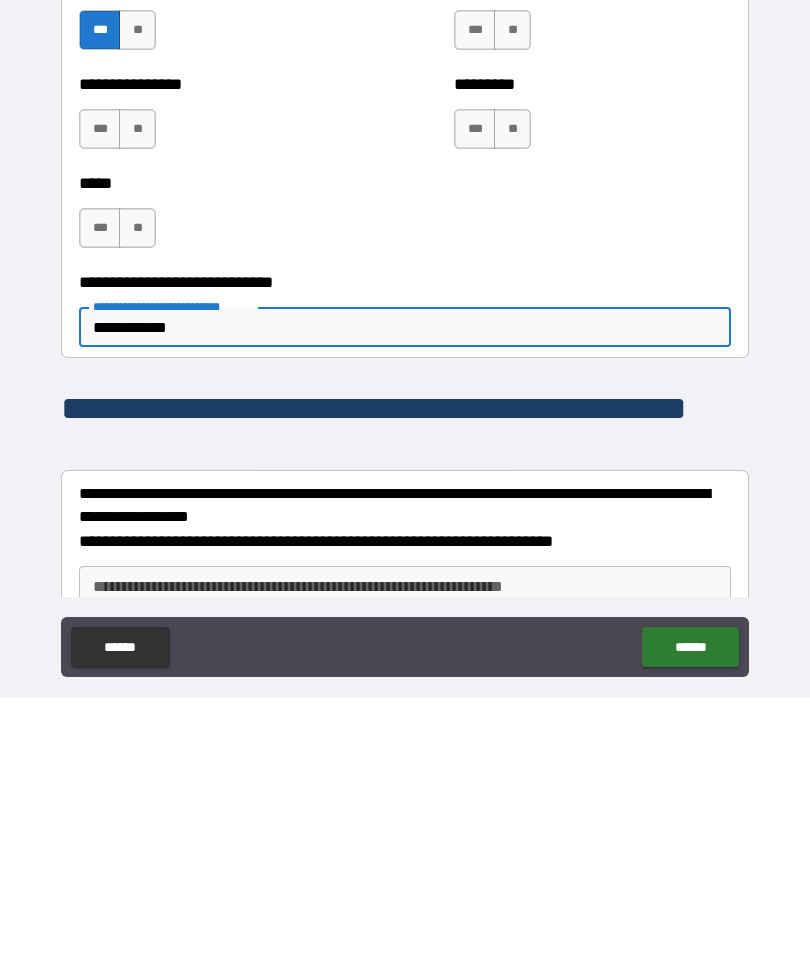 type on "**********" 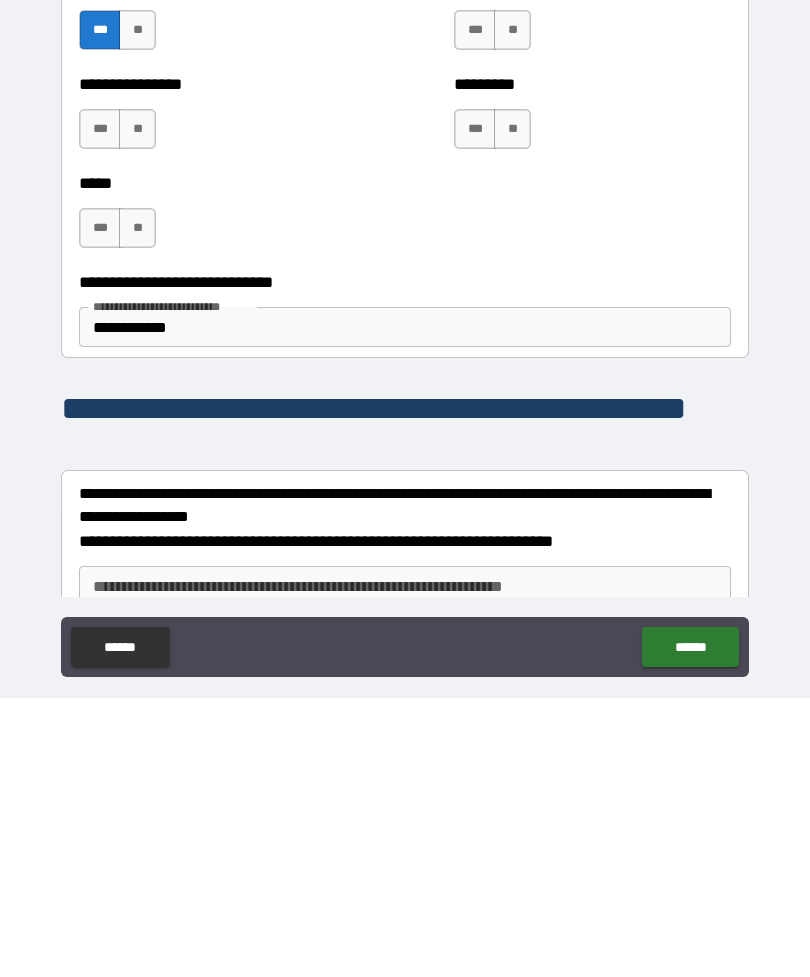 scroll, scrollTop: 64, scrollLeft: 0, axis: vertical 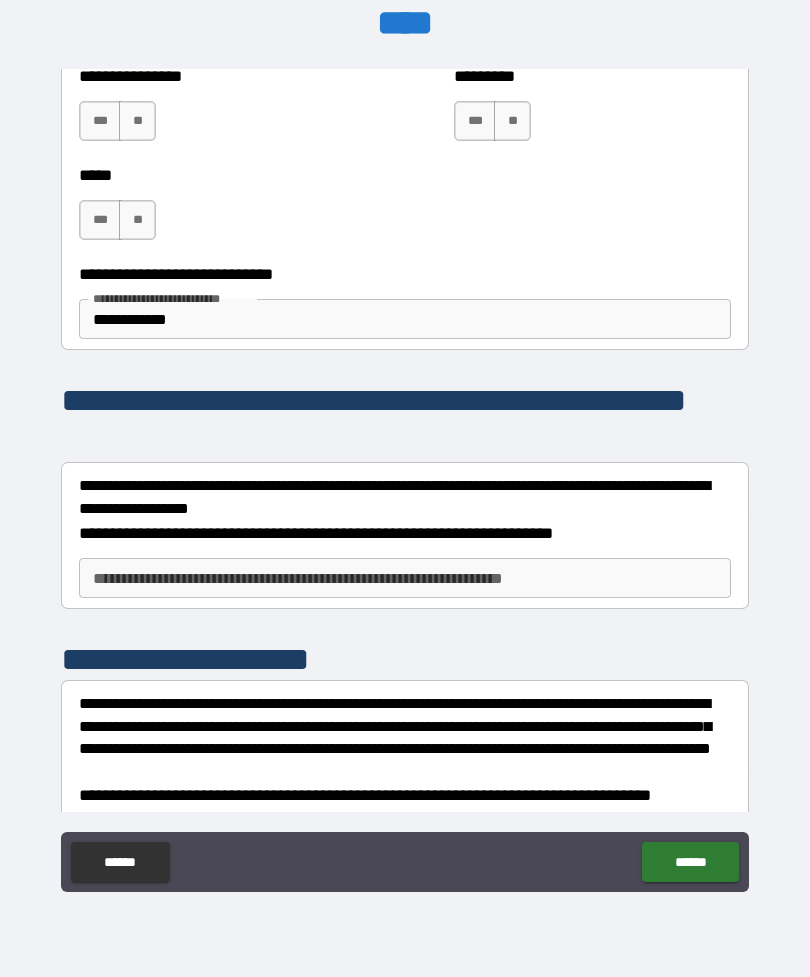 click on "**********" at bounding box center [405, 578] 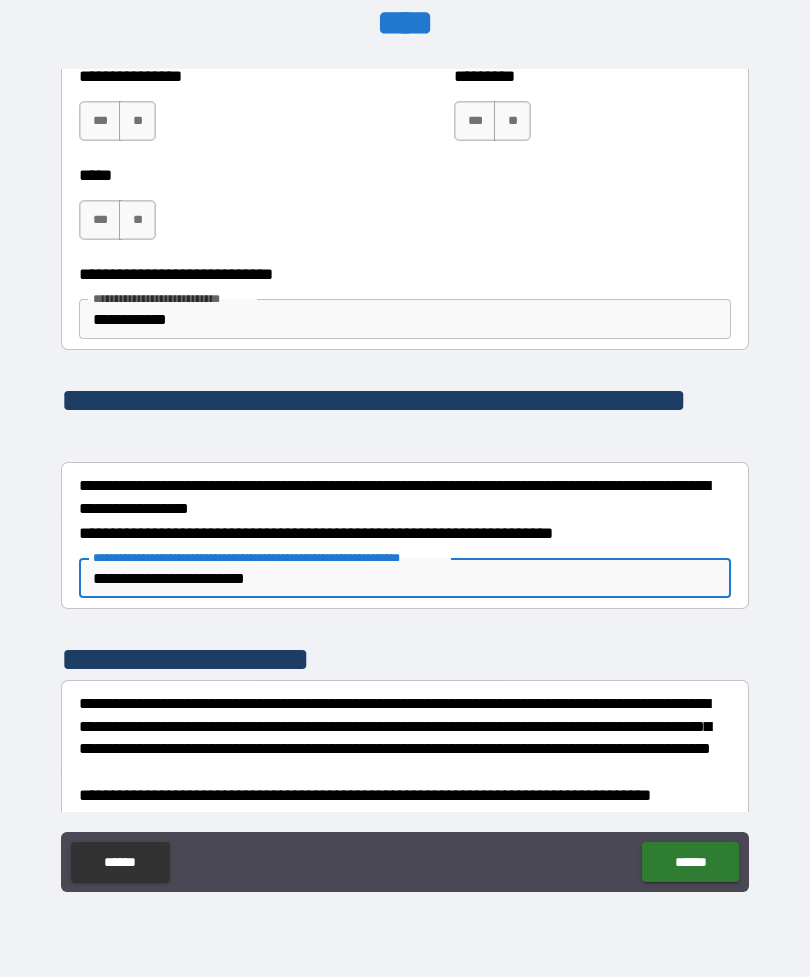 type on "**********" 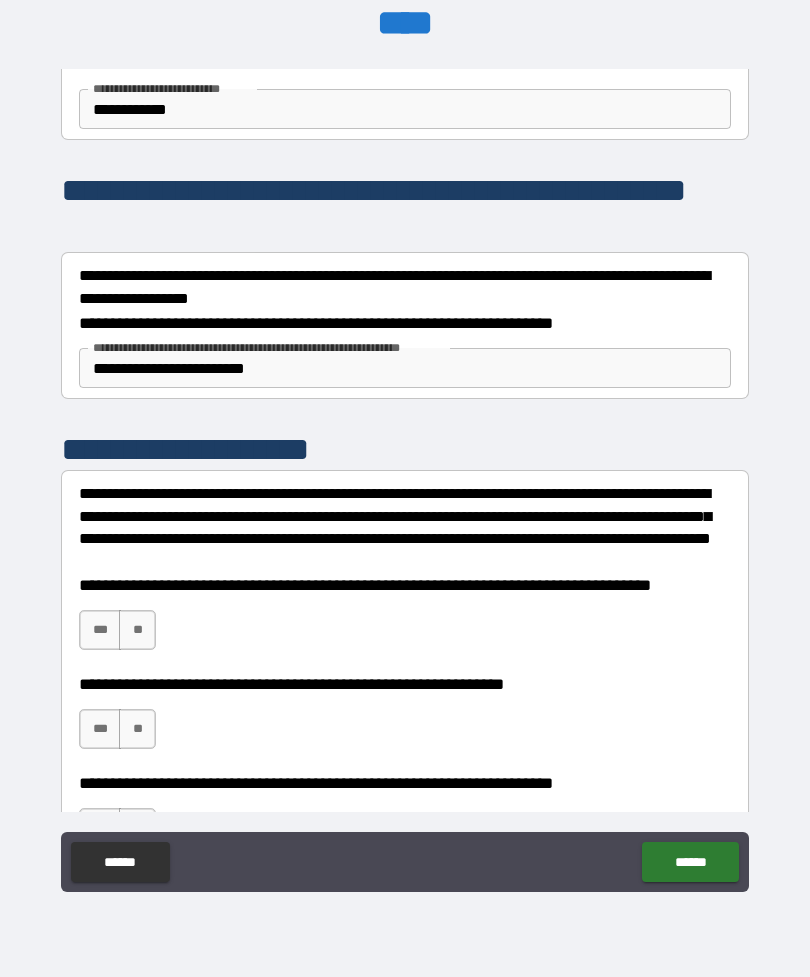 scroll, scrollTop: 897, scrollLeft: 0, axis: vertical 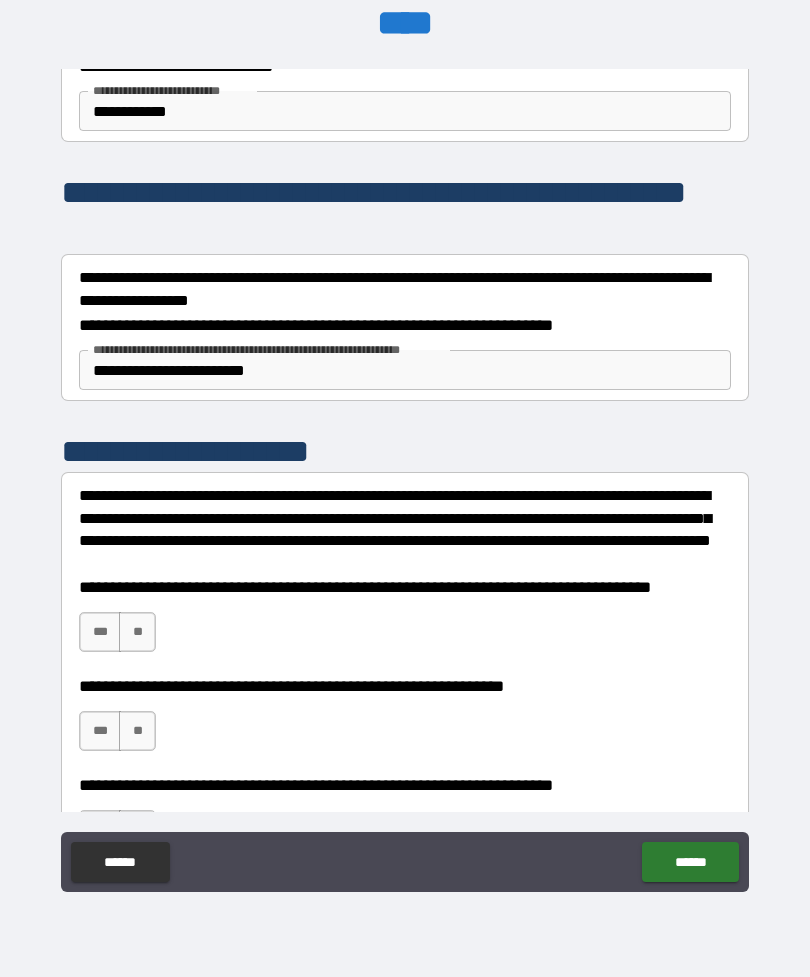 click on "***" at bounding box center (100, 632) 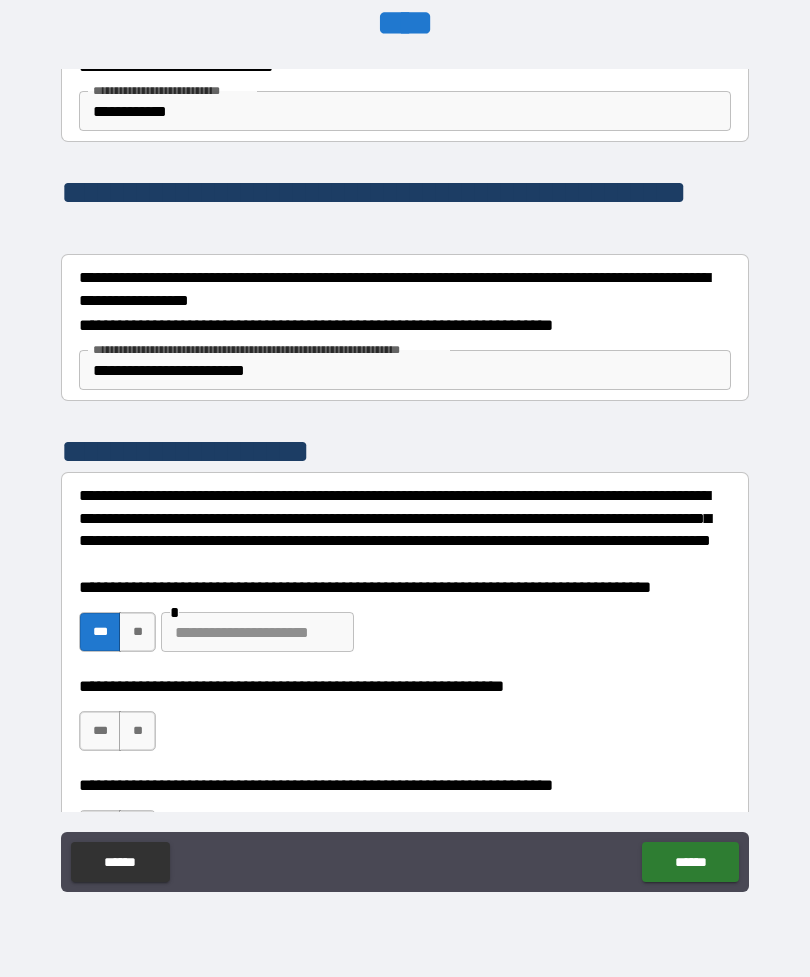 click on "***" at bounding box center (100, 731) 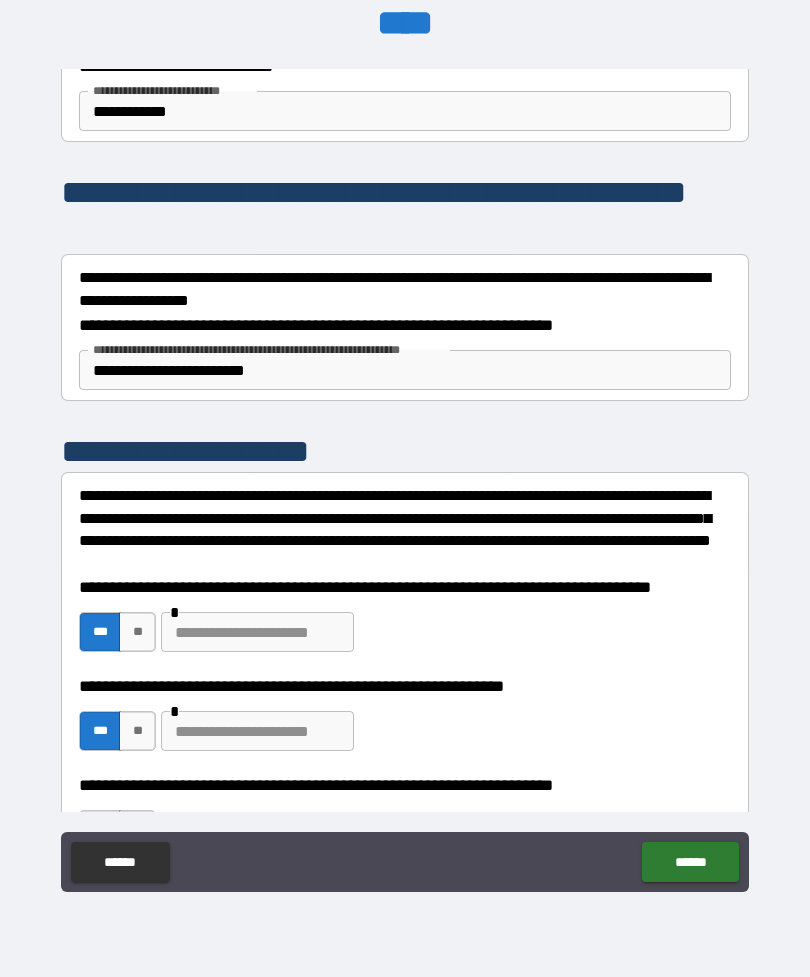 click at bounding box center (257, 731) 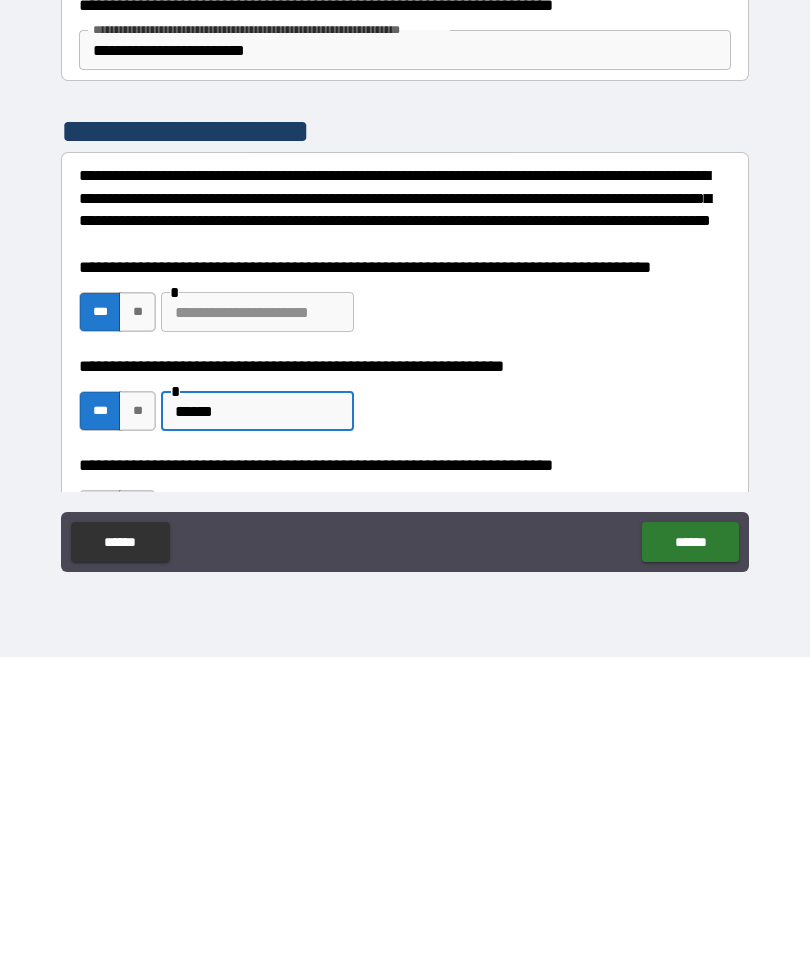 type on "******" 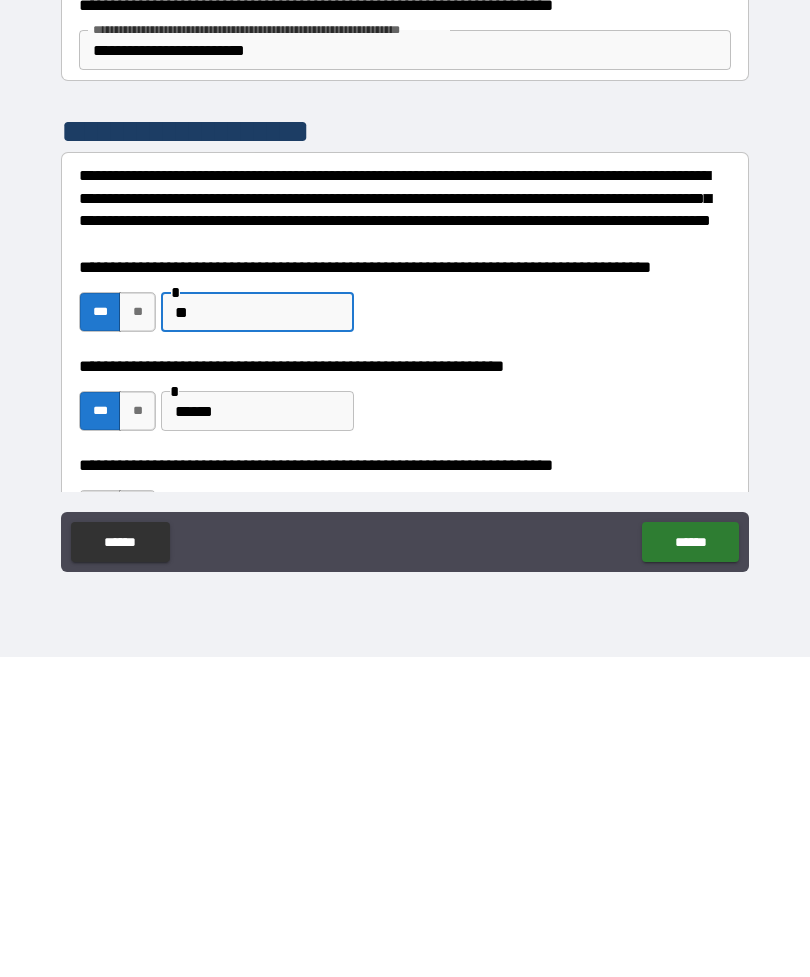 type on "**" 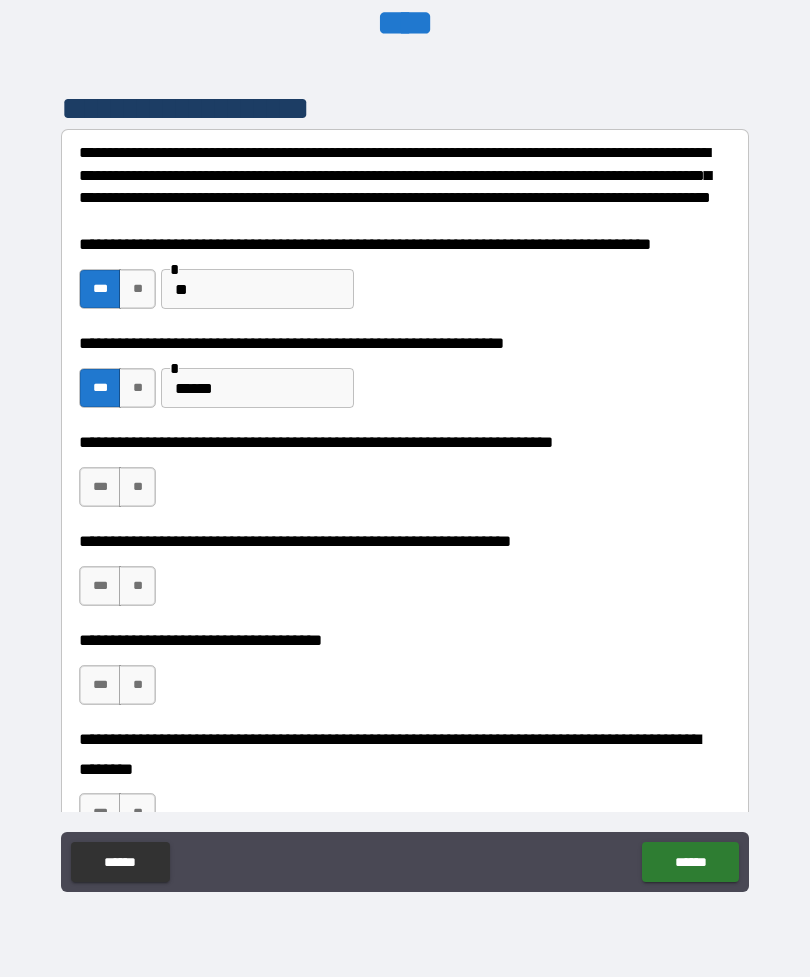 scroll, scrollTop: 1242, scrollLeft: 0, axis: vertical 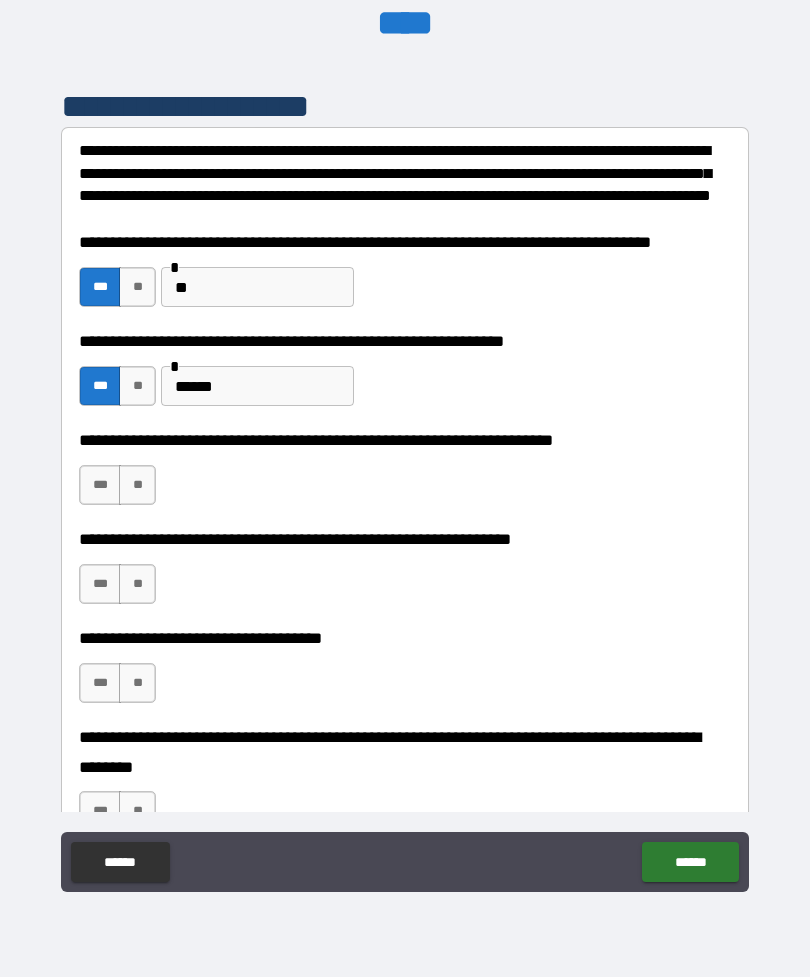 click on "**" at bounding box center (137, 485) 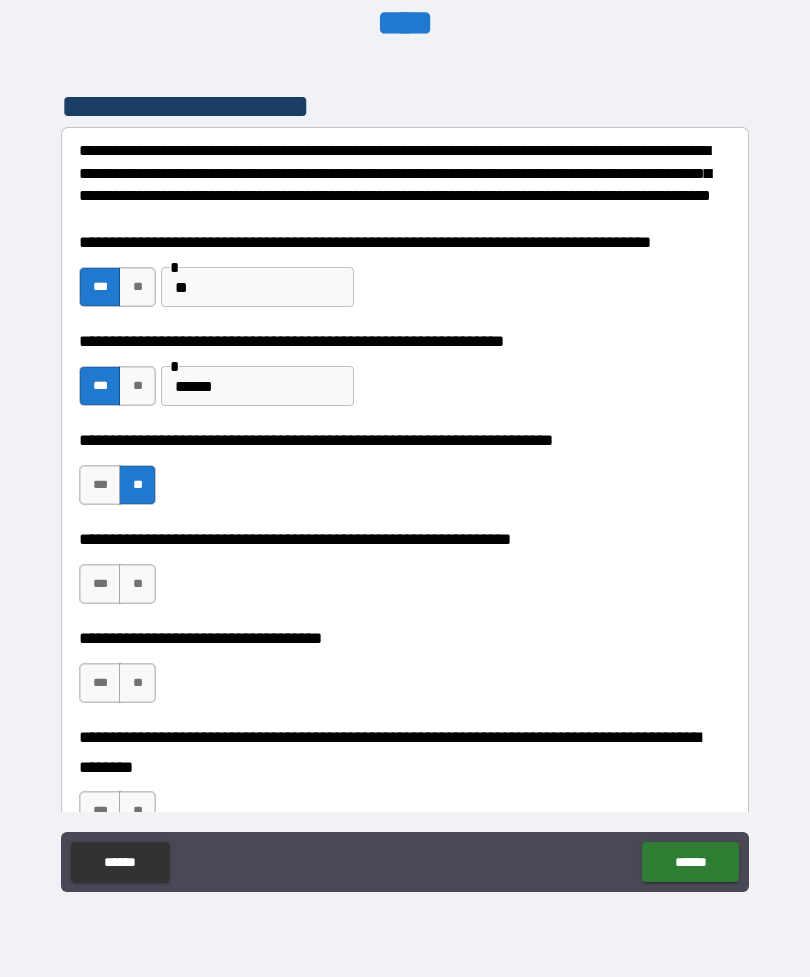click on "**" at bounding box center (137, 584) 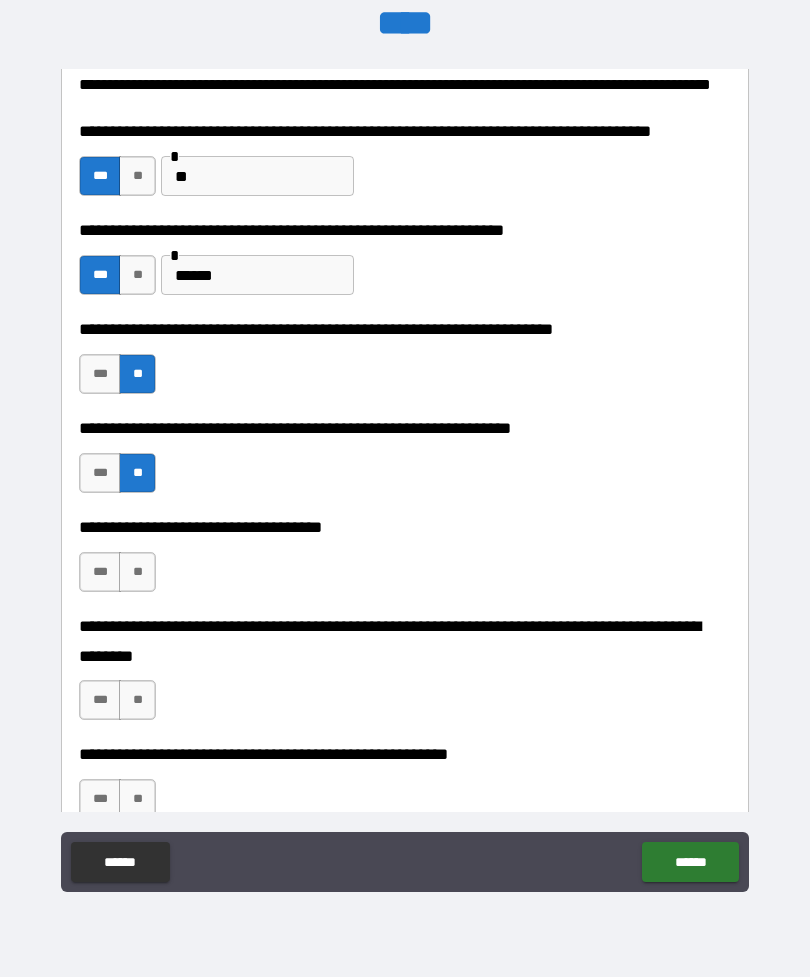 scroll, scrollTop: 1393, scrollLeft: 0, axis: vertical 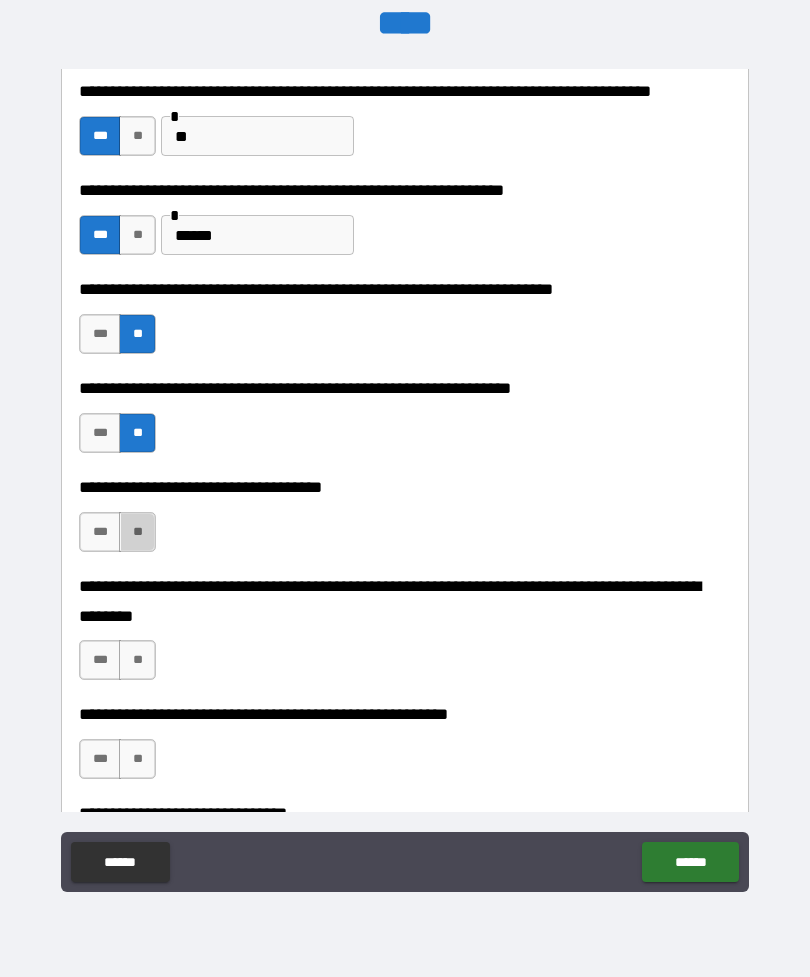 click on "**" at bounding box center (137, 532) 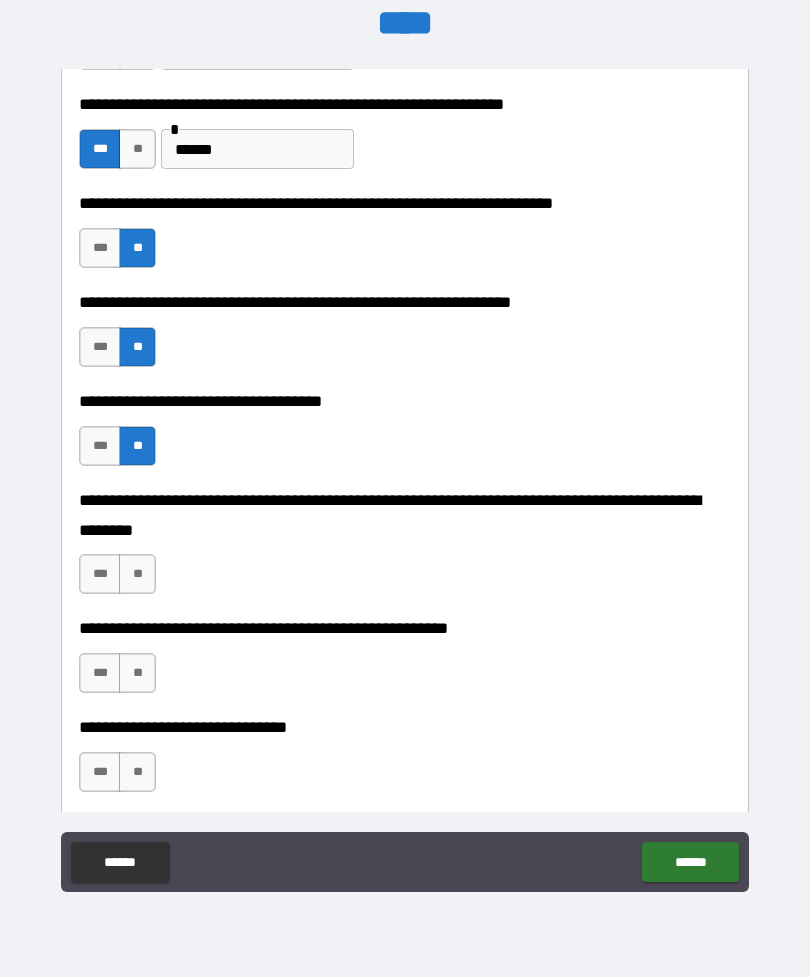 scroll, scrollTop: 1515, scrollLeft: 0, axis: vertical 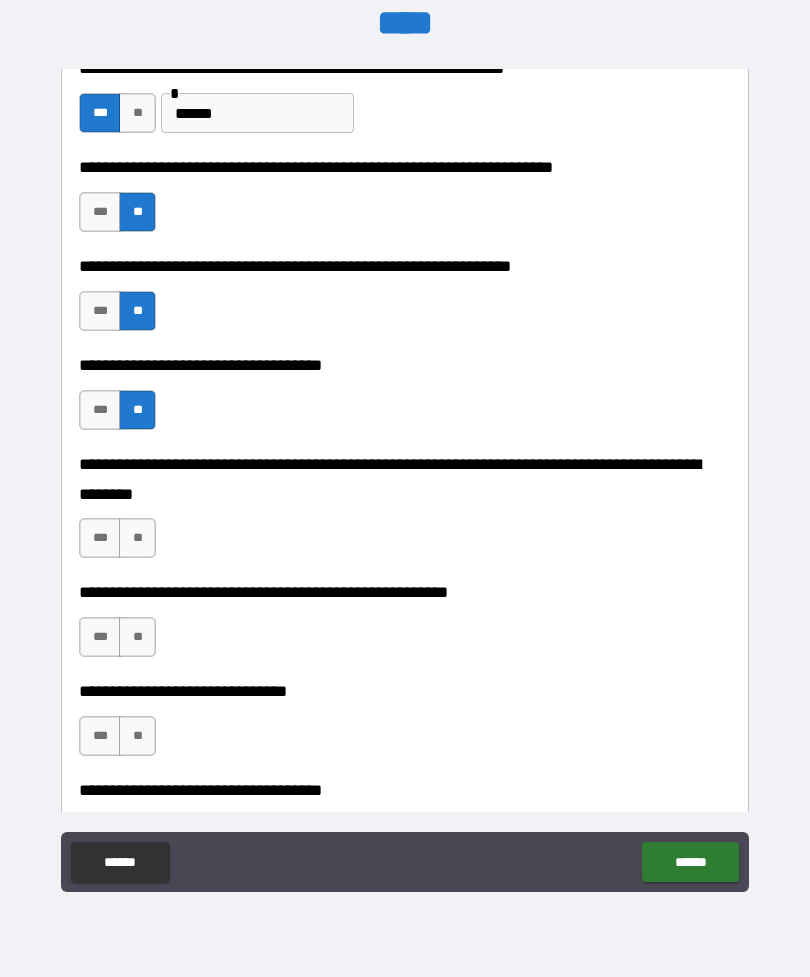 click on "**" at bounding box center (137, 538) 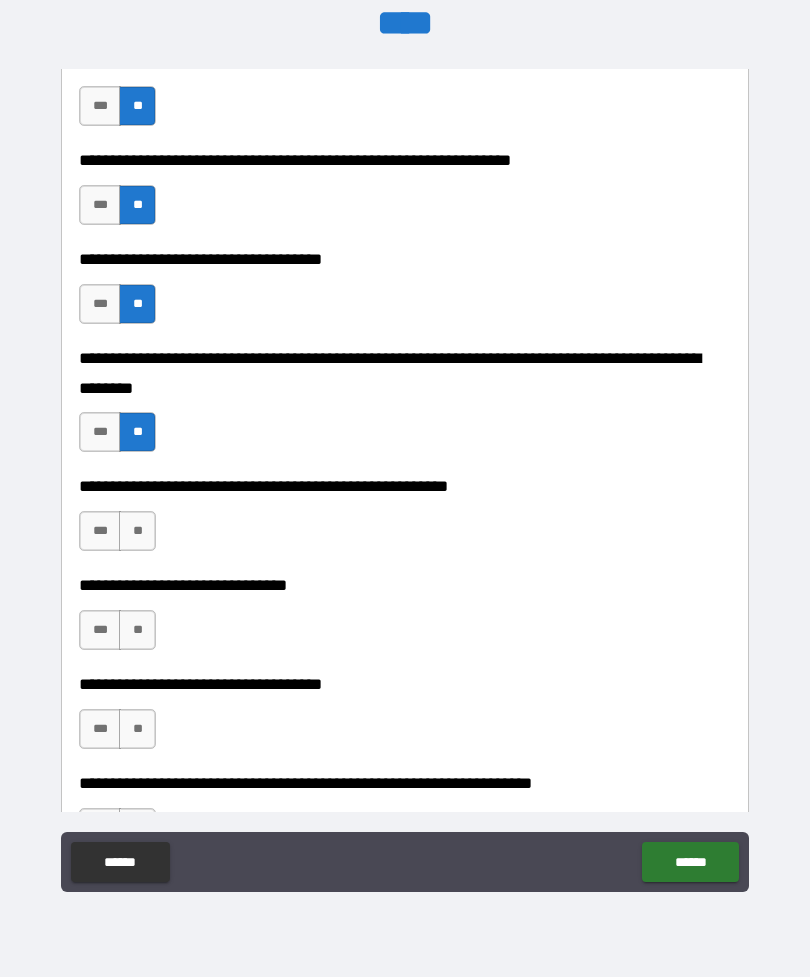 scroll, scrollTop: 1623, scrollLeft: 0, axis: vertical 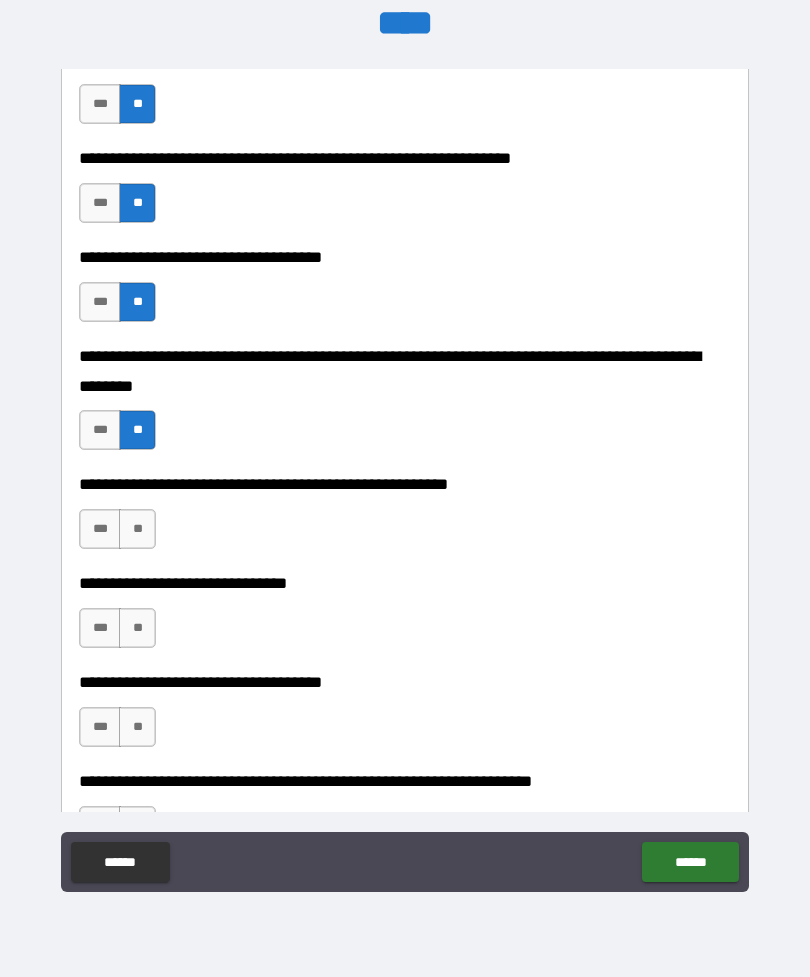 click on "**" at bounding box center [137, 529] 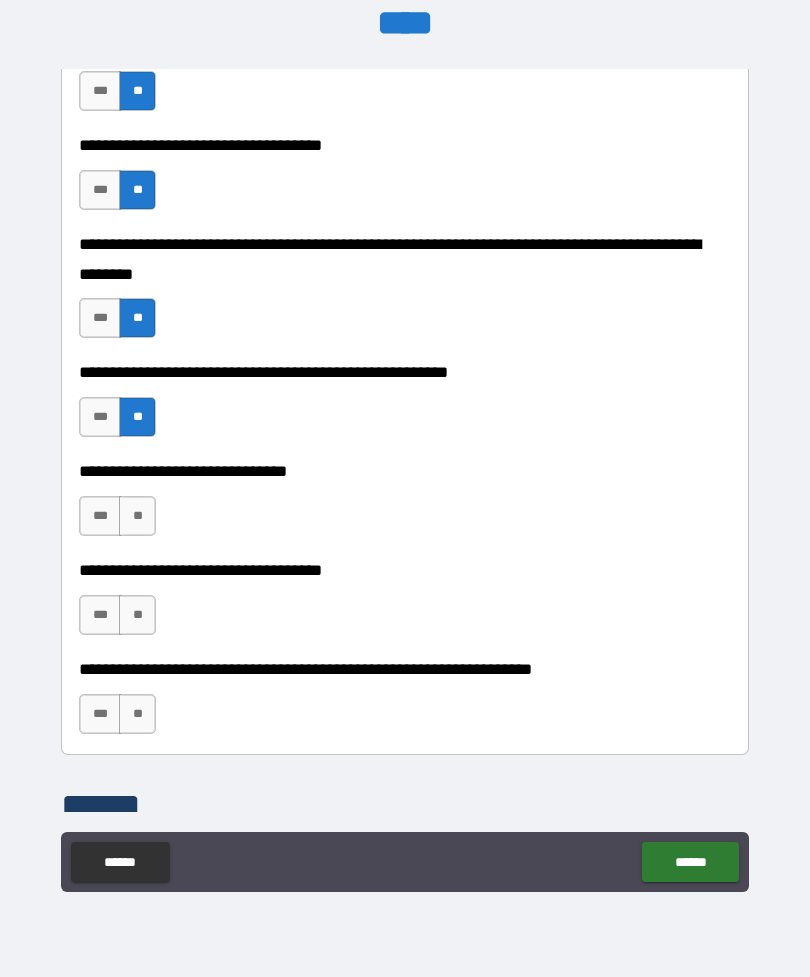 scroll, scrollTop: 1740, scrollLeft: 0, axis: vertical 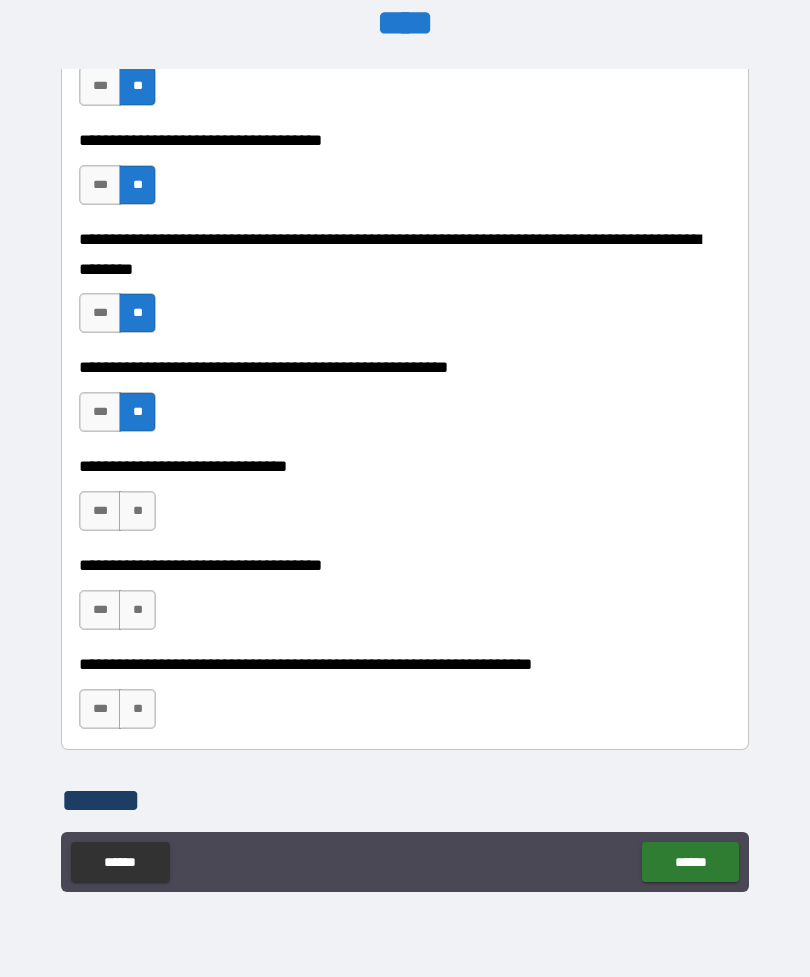 click on "***" at bounding box center [100, 511] 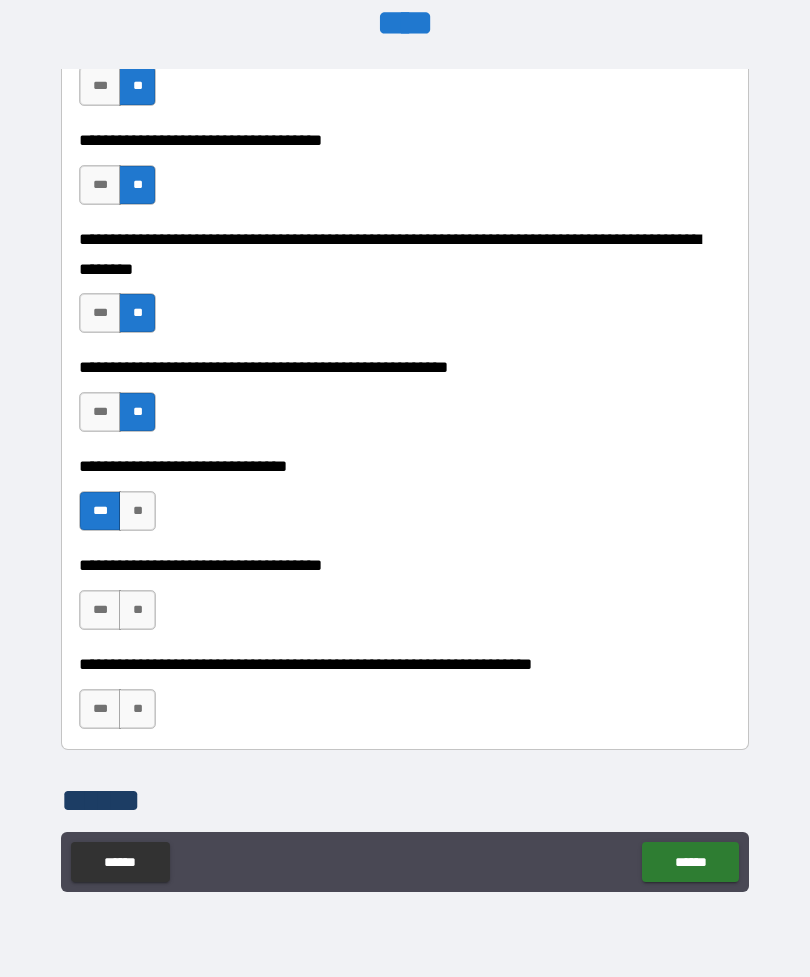 click on "***" at bounding box center [100, 610] 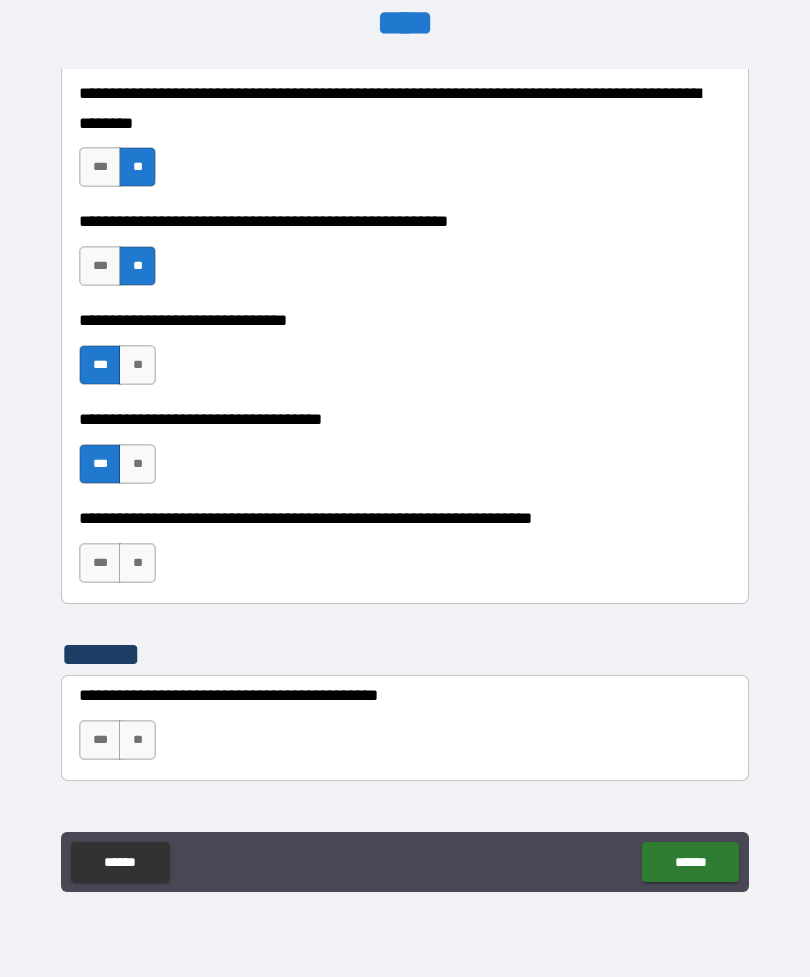 scroll, scrollTop: 1890, scrollLeft: 0, axis: vertical 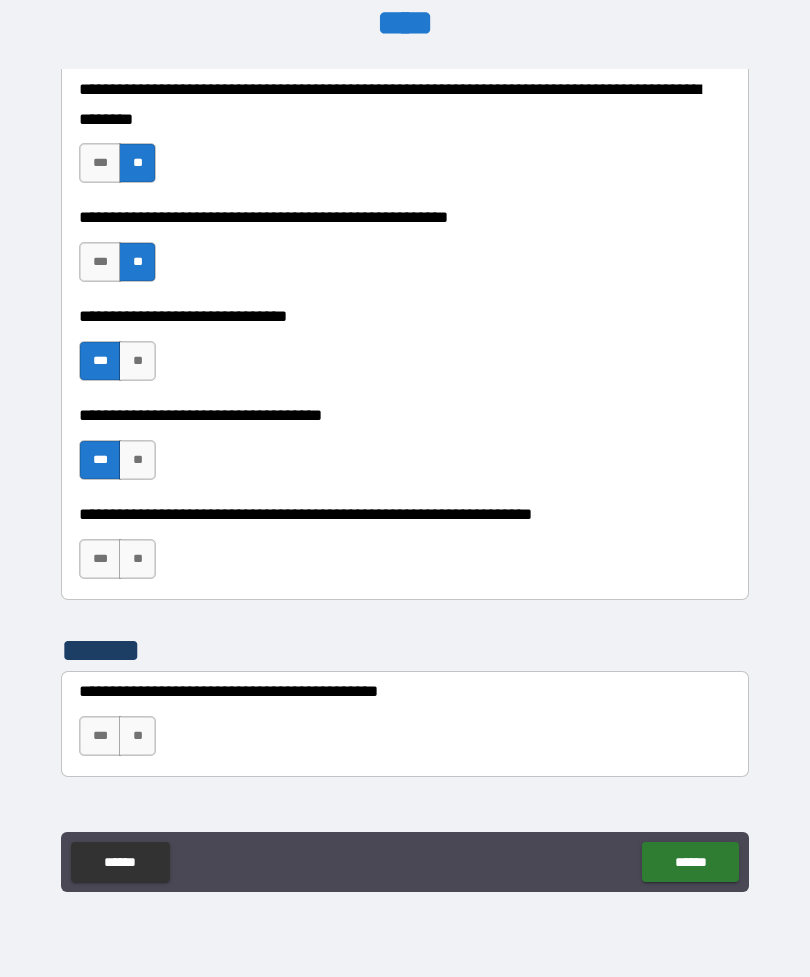 click on "**" at bounding box center (137, 559) 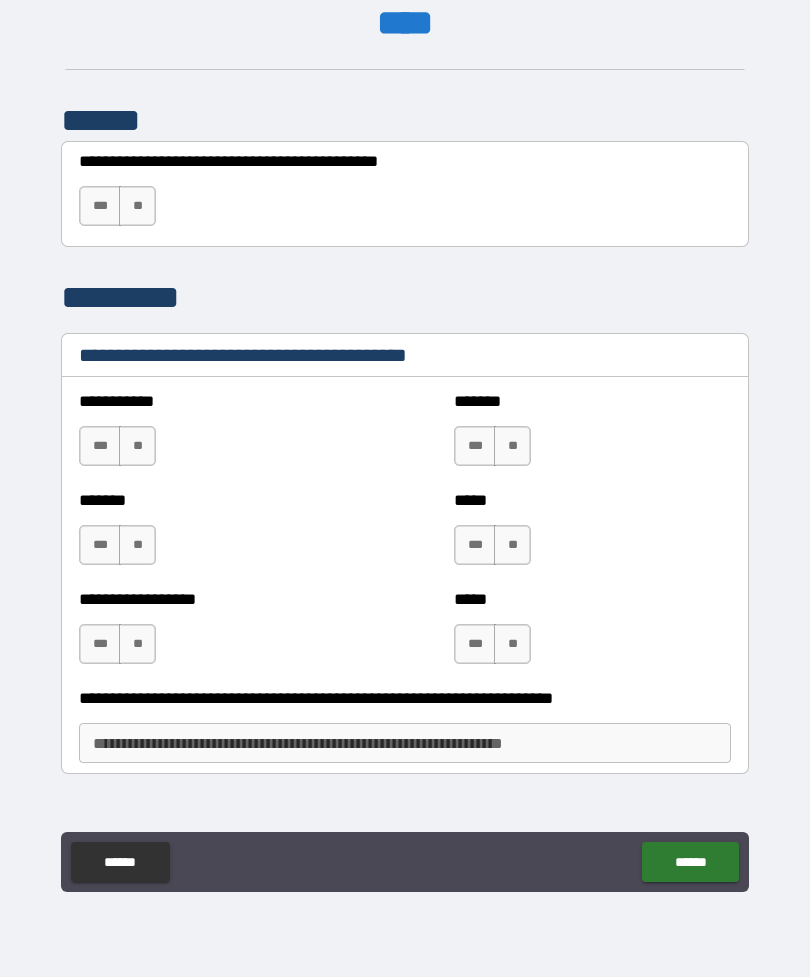 scroll, scrollTop: 2424, scrollLeft: 0, axis: vertical 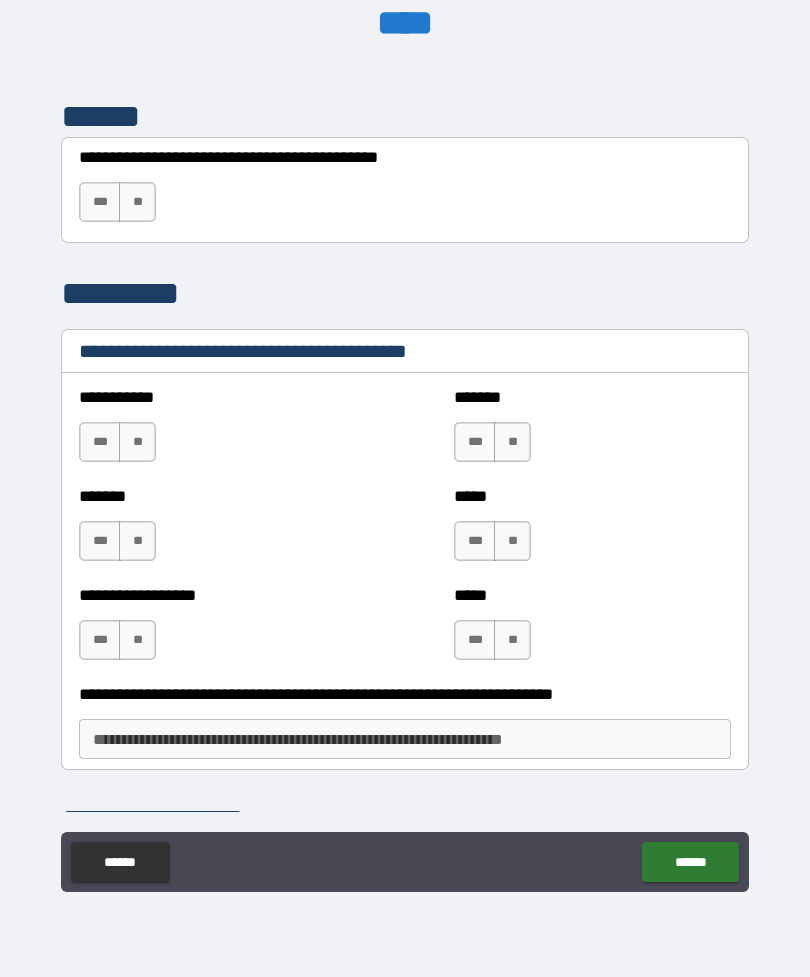 click on "**" at bounding box center (137, 442) 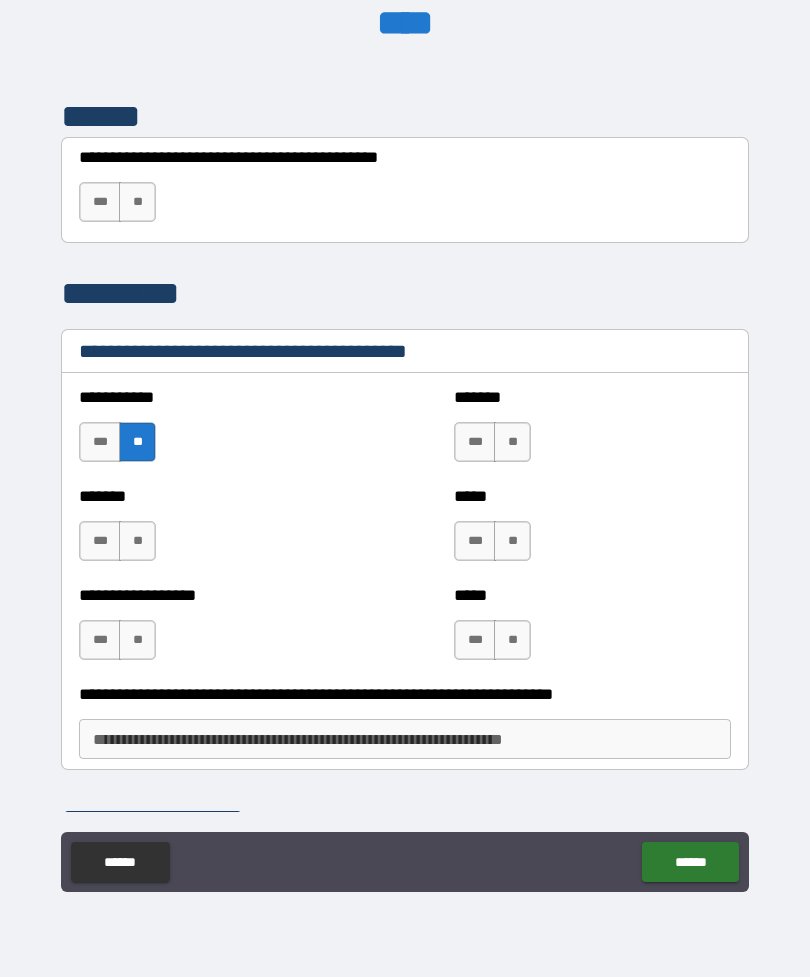 click on "**" at bounding box center [137, 541] 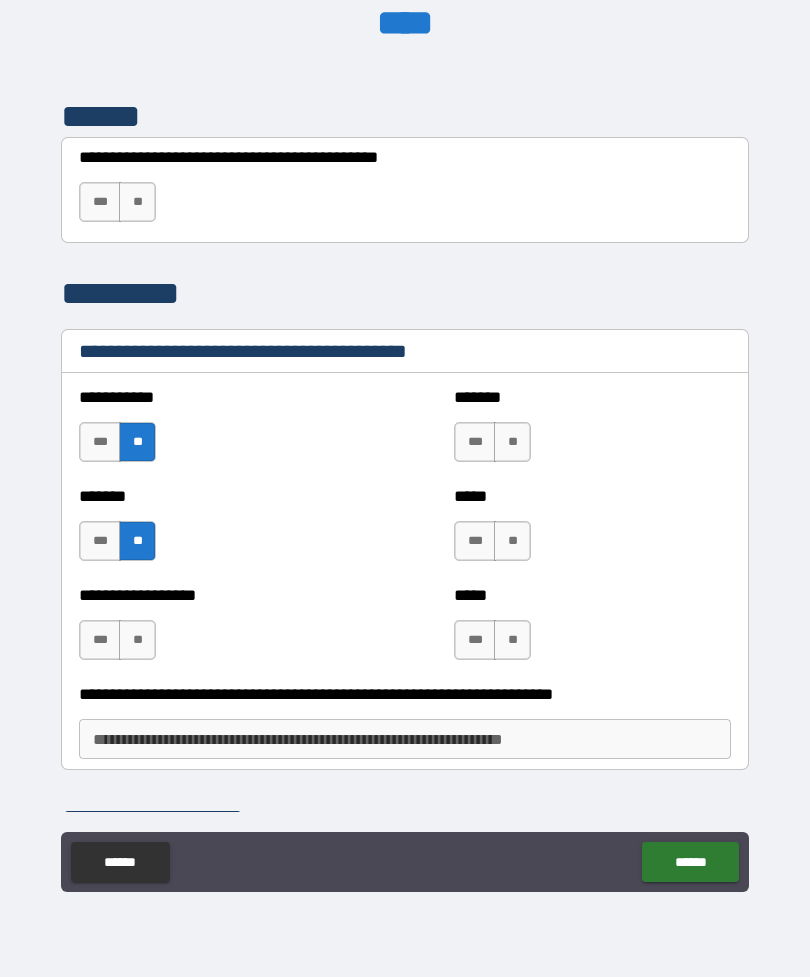click on "**" at bounding box center [137, 640] 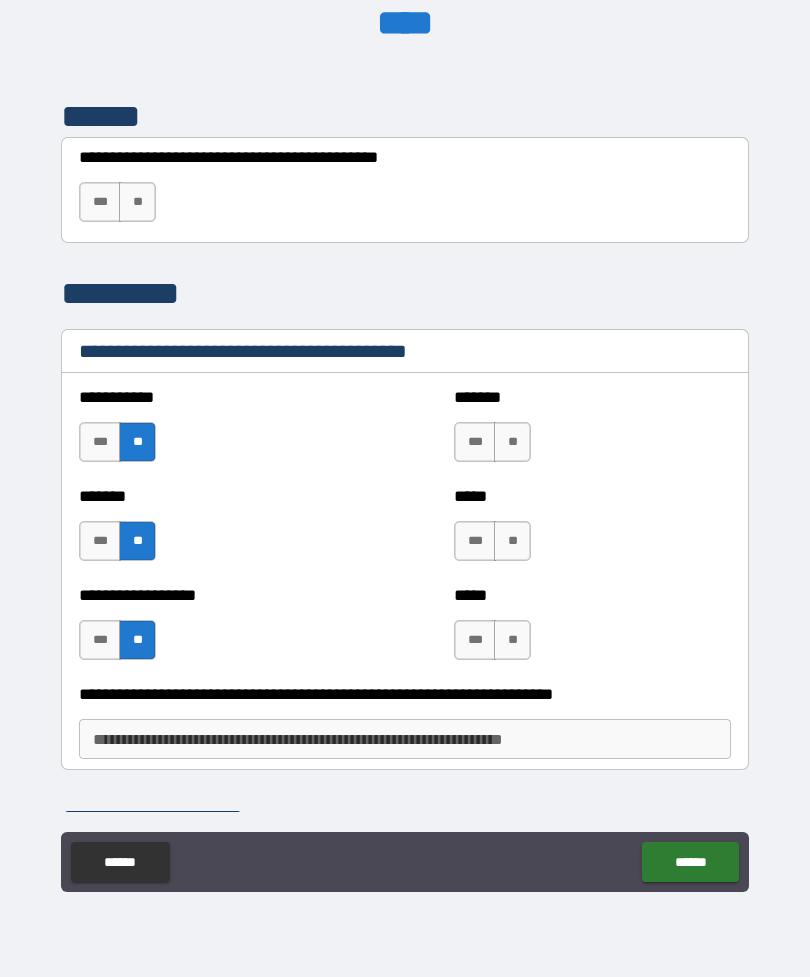 click on "**" at bounding box center [512, 442] 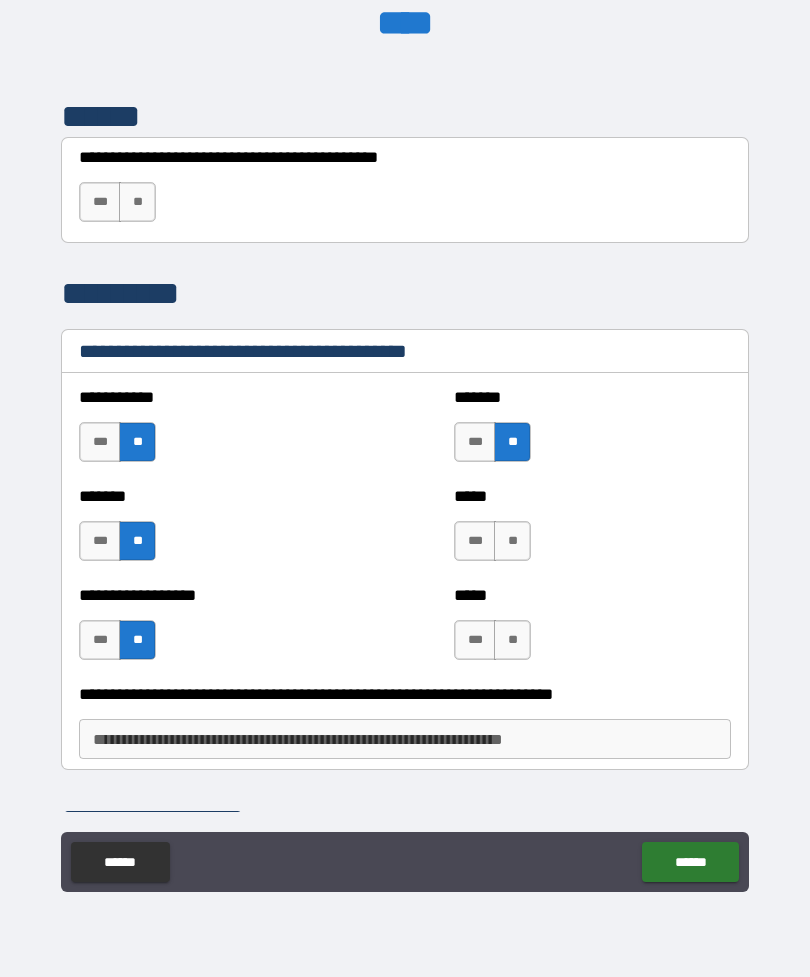 click on "**" at bounding box center (512, 541) 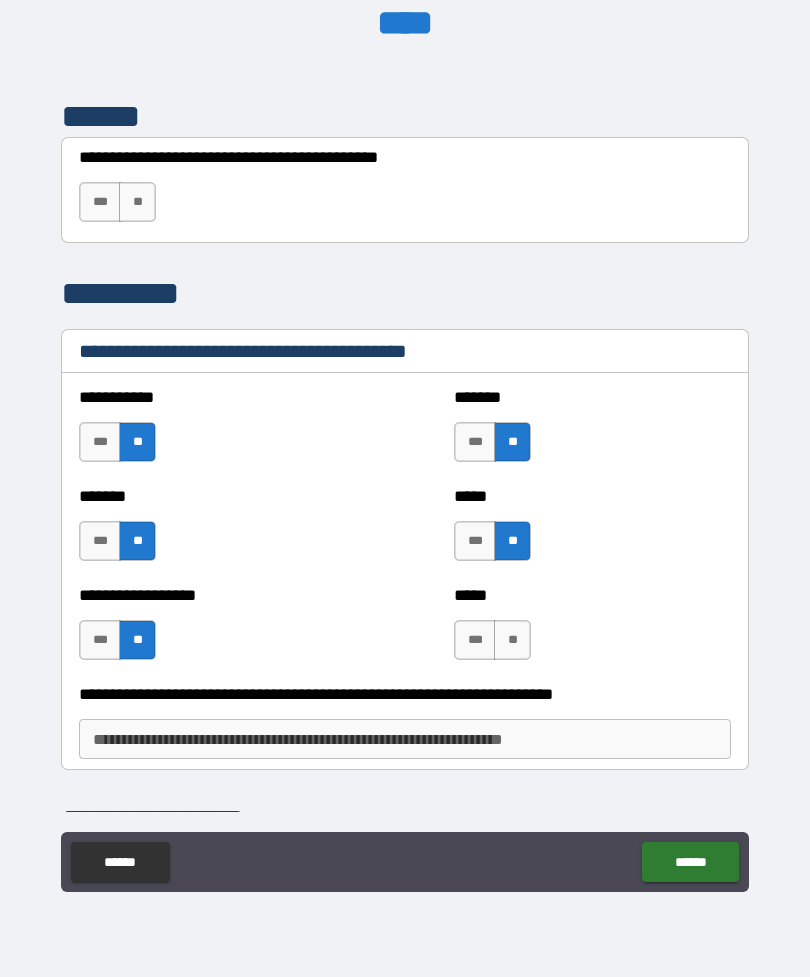click on "**" at bounding box center (512, 640) 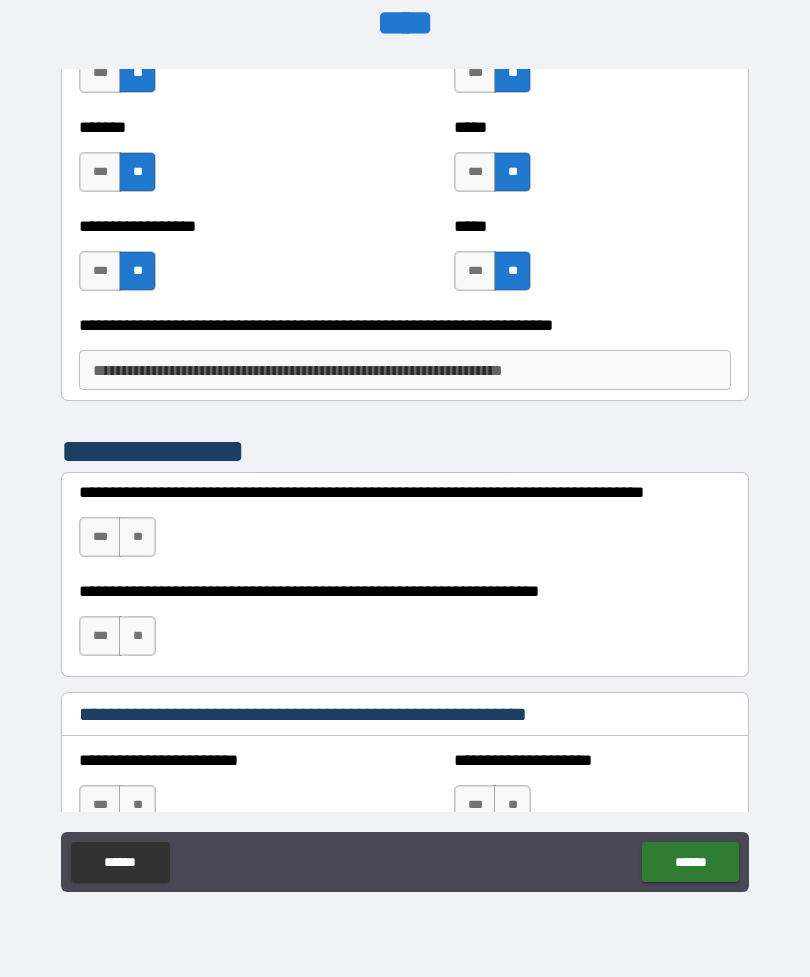 scroll, scrollTop: 2800, scrollLeft: 0, axis: vertical 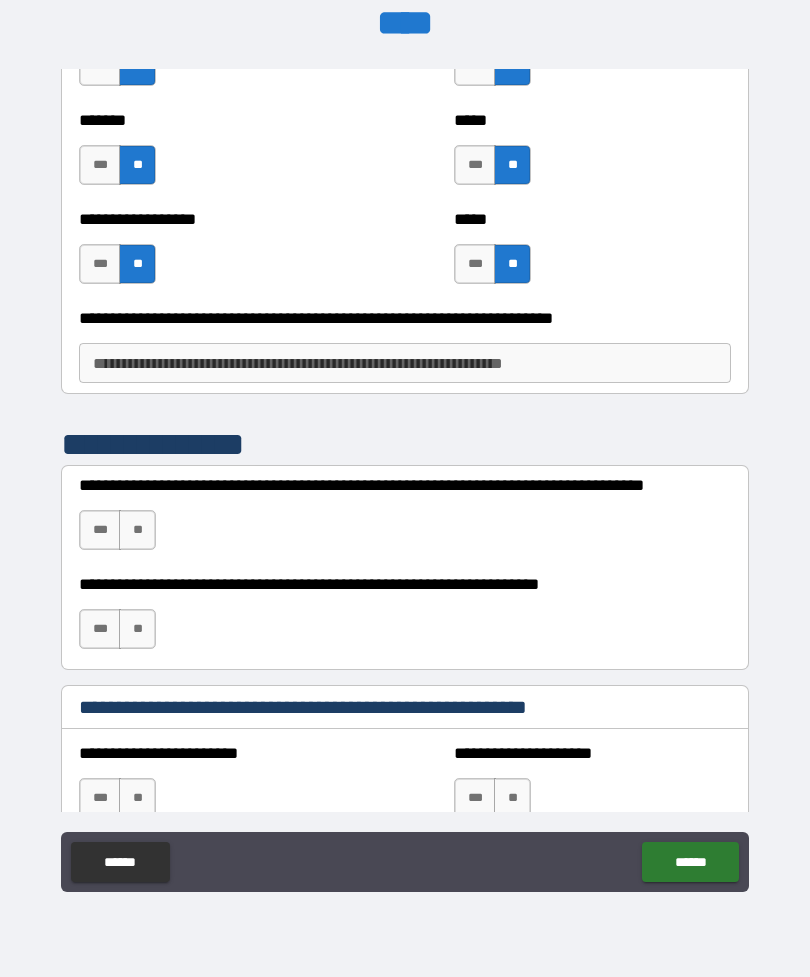 click on "**" at bounding box center [137, 530] 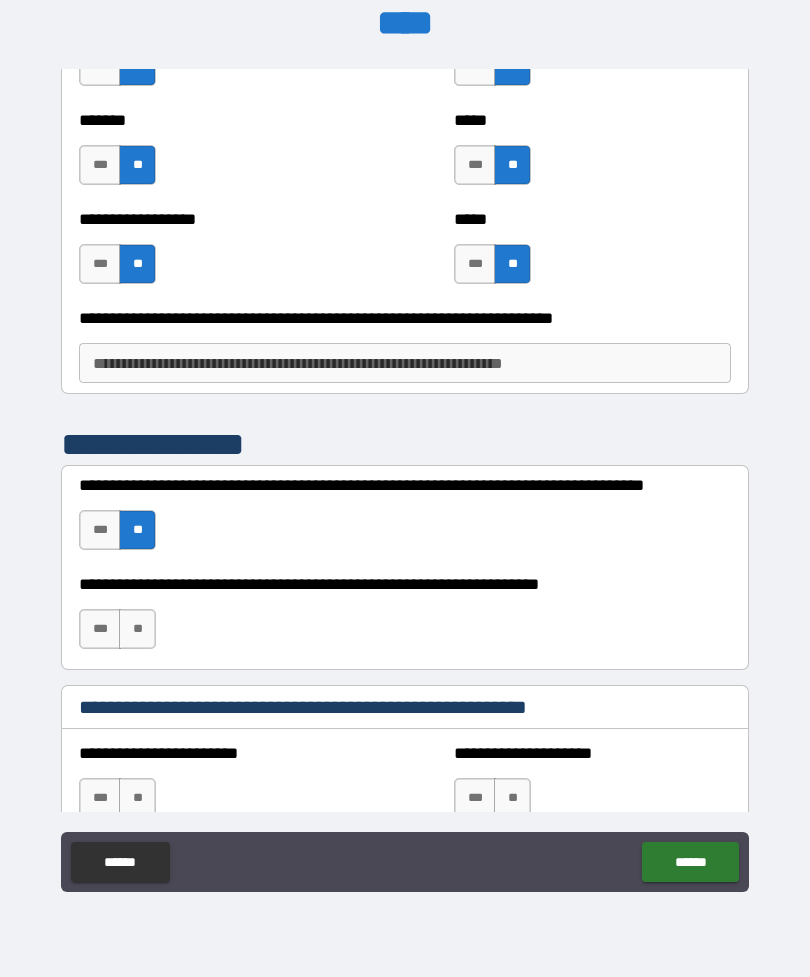 click on "**" at bounding box center (137, 629) 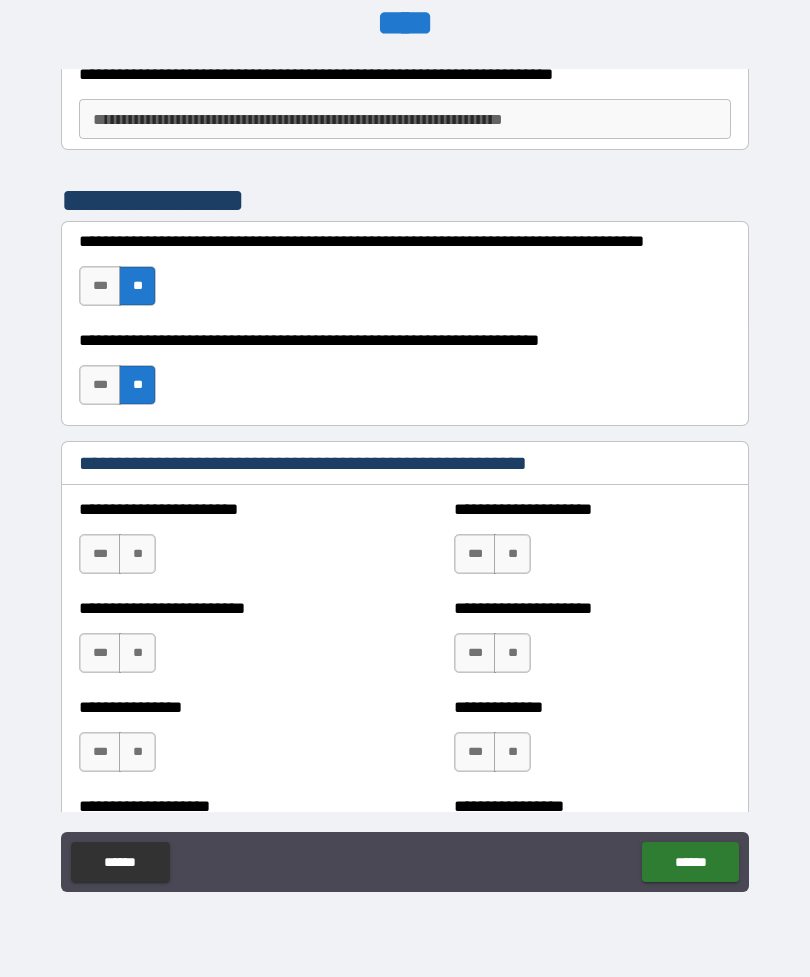 scroll, scrollTop: 3046, scrollLeft: 0, axis: vertical 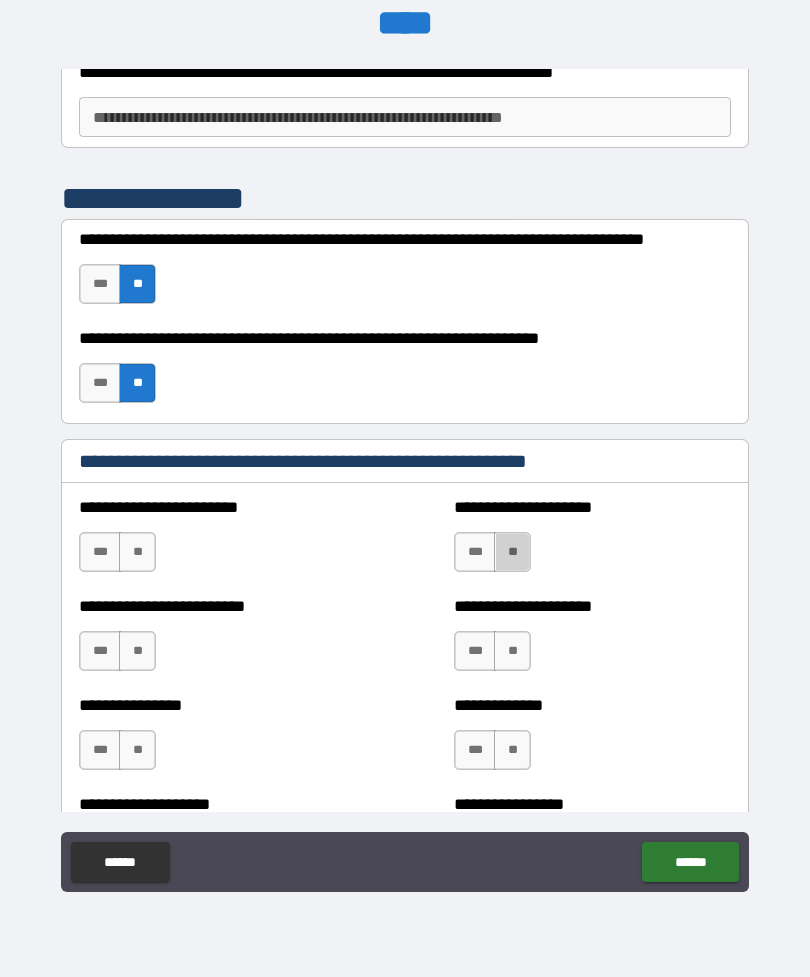 click on "**" at bounding box center [512, 552] 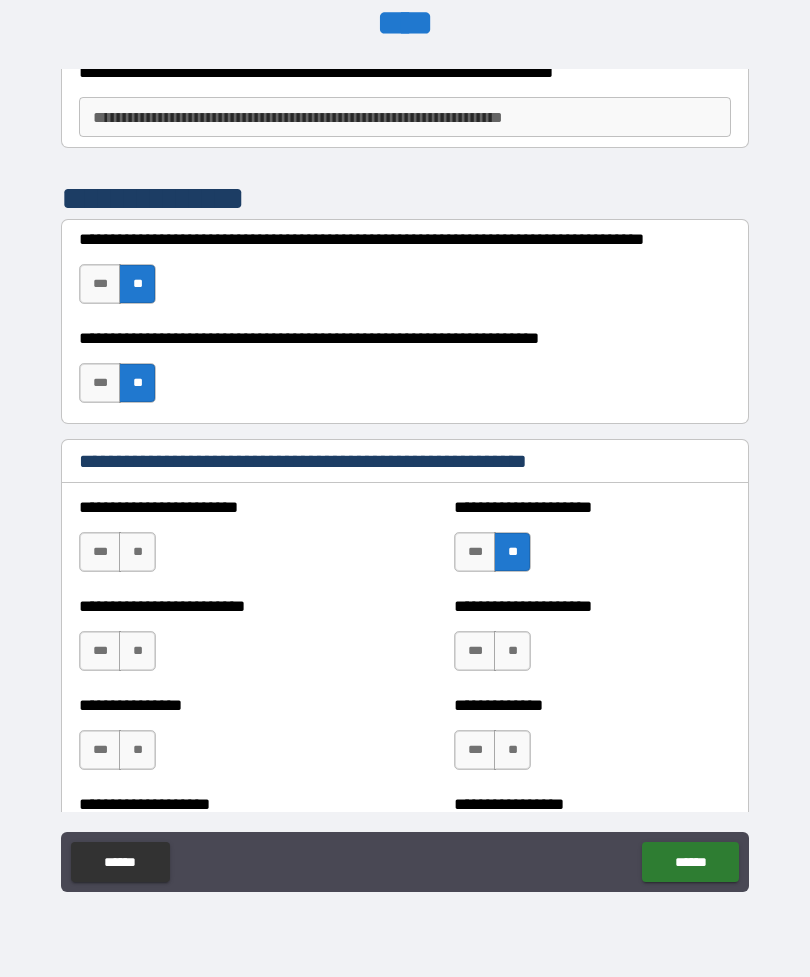click on "**" at bounding box center (137, 552) 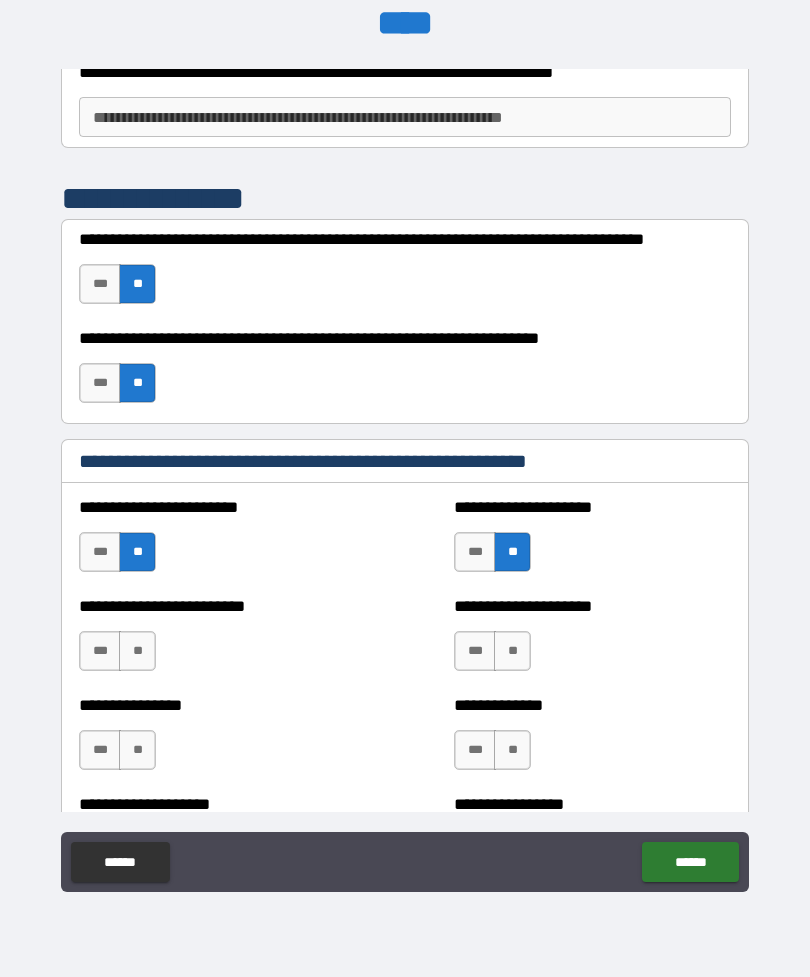 click on "**" at bounding box center (137, 651) 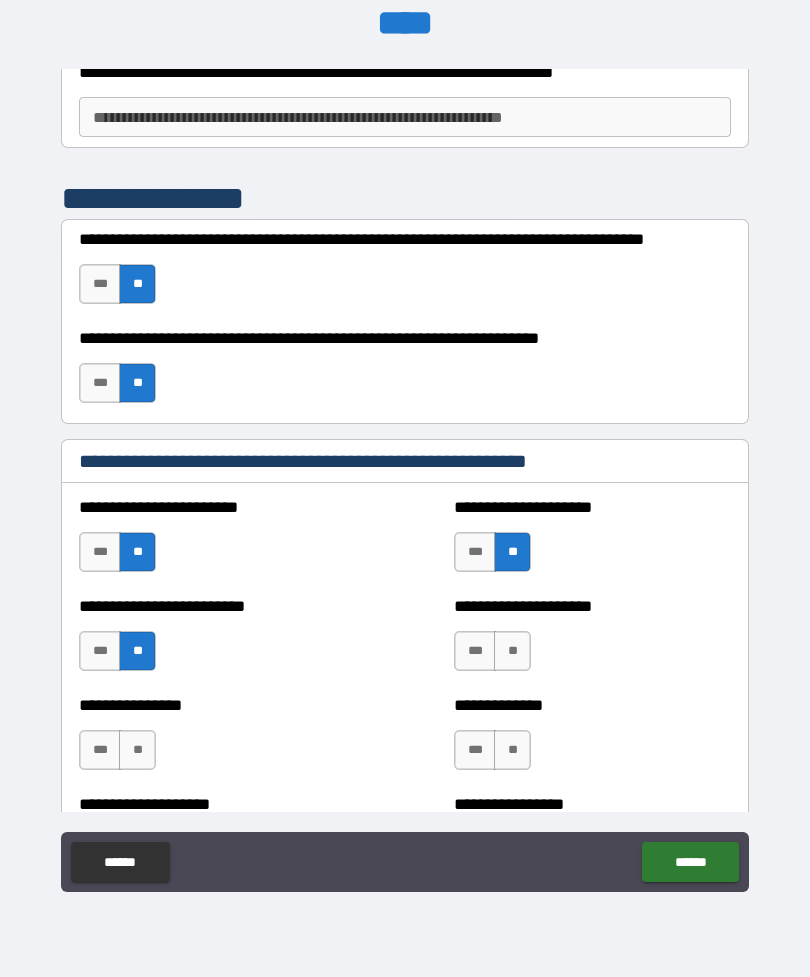 click on "**" at bounding box center [137, 750] 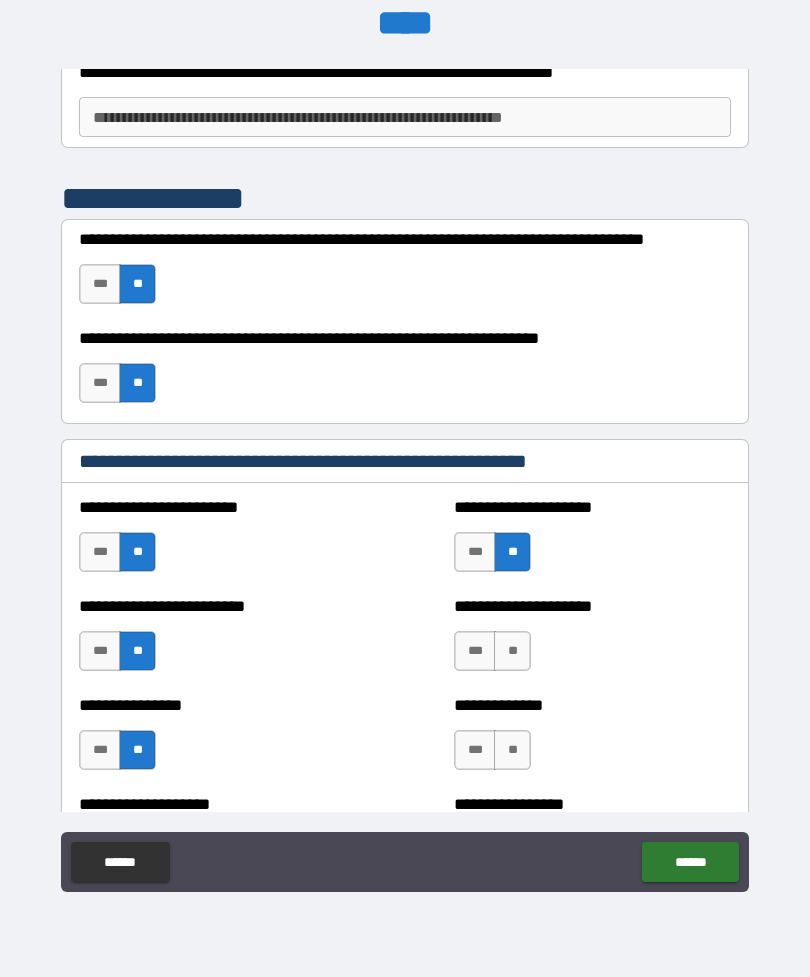 click on "**" at bounding box center (512, 651) 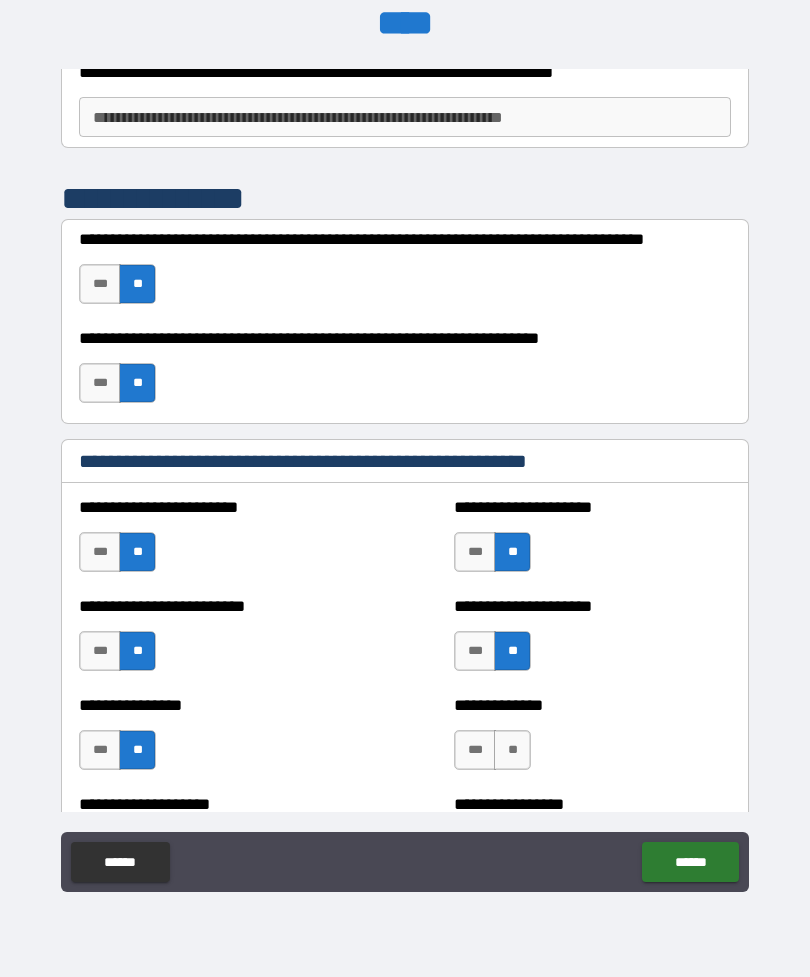 click on "**" at bounding box center (512, 750) 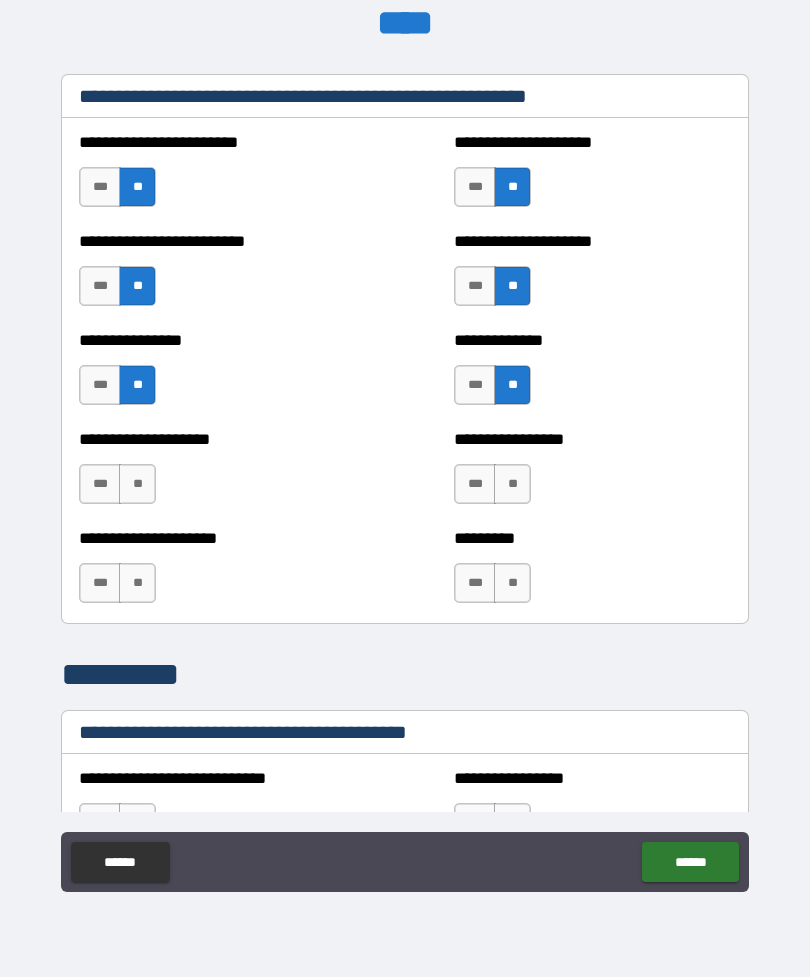 scroll, scrollTop: 3410, scrollLeft: 0, axis: vertical 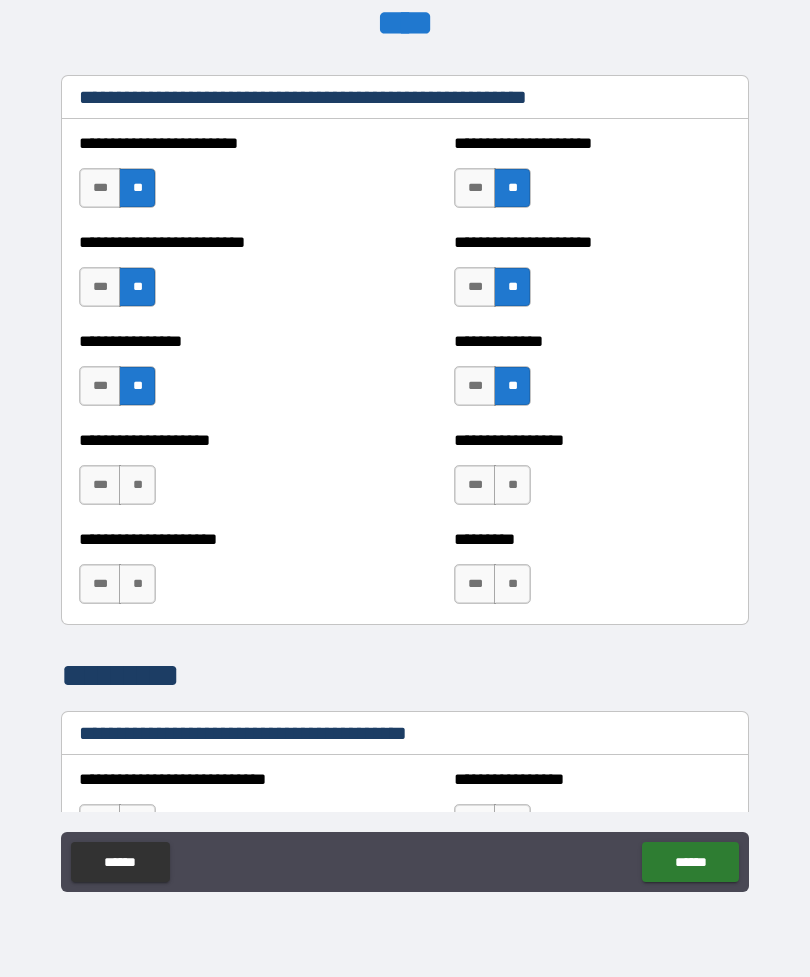 click on "**" at bounding box center [512, 485] 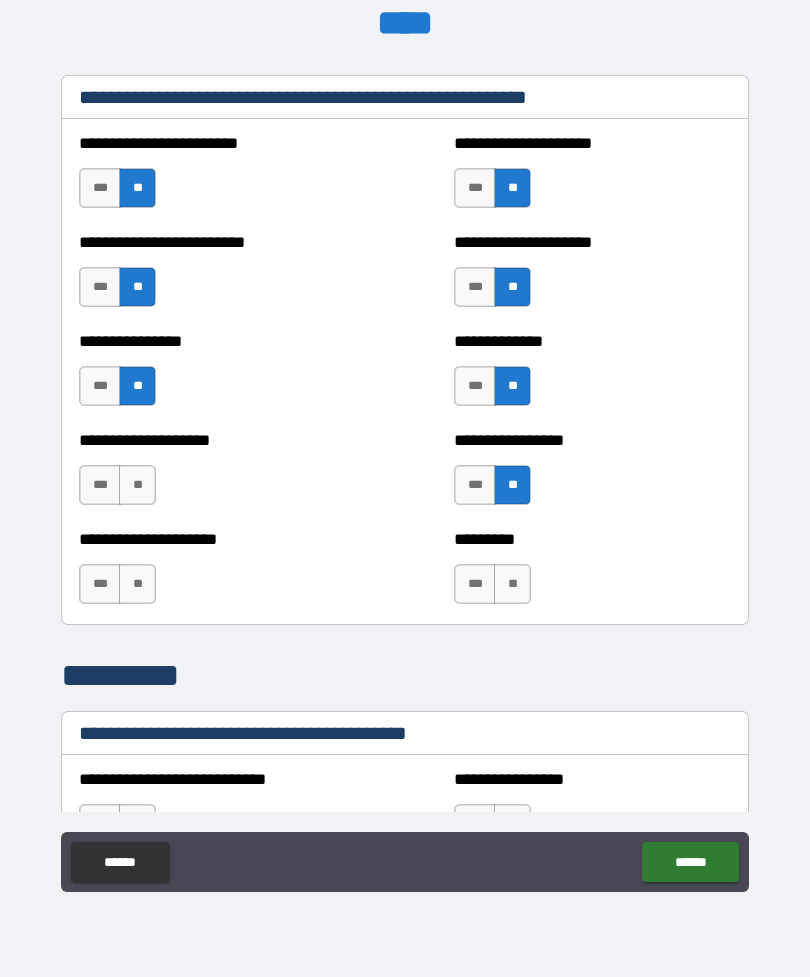 click on "***" at bounding box center (100, 485) 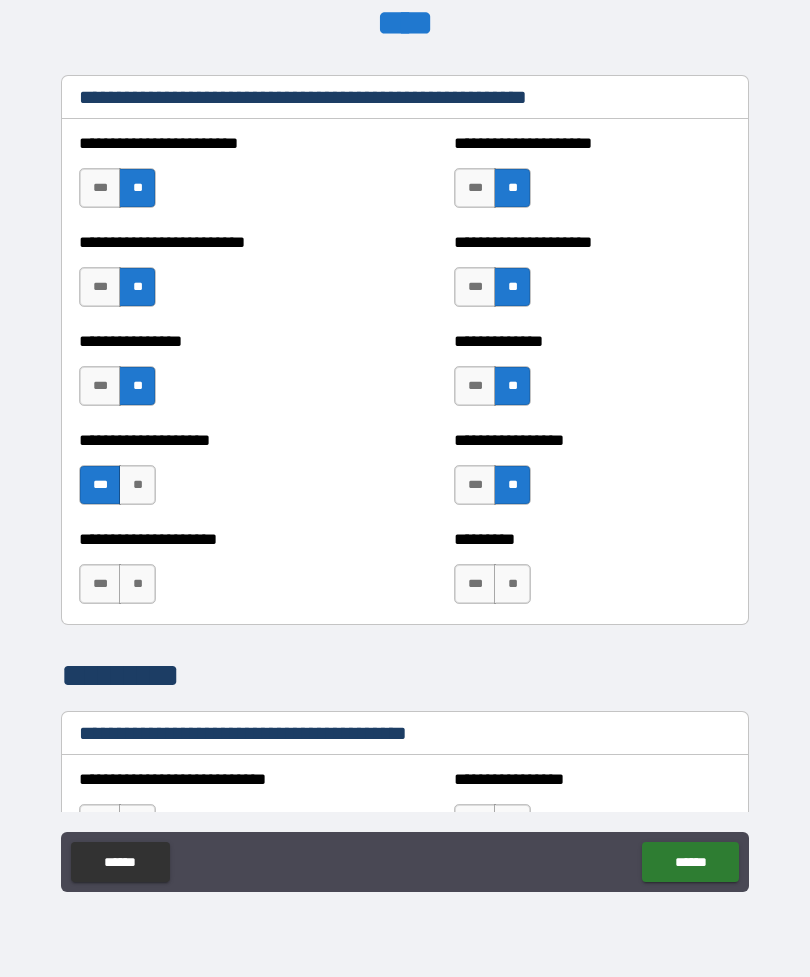 click on "**" at bounding box center [137, 584] 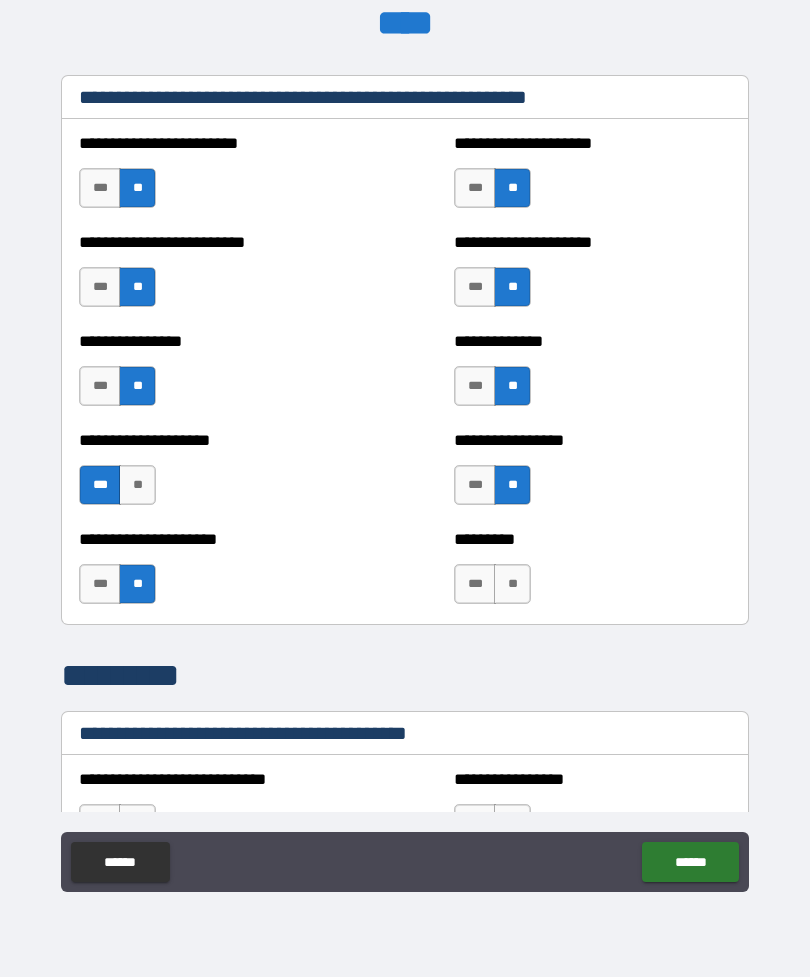 click on "**" at bounding box center (512, 584) 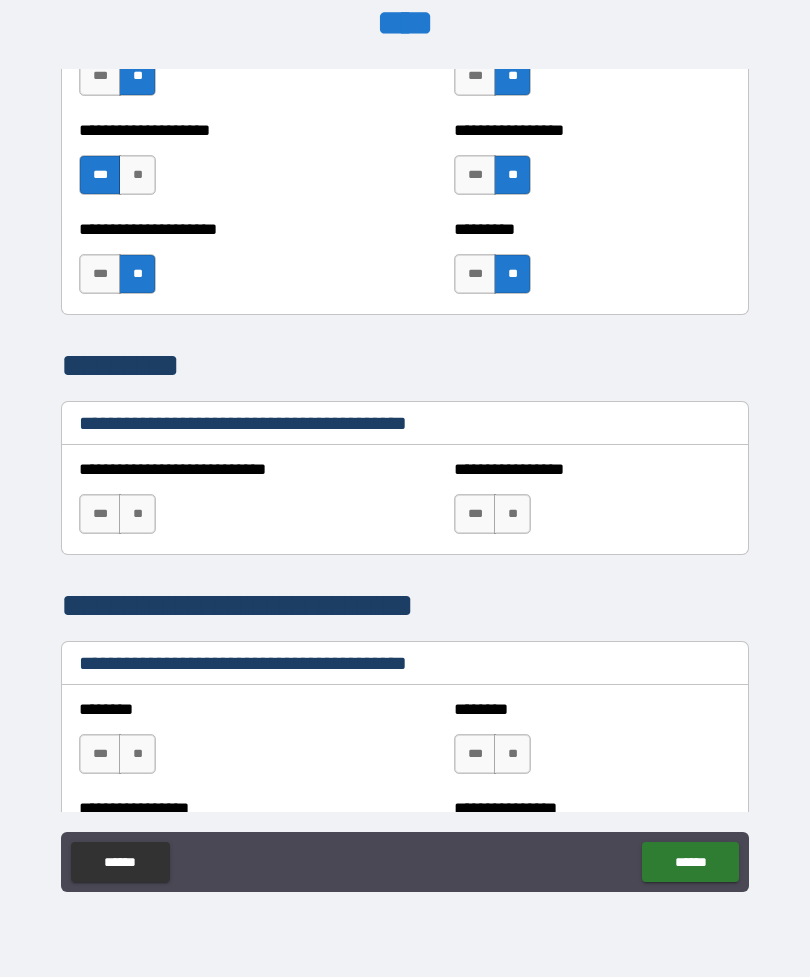 scroll, scrollTop: 3737, scrollLeft: 0, axis: vertical 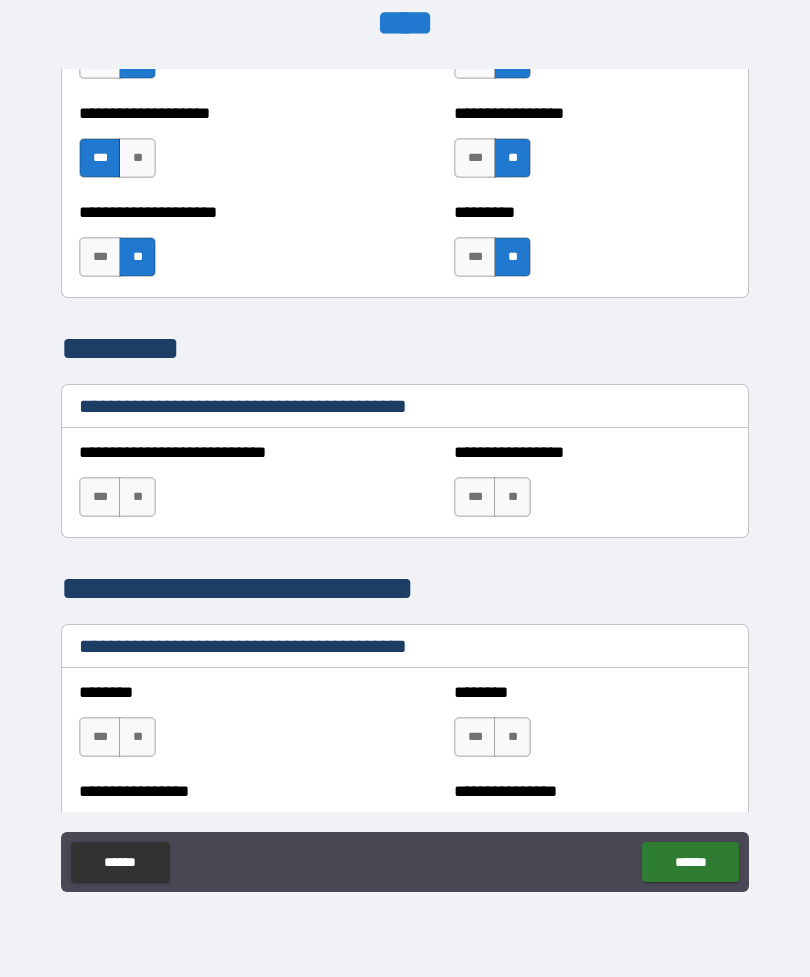 click on "***" at bounding box center [100, 497] 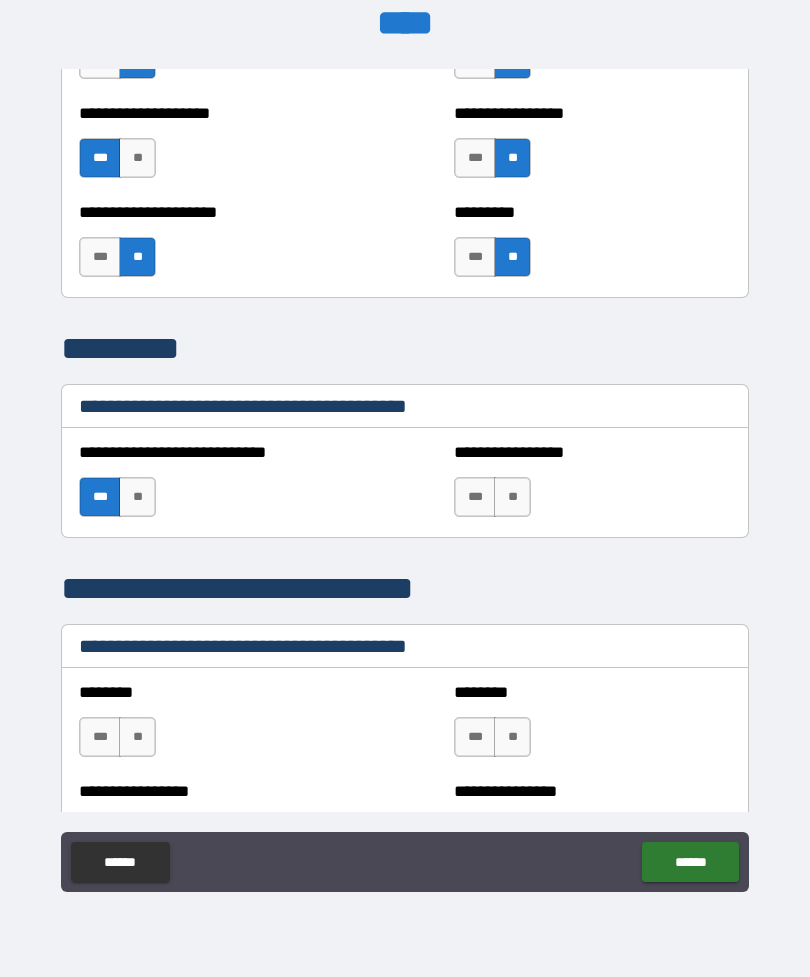 click on "**" at bounding box center (512, 497) 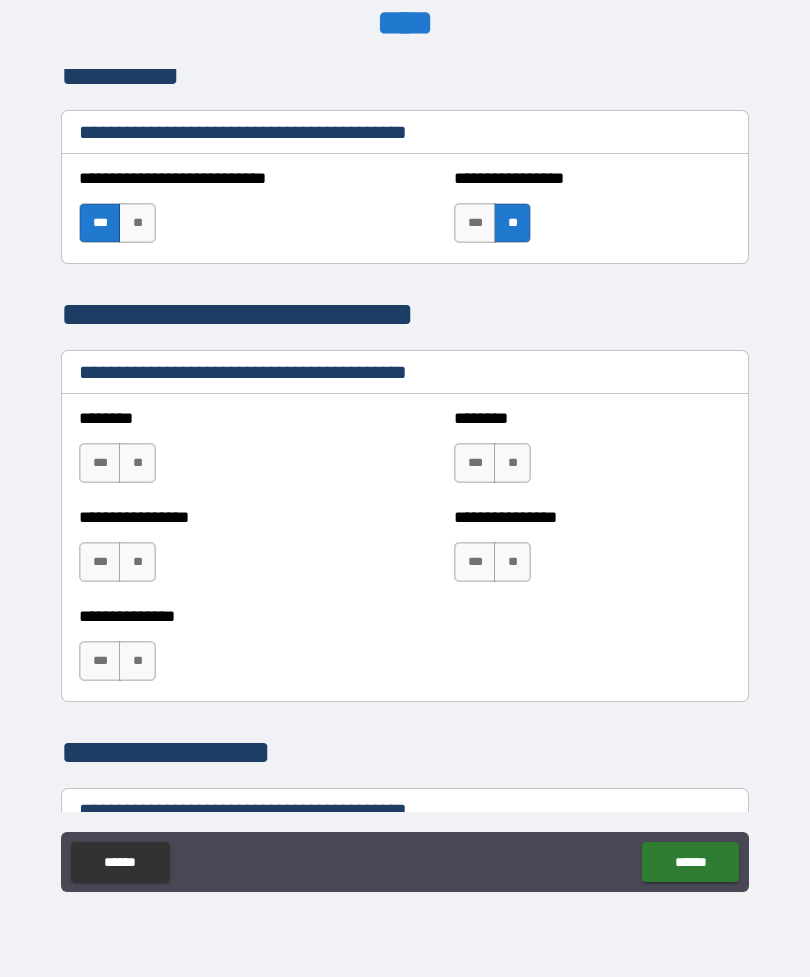 scroll, scrollTop: 4011, scrollLeft: 0, axis: vertical 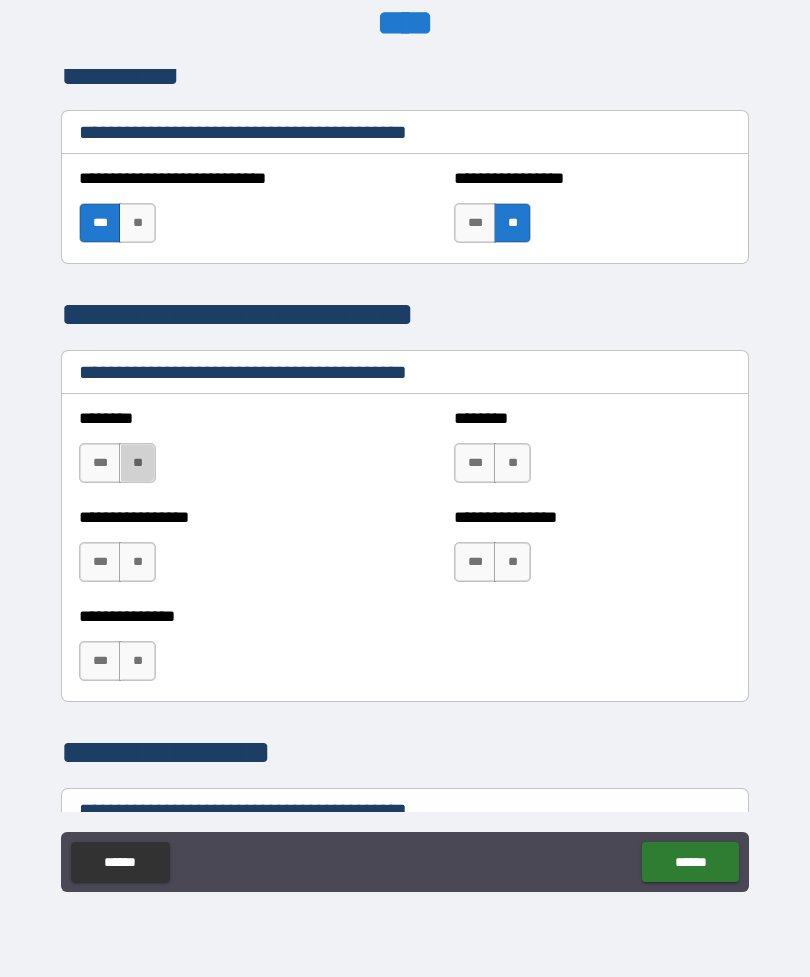 click on "**" at bounding box center (137, 463) 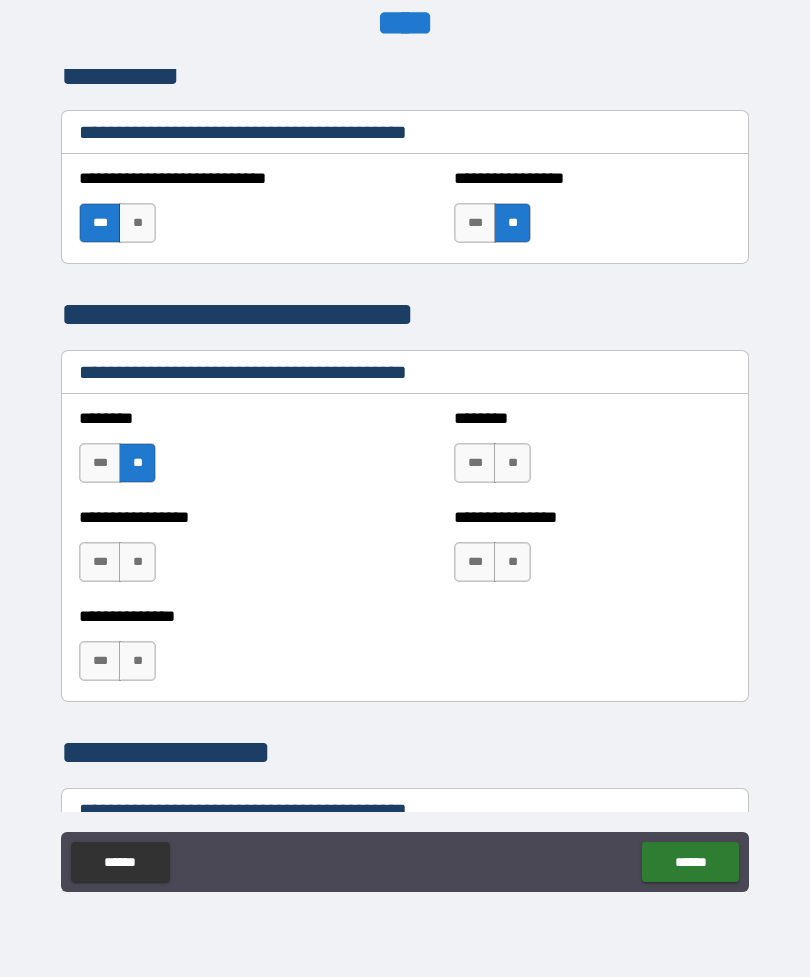 click on "**" at bounding box center (137, 562) 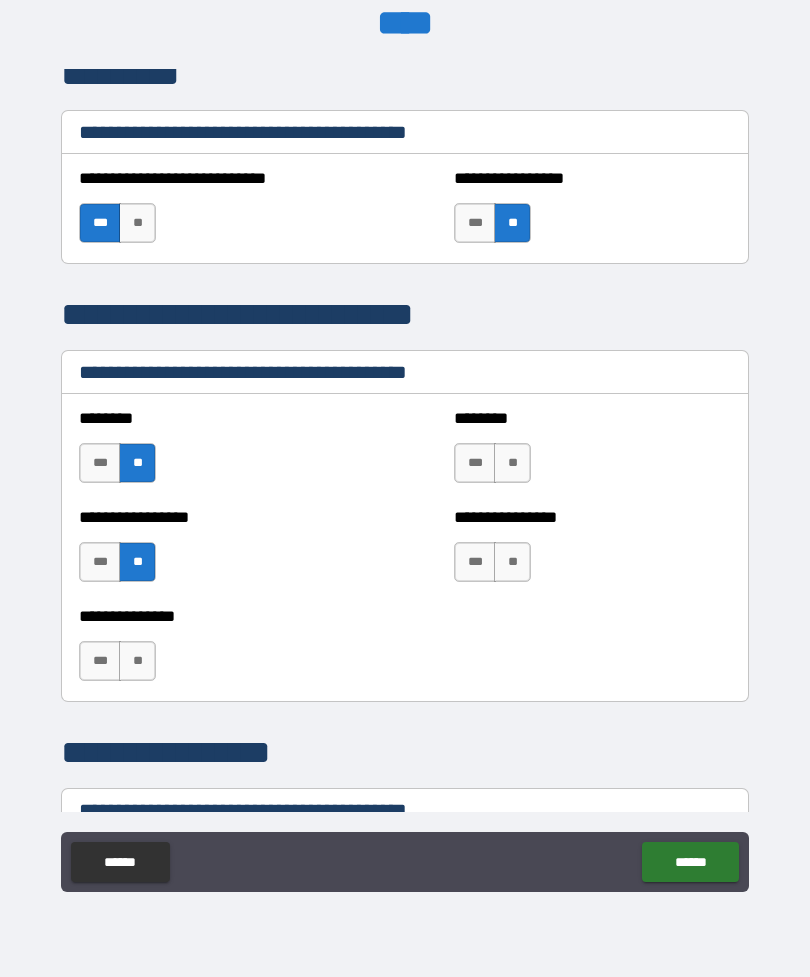 click on "**" at bounding box center [137, 661] 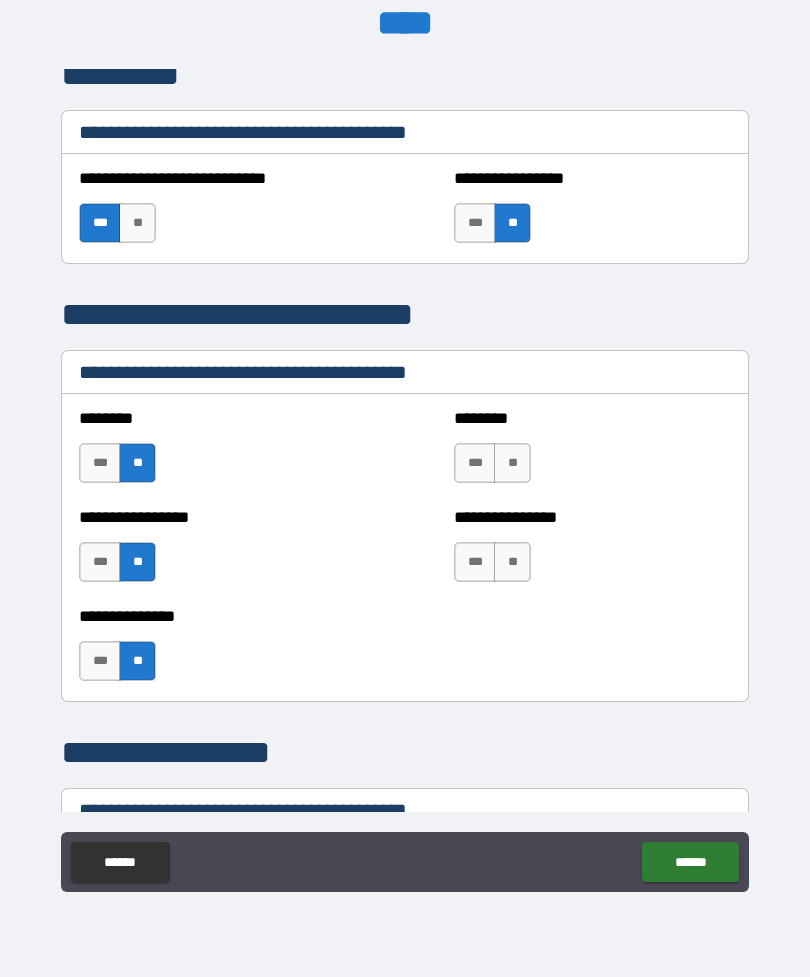 click on "**" at bounding box center (512, 463) 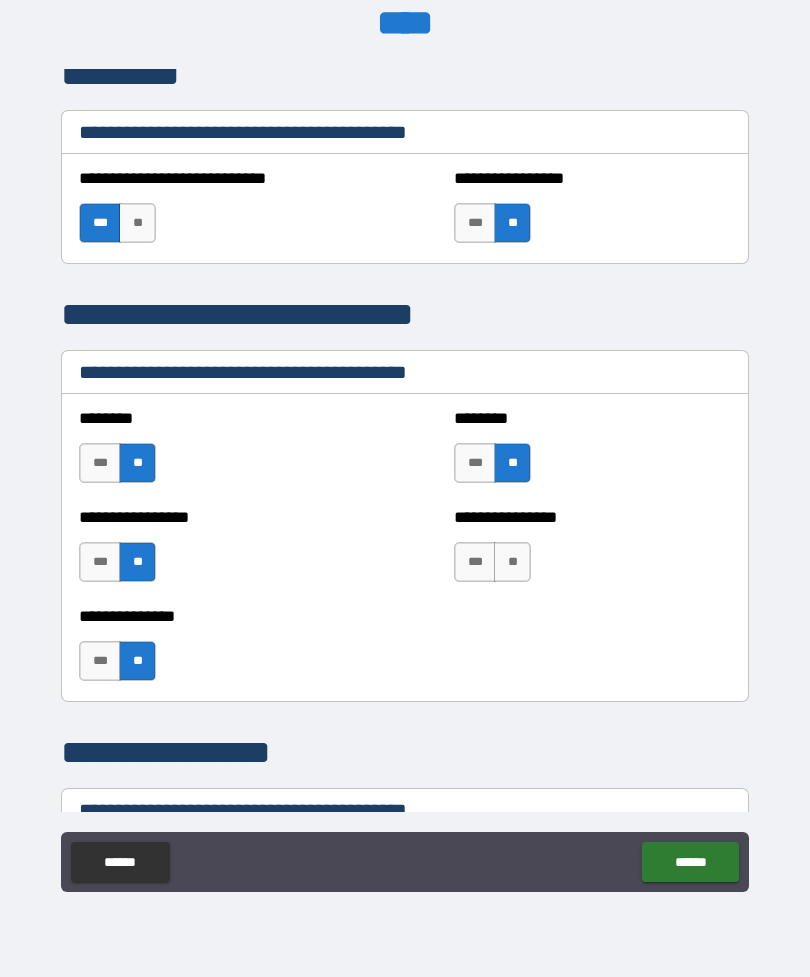 click on "**" at bounding box center [512, 562] 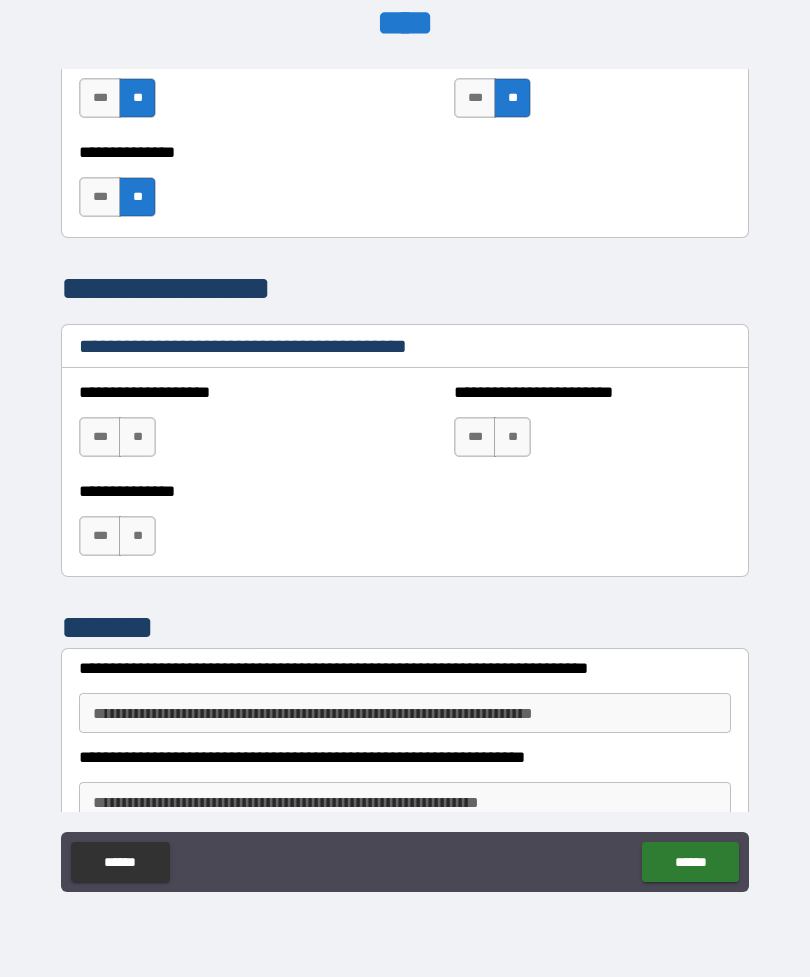 scroll, scrollTop: 4479, scrollLeft: 0, axis: vertical 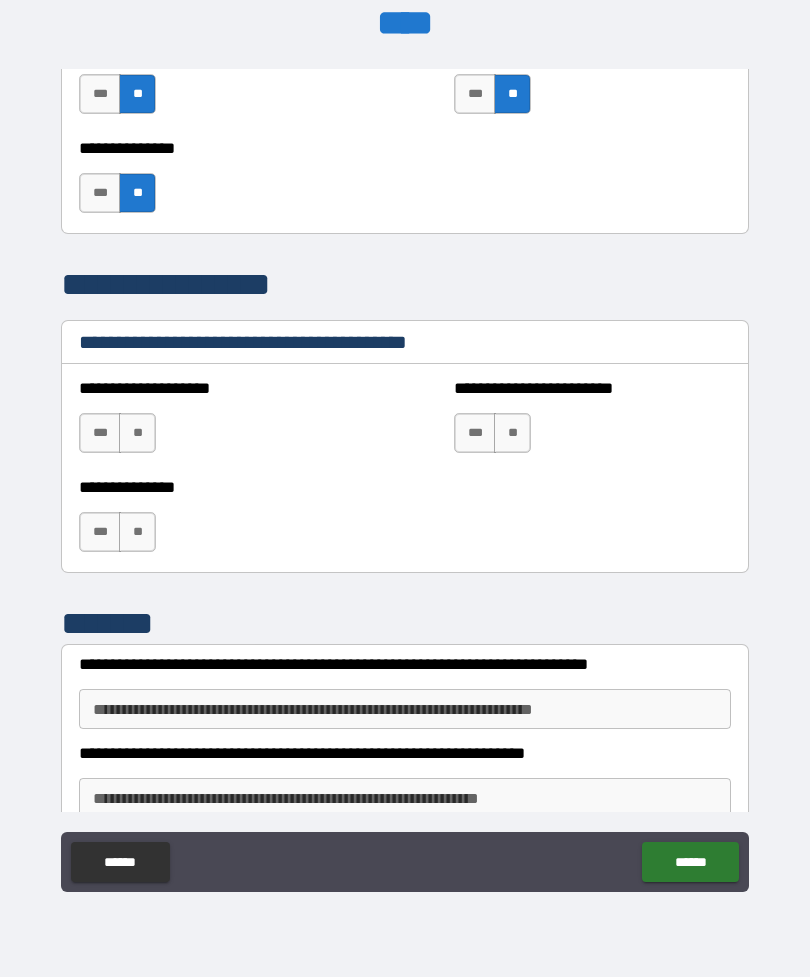 click on "**" at bounding box center (137, 433) 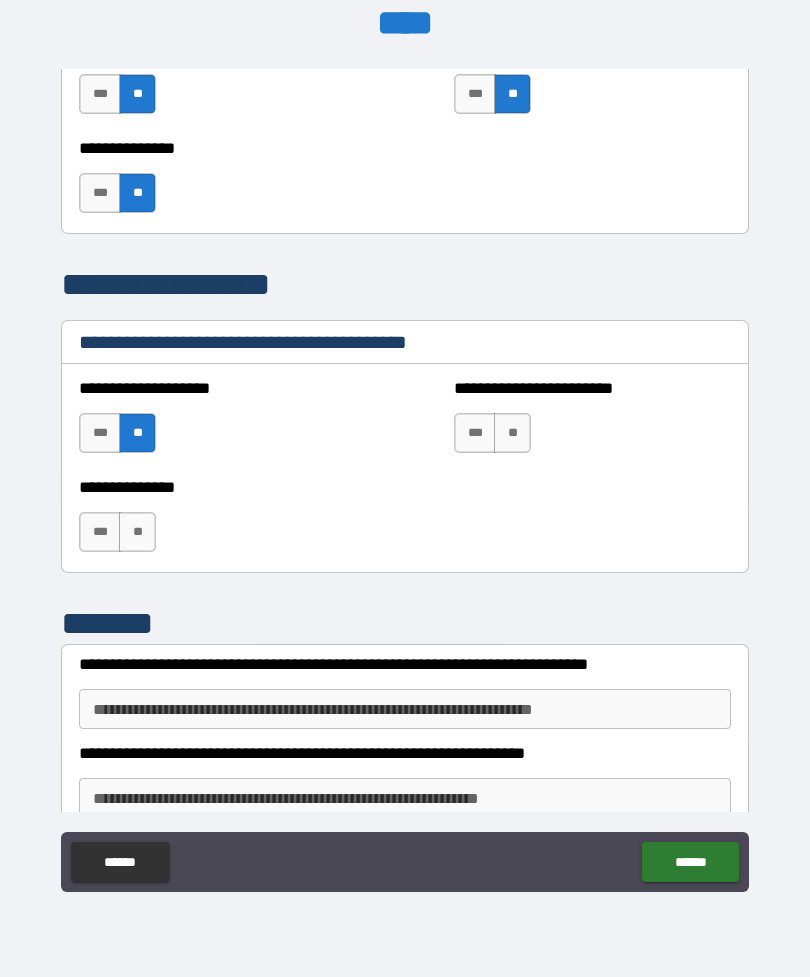 click on "**" at bounding box center [137, 532] 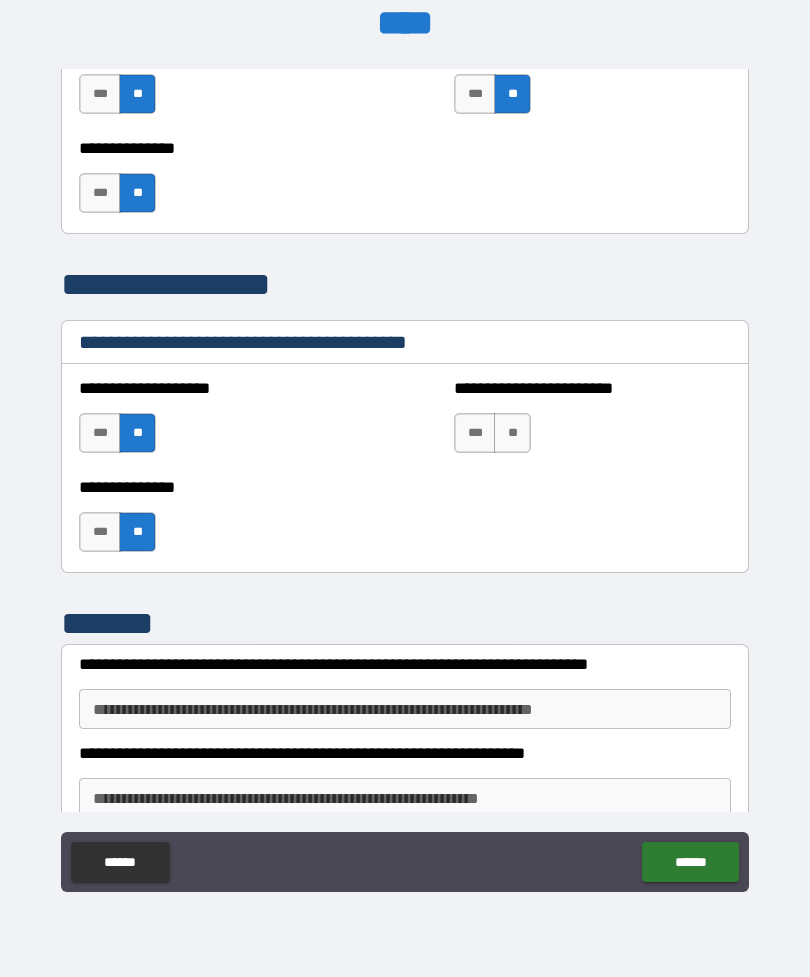 click on "**" at bounding box center [512, 433] 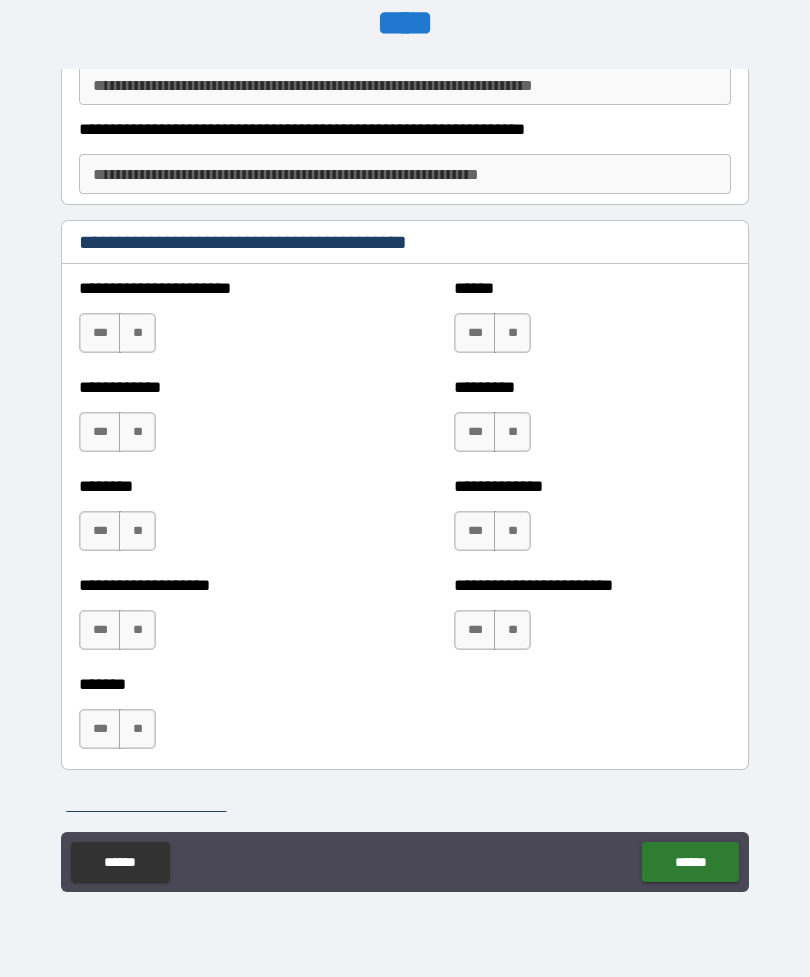 scroll, scrollTop: 5121, scrollLeft: 0, axis: vertical 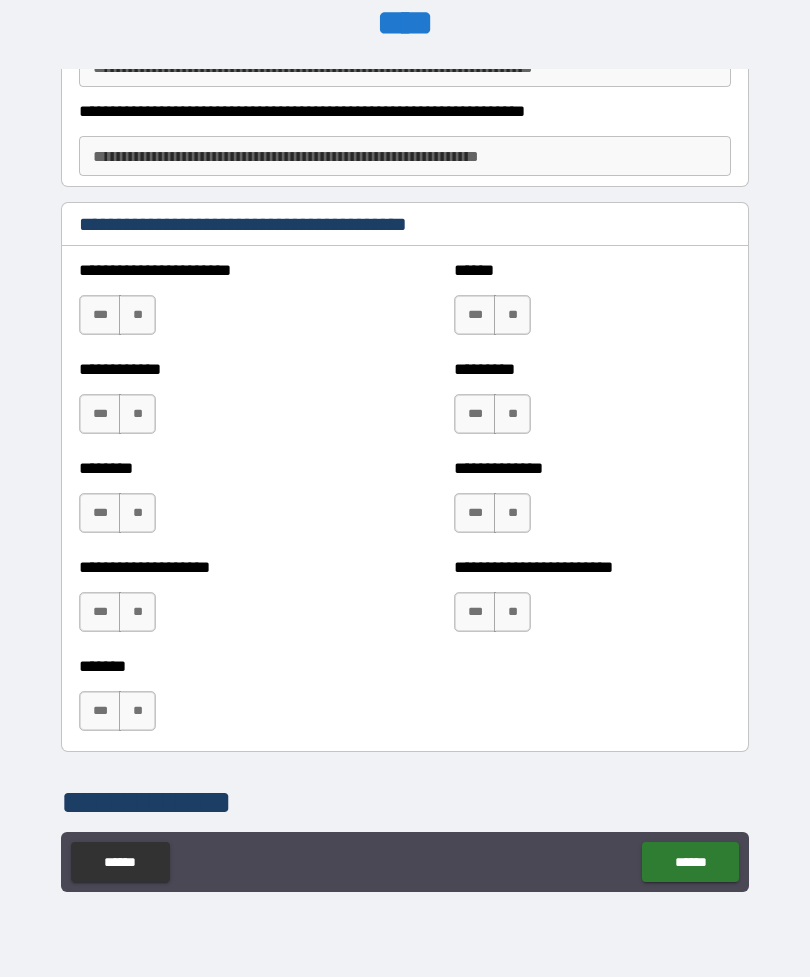 click on "**" at bounding box center [137, 315] 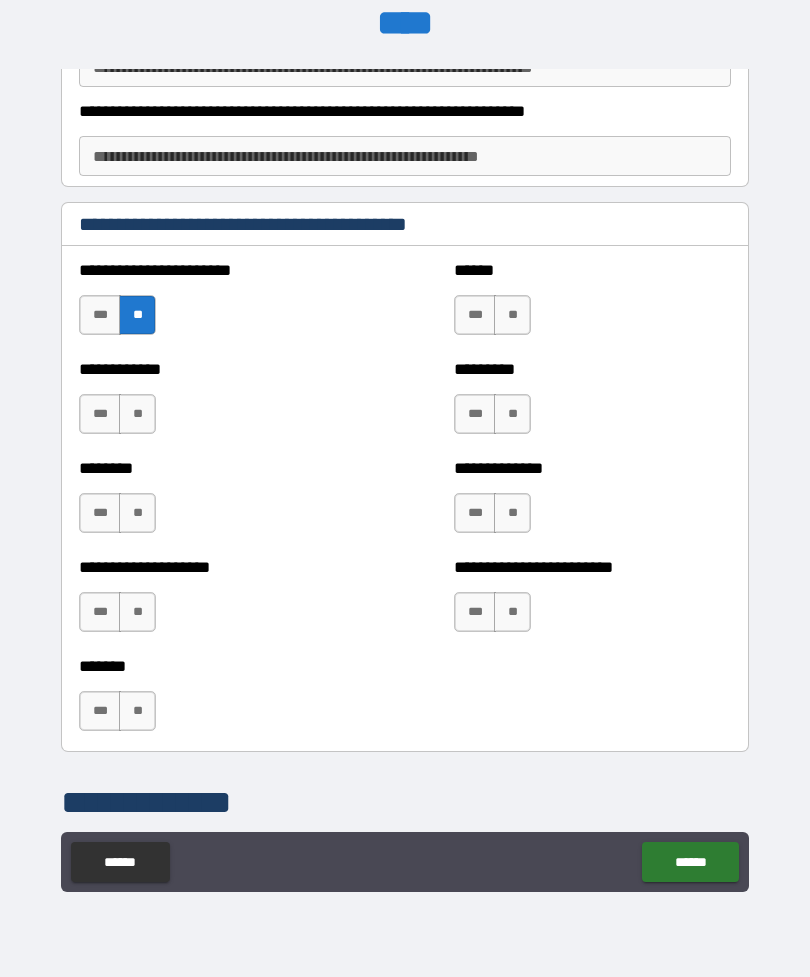 click on "**" at bounding box center [137, 414] 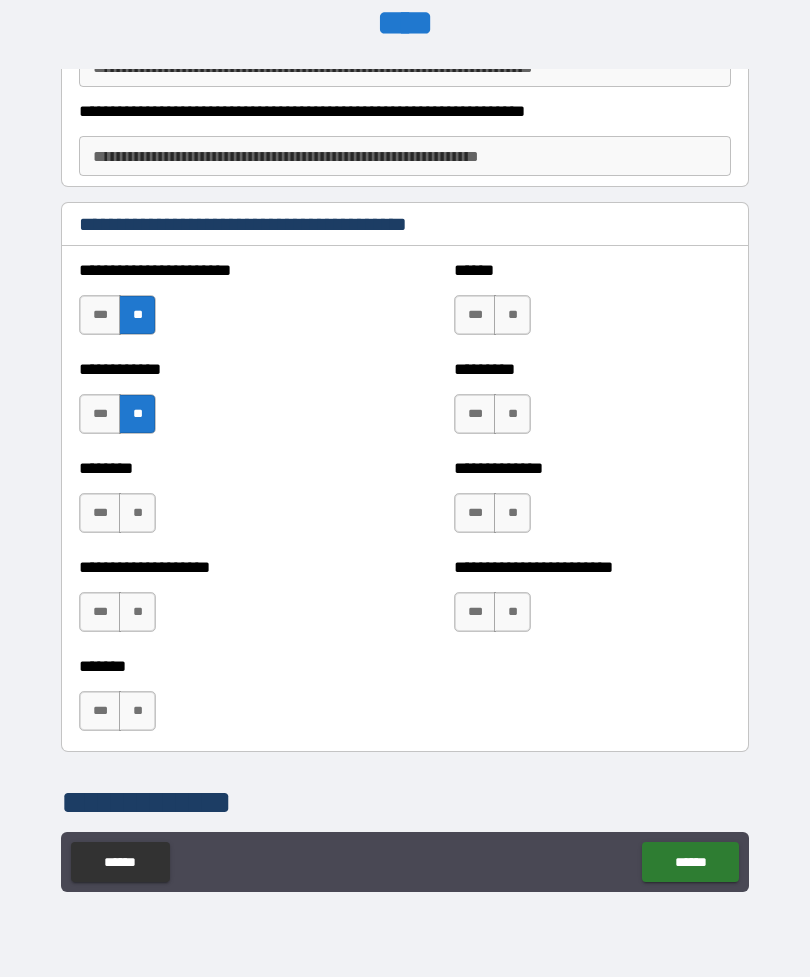 click on "**" at bounding box center [137, 513] 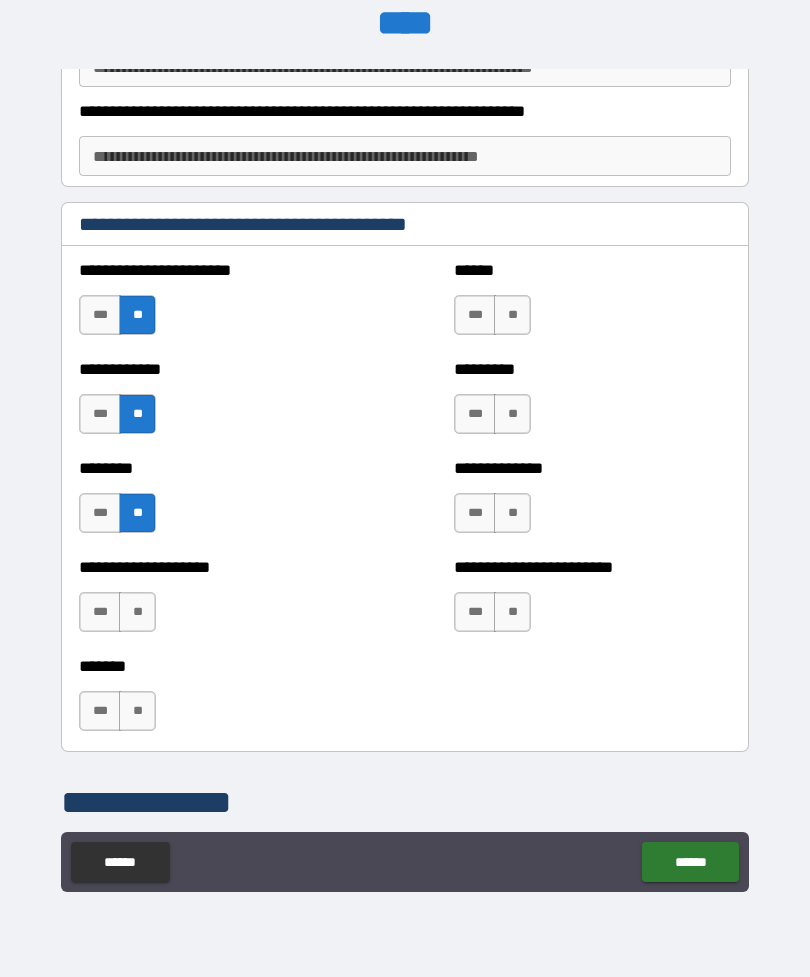 click on "**" at bounding box center (137, 612) 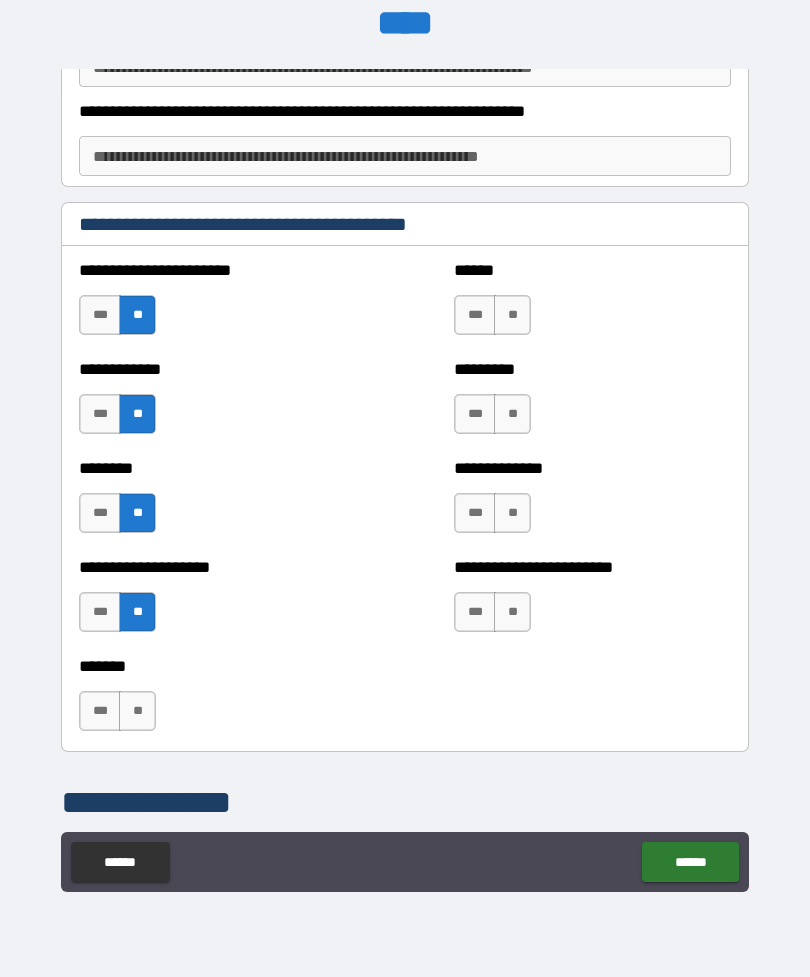 click on "**" at bounding box center [137, 711] 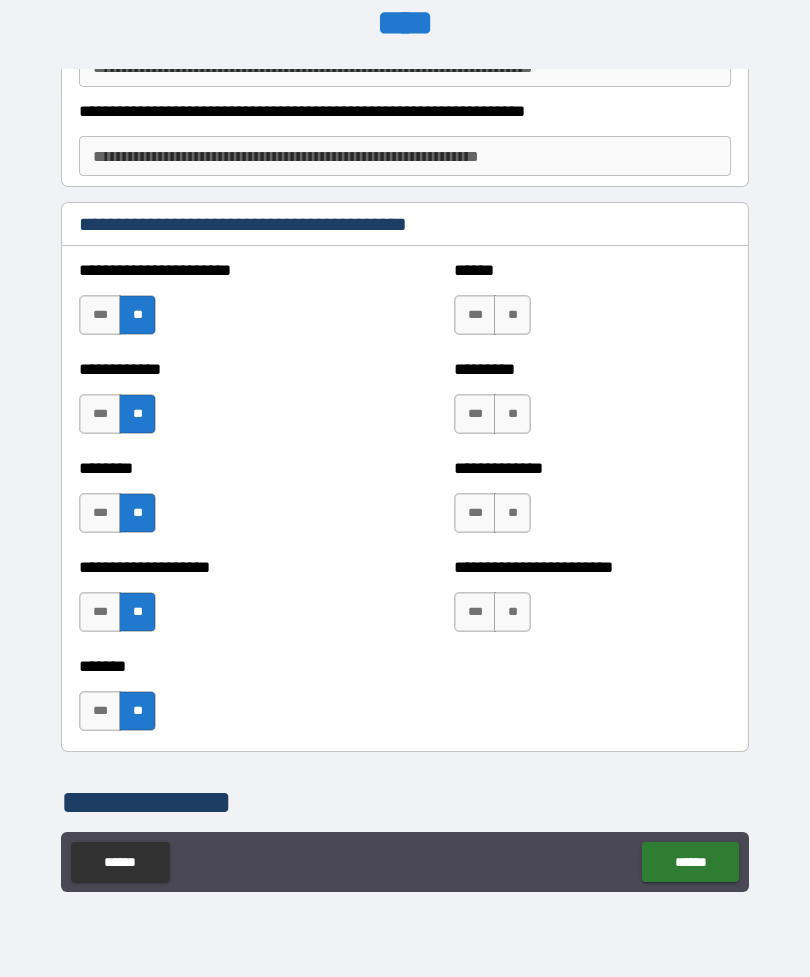 click on "**" at bounding box center (512, 315) 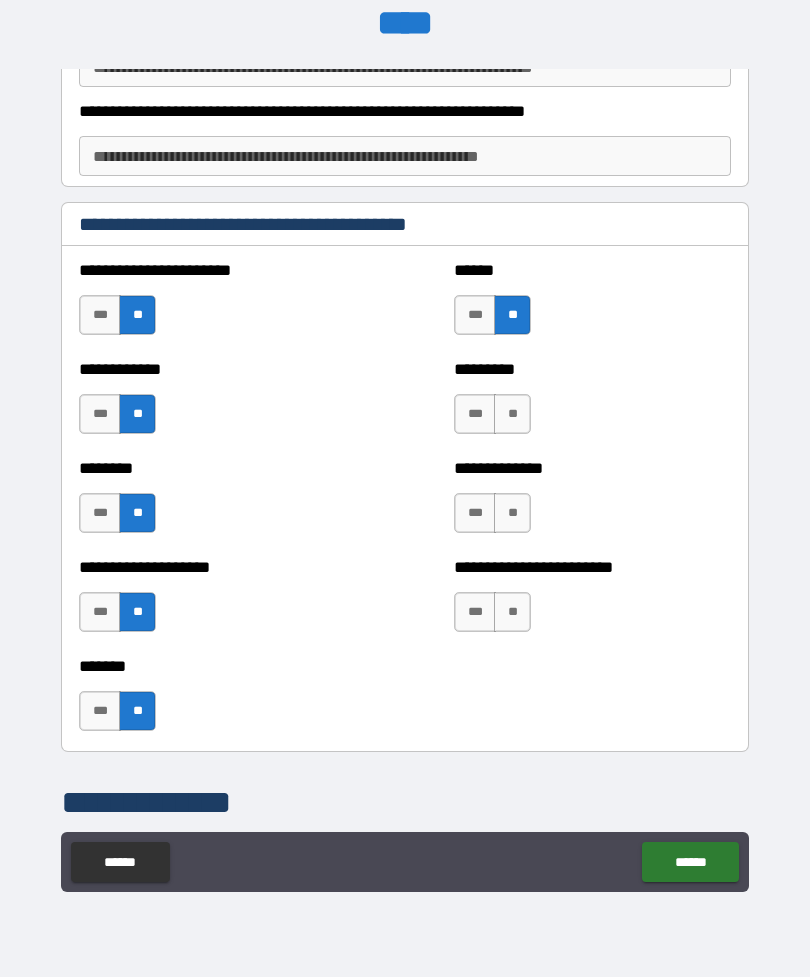 click on "**" at bounding box center [512, 414] 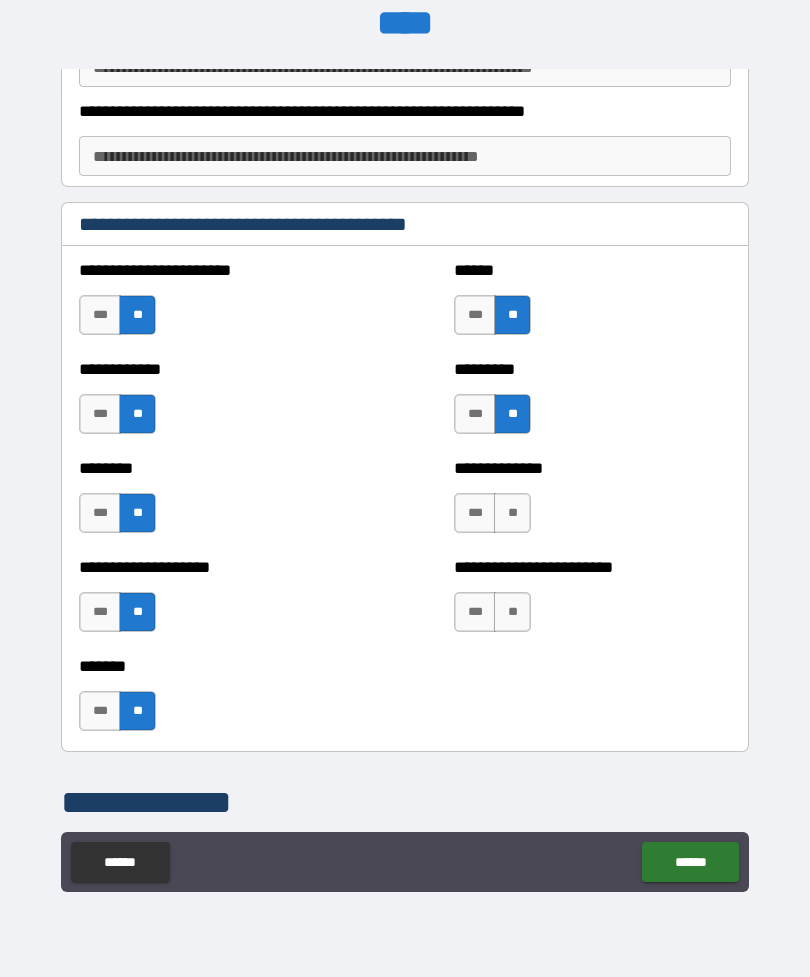 click on "**" at bounding box center [512, 513] 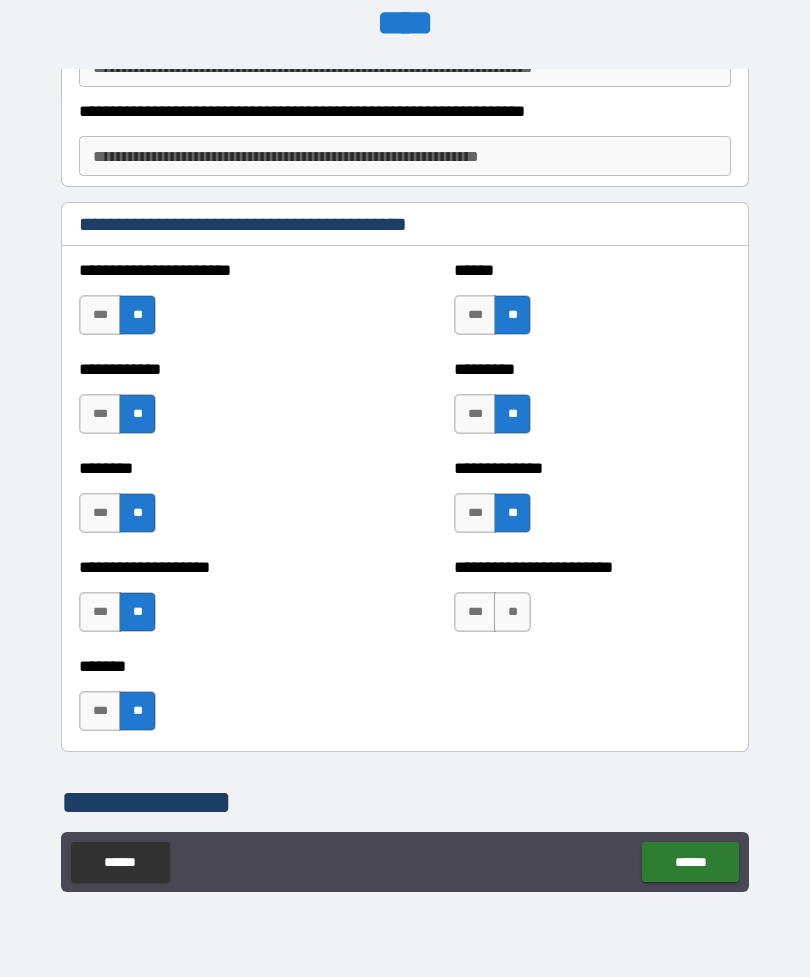 click on "**" at bounding box center [512, 612] 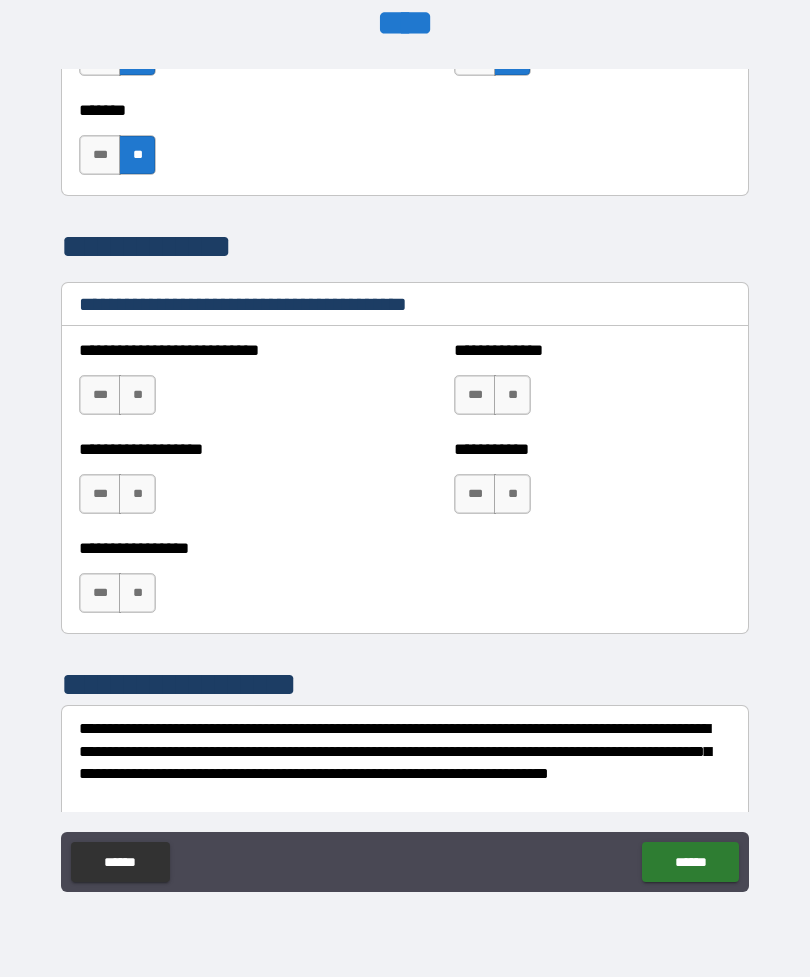 scroll, scrollTop: 5680, scrollLeft: 0, axis: vertical 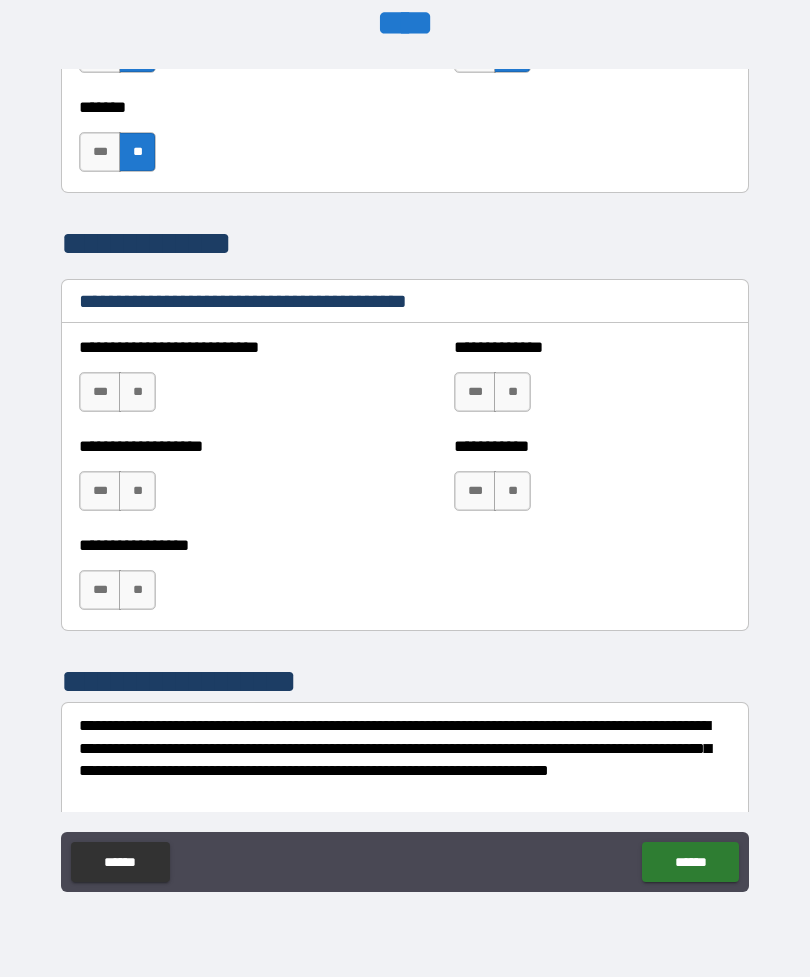 click on "**" at bounding box center (137, 392) 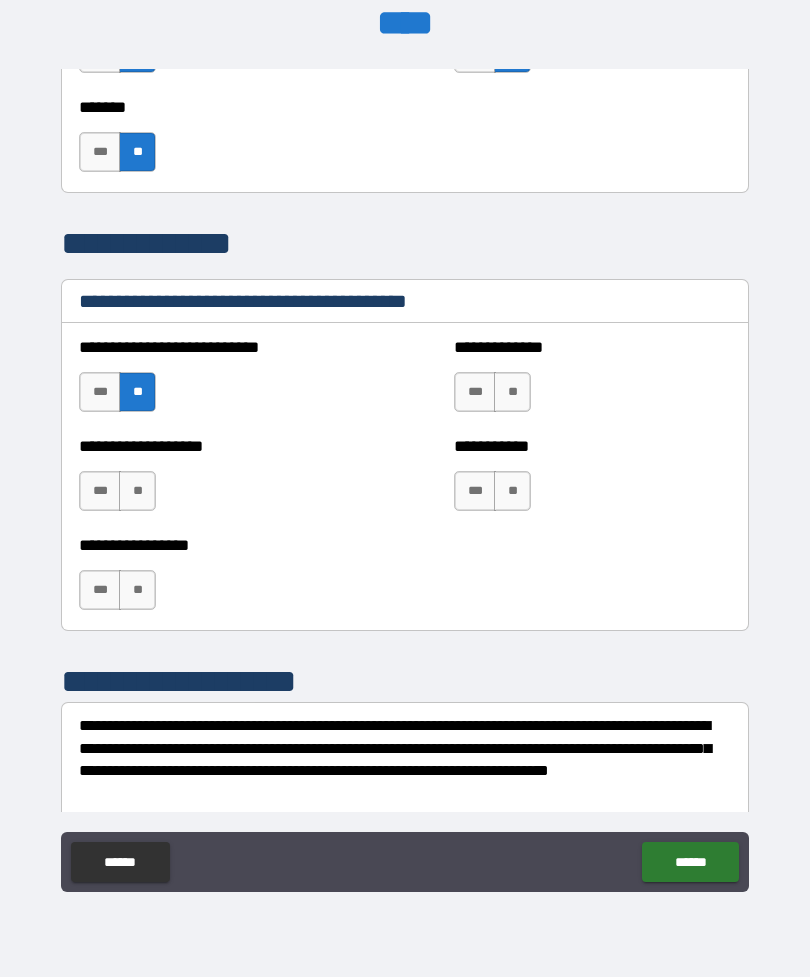 click on "**" at bounding box center [137, 491] 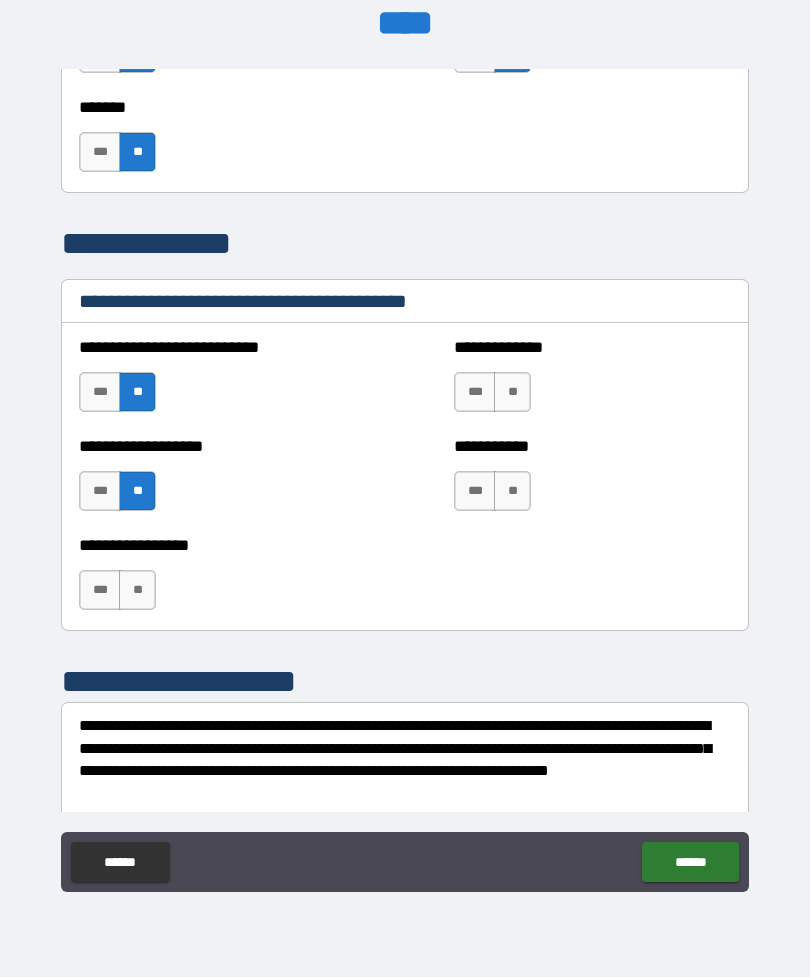 click on "**" at bounding box center [137, 590] 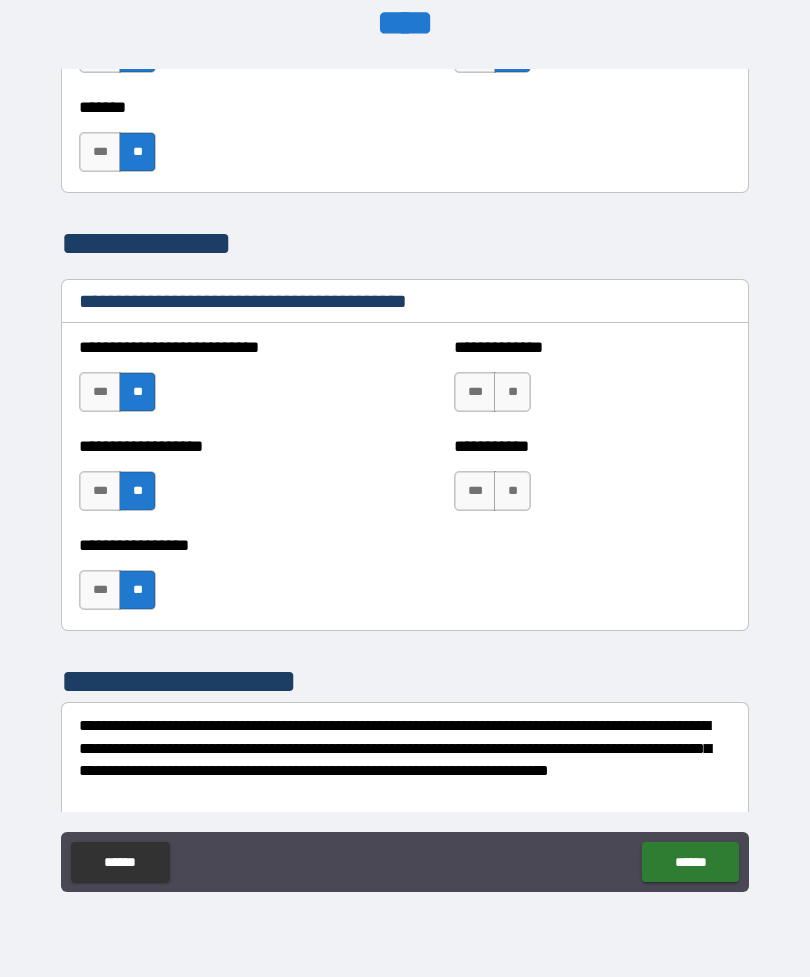 click on "**" at bounding box center (512, 392) 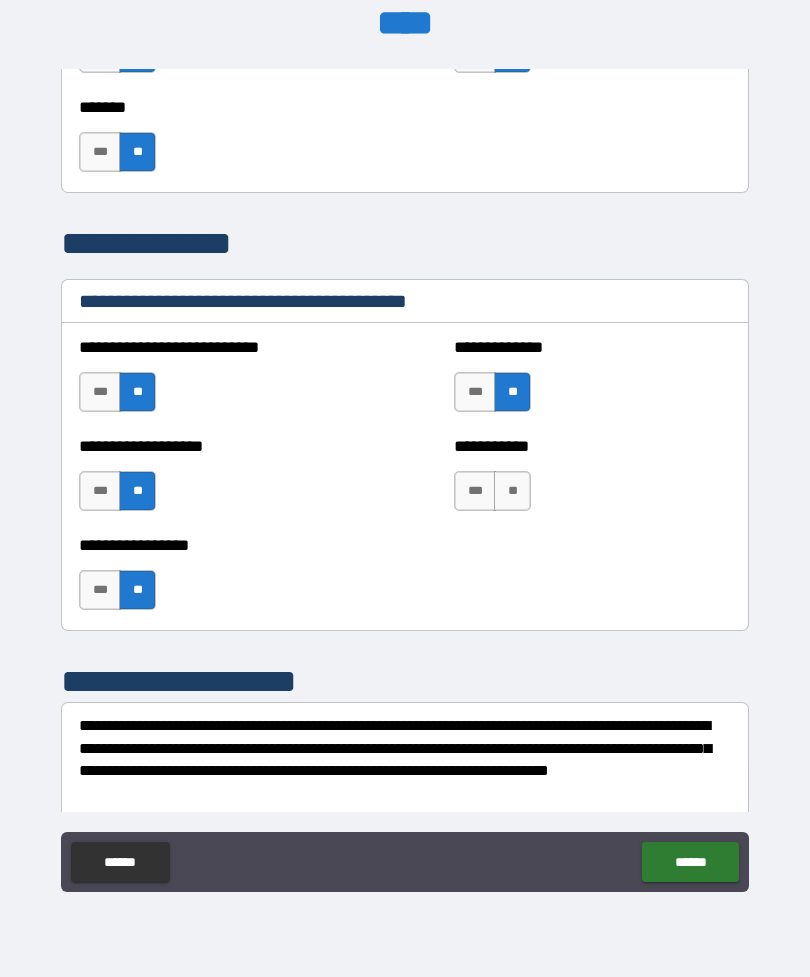 click on "**" at bounding box center [512, 491] 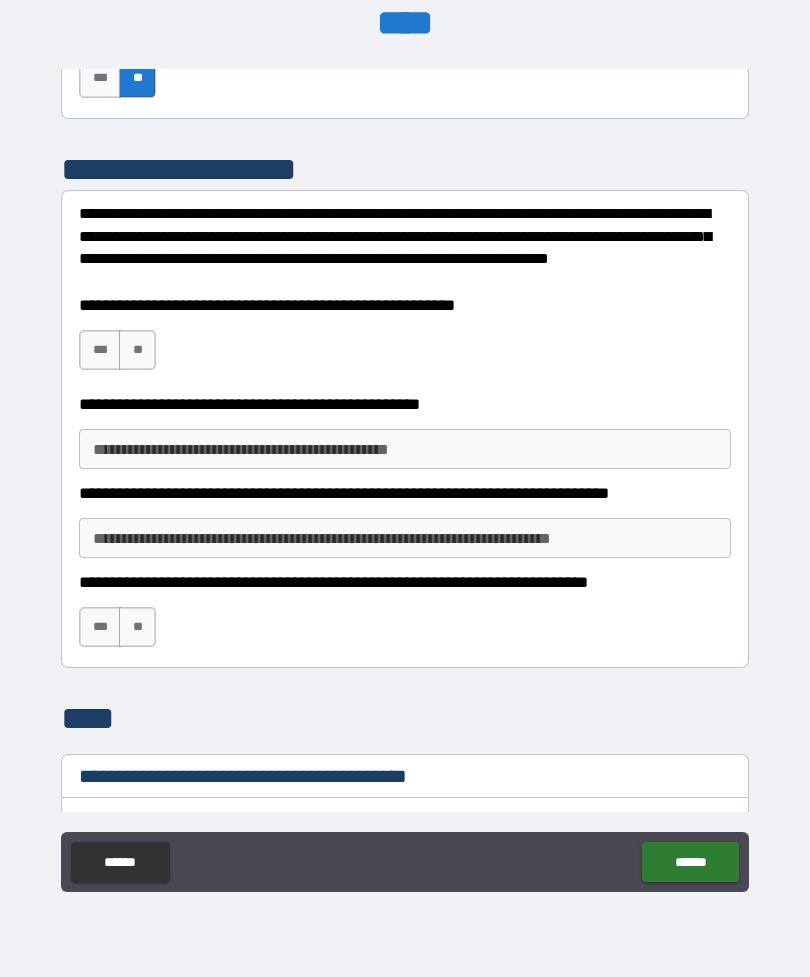 scroll, scrollTop: 6193, scrollLeft: 0, axis: vertical 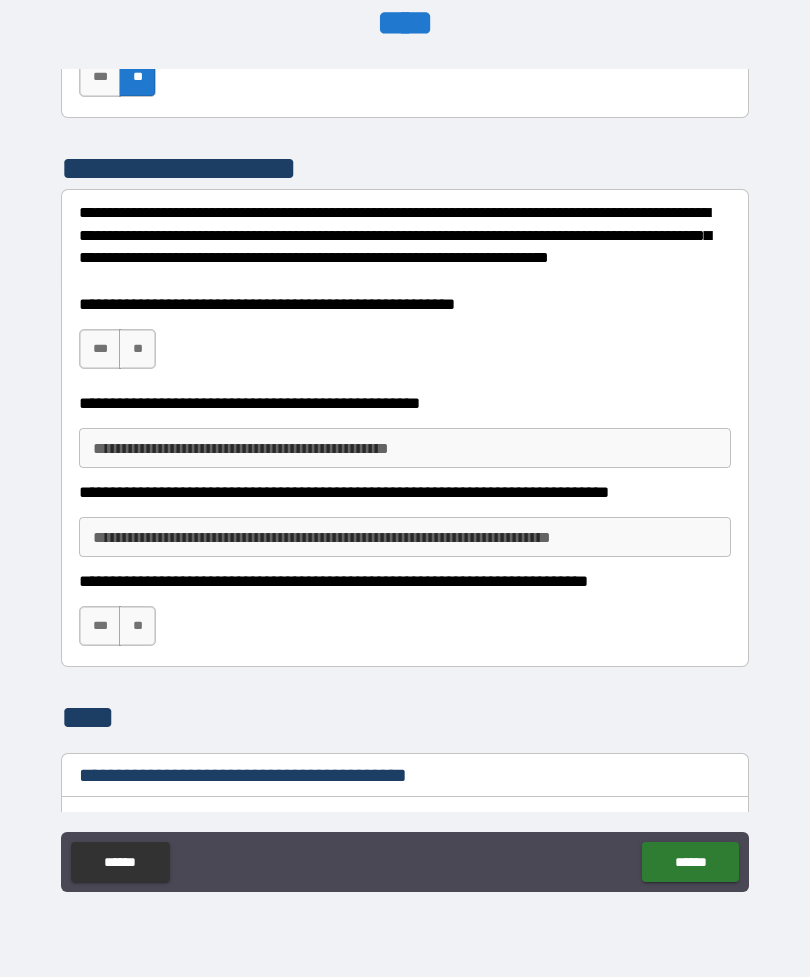 click on "**" at bounding box center [137, 349] 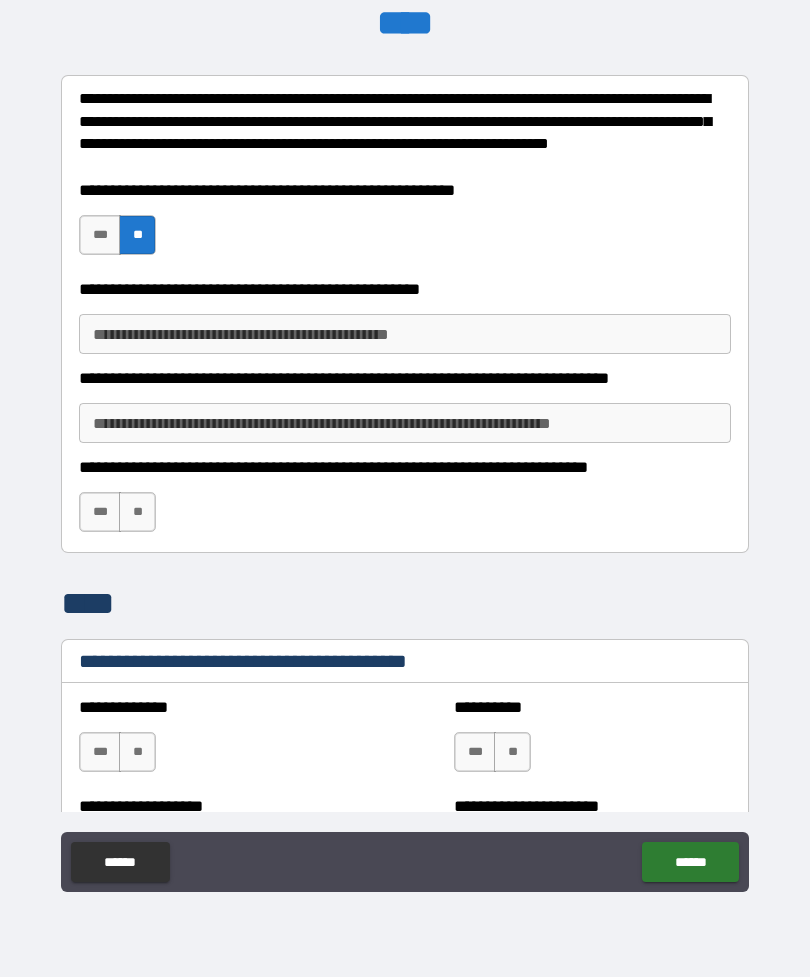 scroll, scrollTop: 6310, scrollLeft: 0, axis: vertical 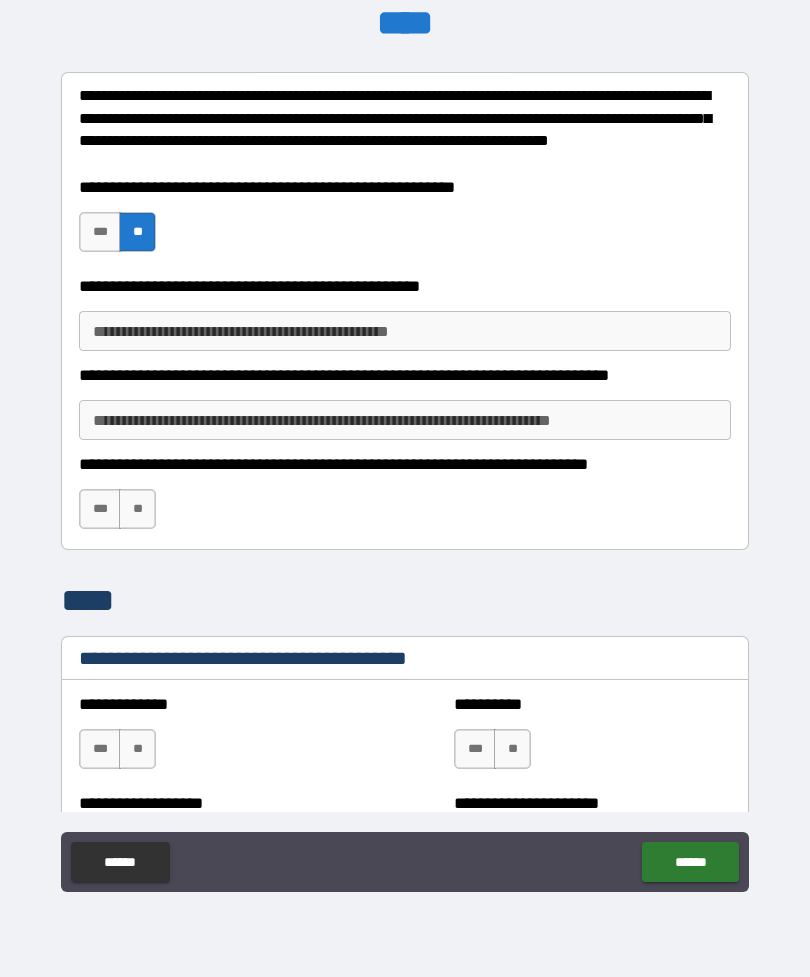 click on "**" at bounding box center (137, 509) 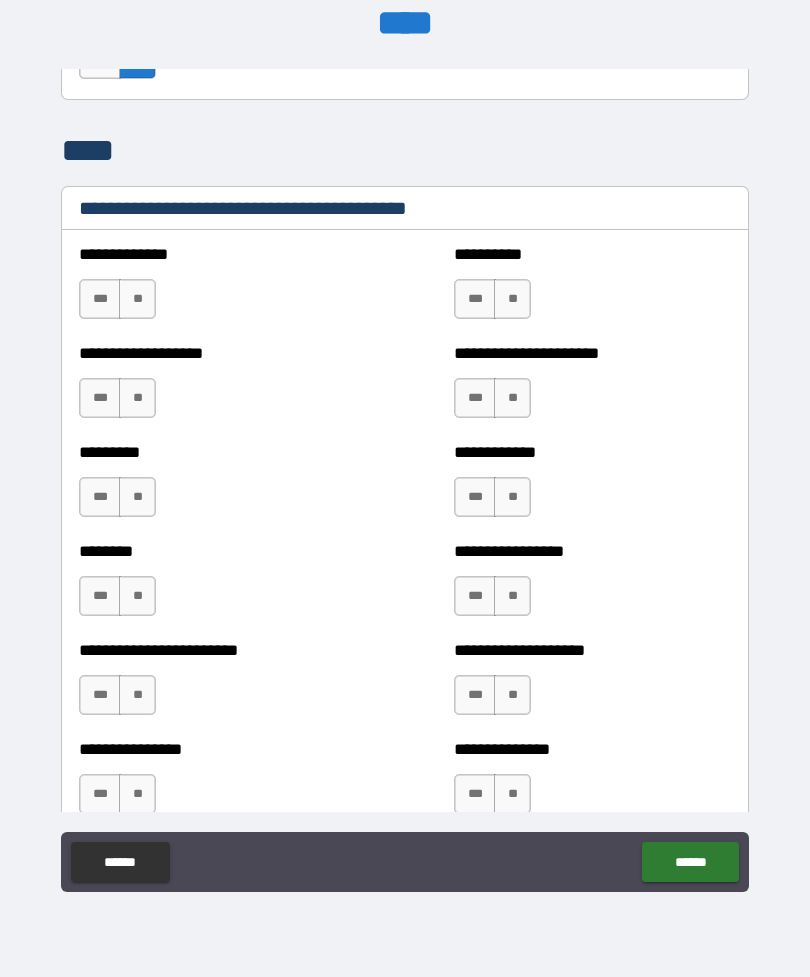 scroll, scrollTop: 6762, scrollLeft: 0, axis: vertical 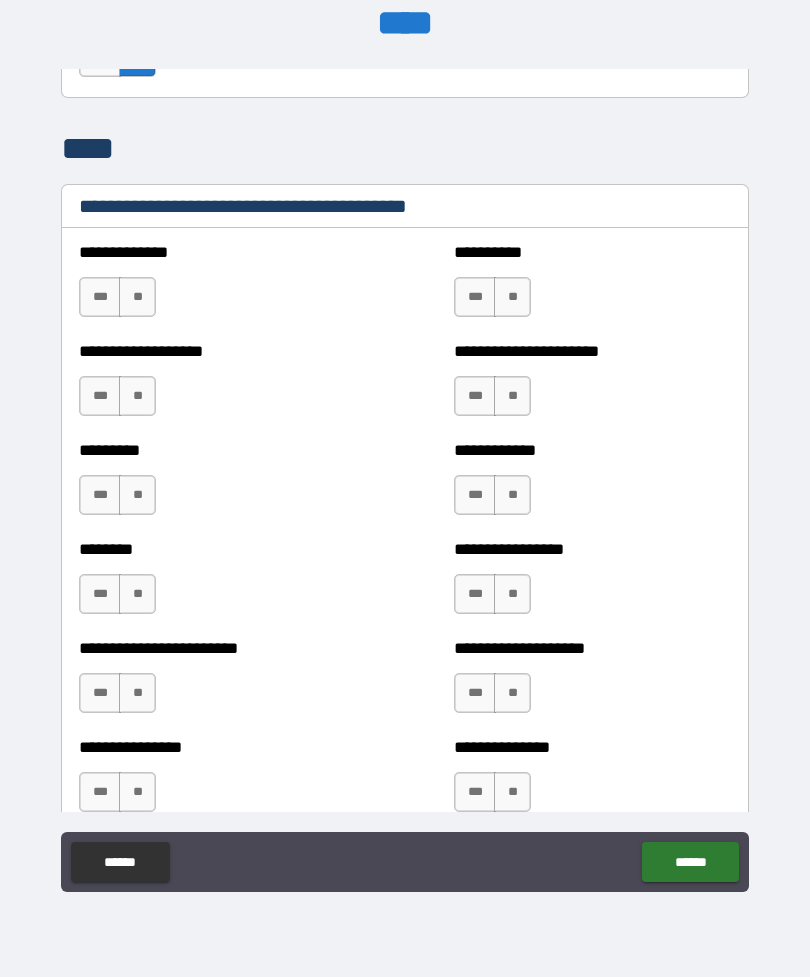 click on "**" at bounding box center (137, 297) 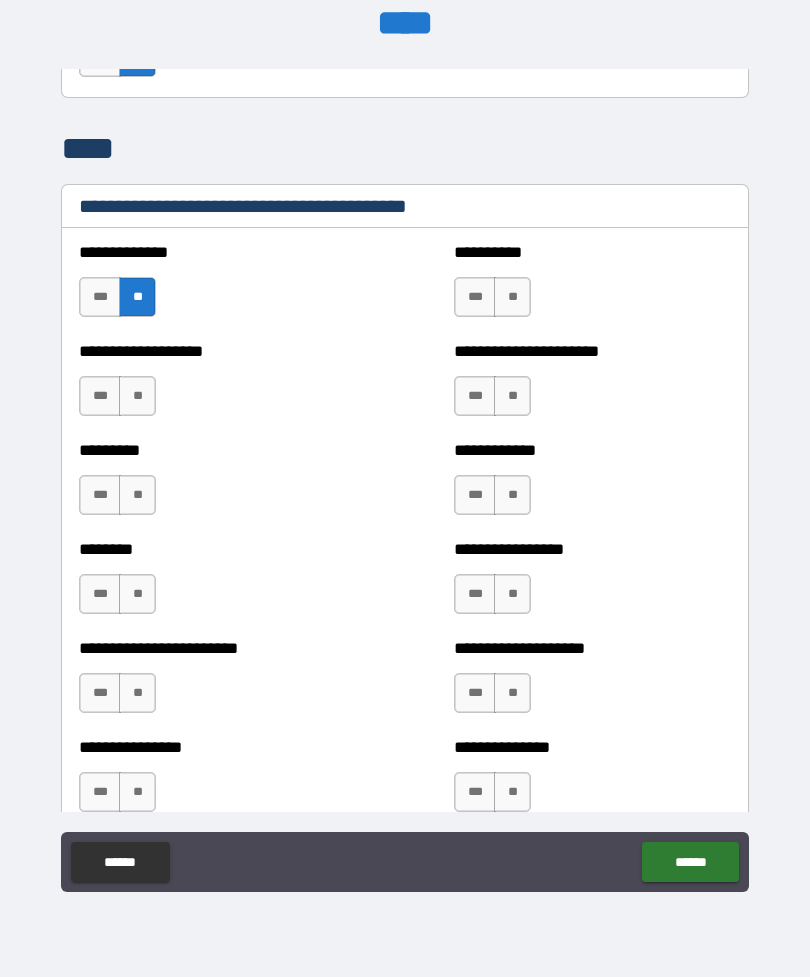 click on "**" at bounding box center [137, 396] 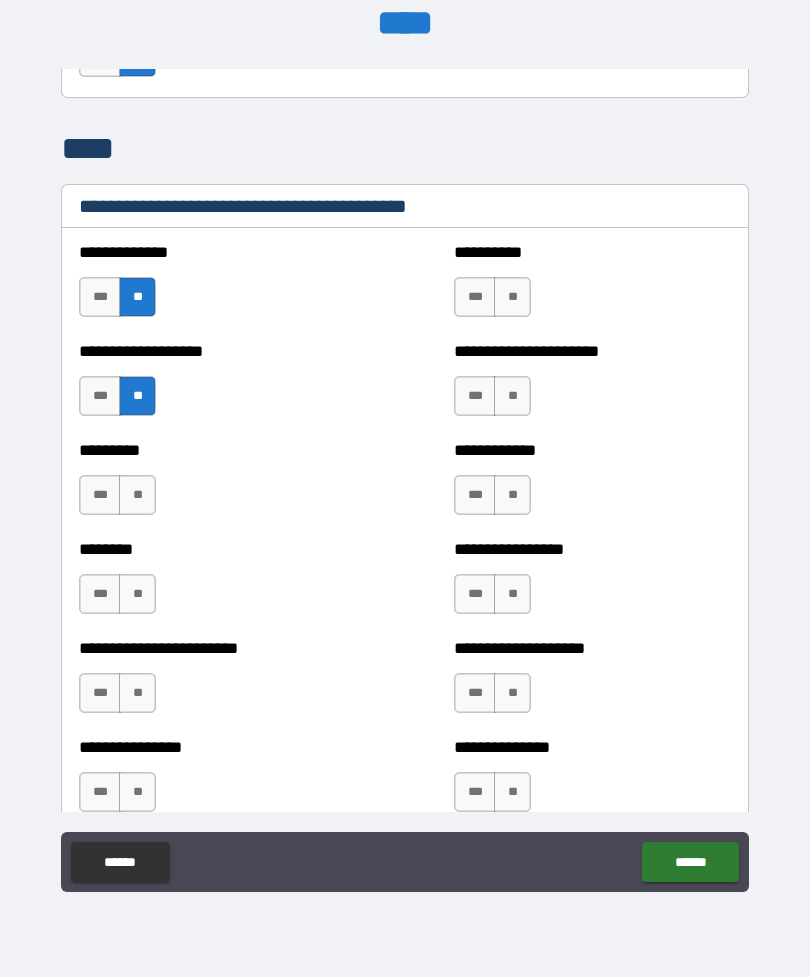 click on "**" at bounding box center (137, 495) 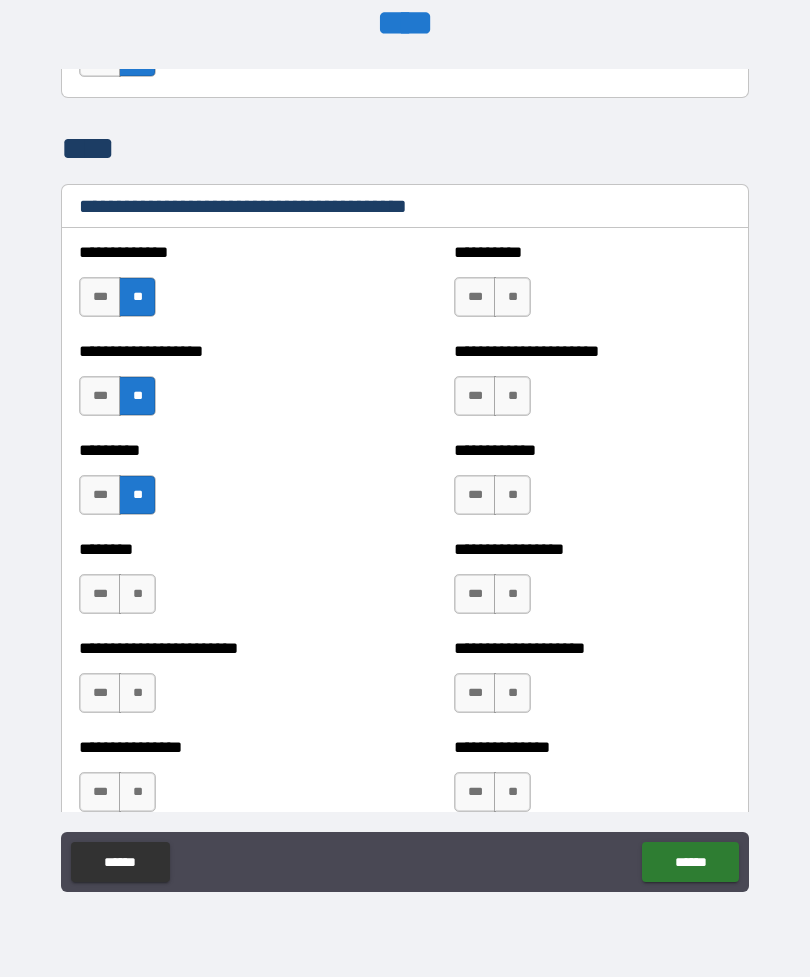 click on "**" at bounding box center (137, 594) 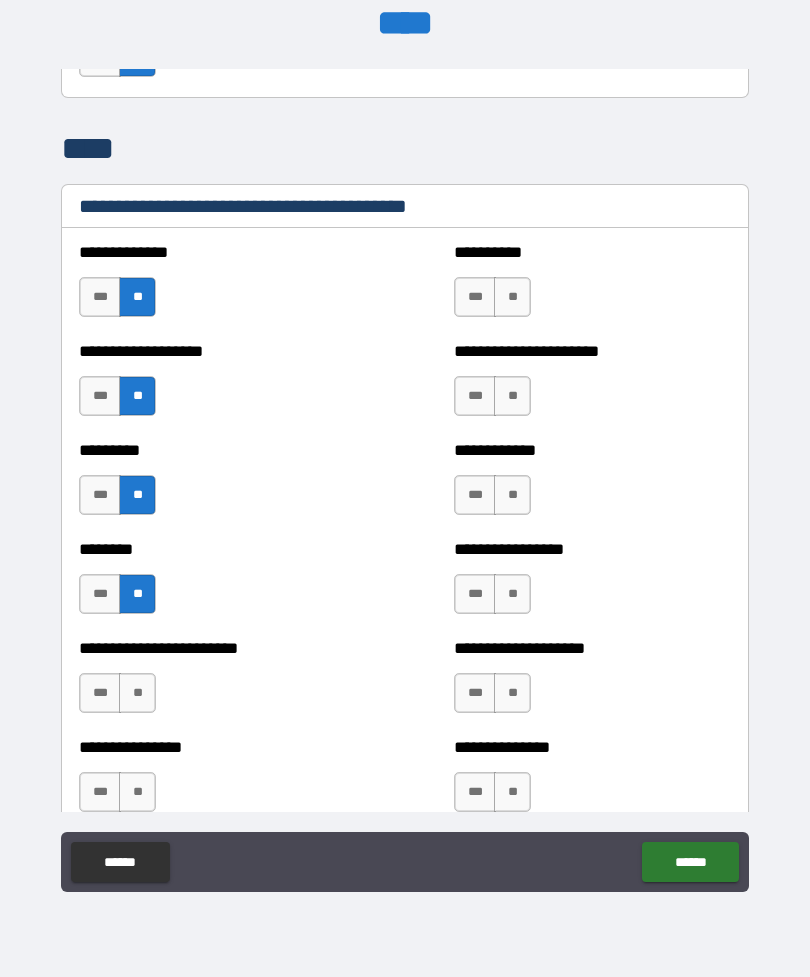 click on "**" at bounding box center [137, 693] 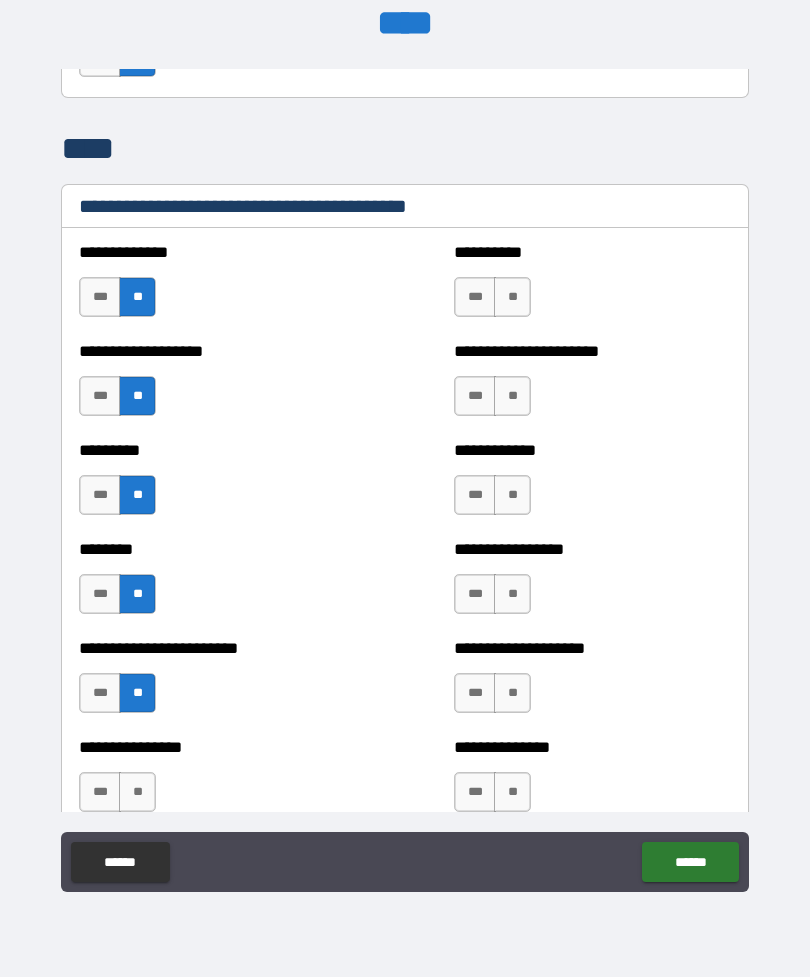 click on "**" at bounding box center (137, 792) 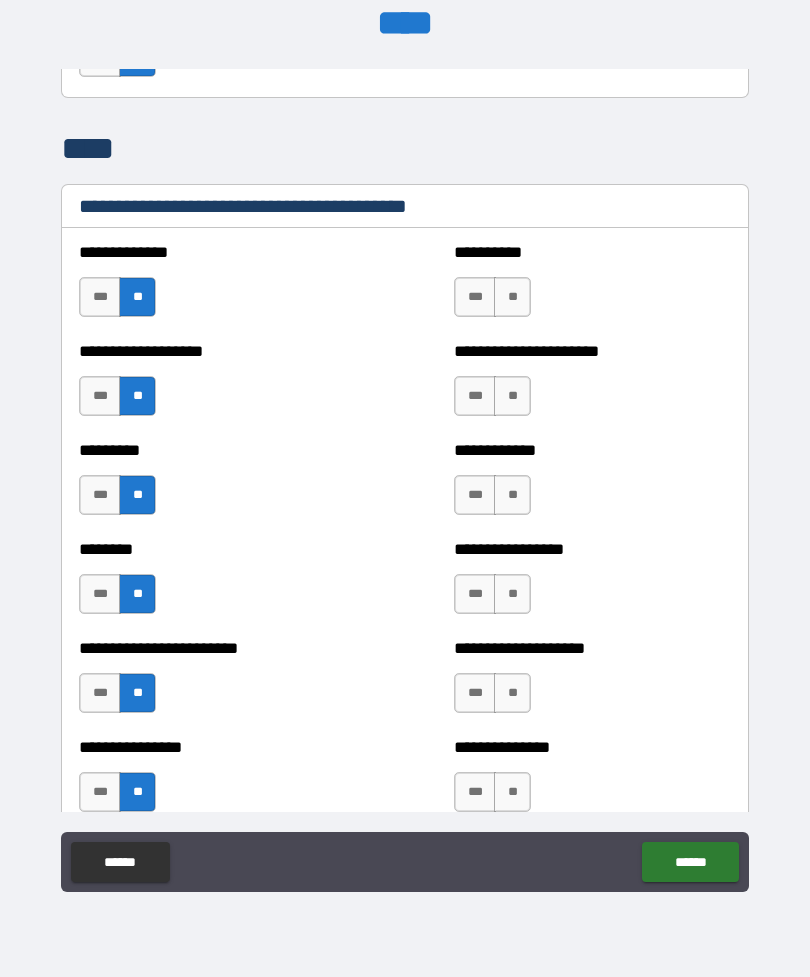 click on "**" at bounding box center (512, 297) 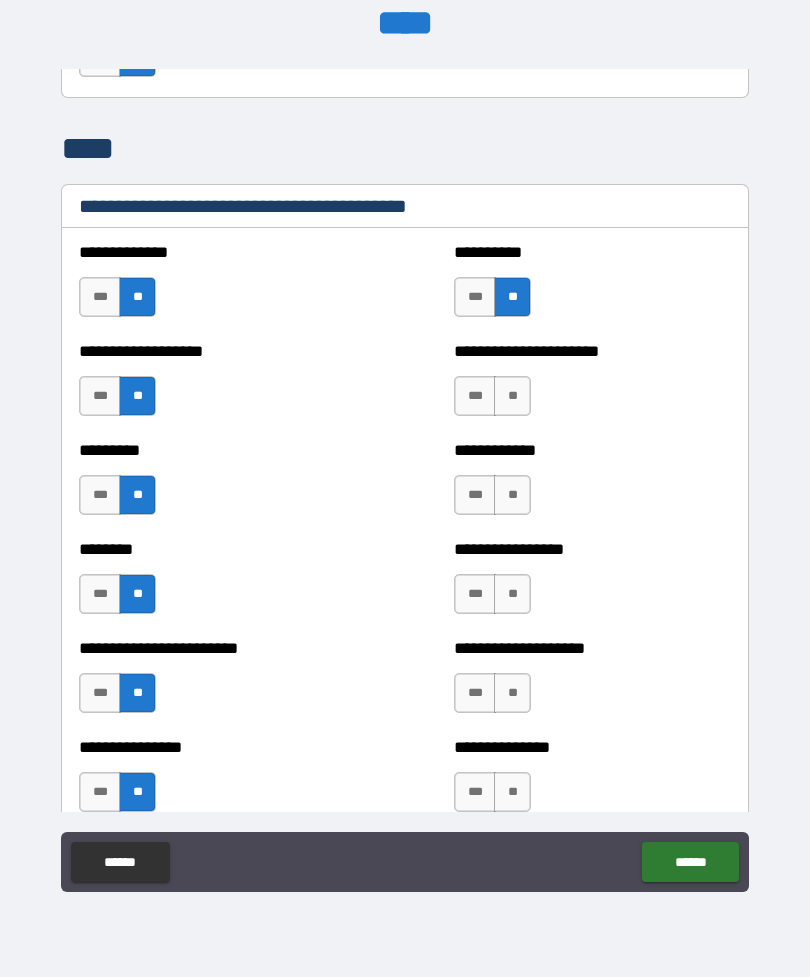 click on "**" at bounding box center [512, 396] 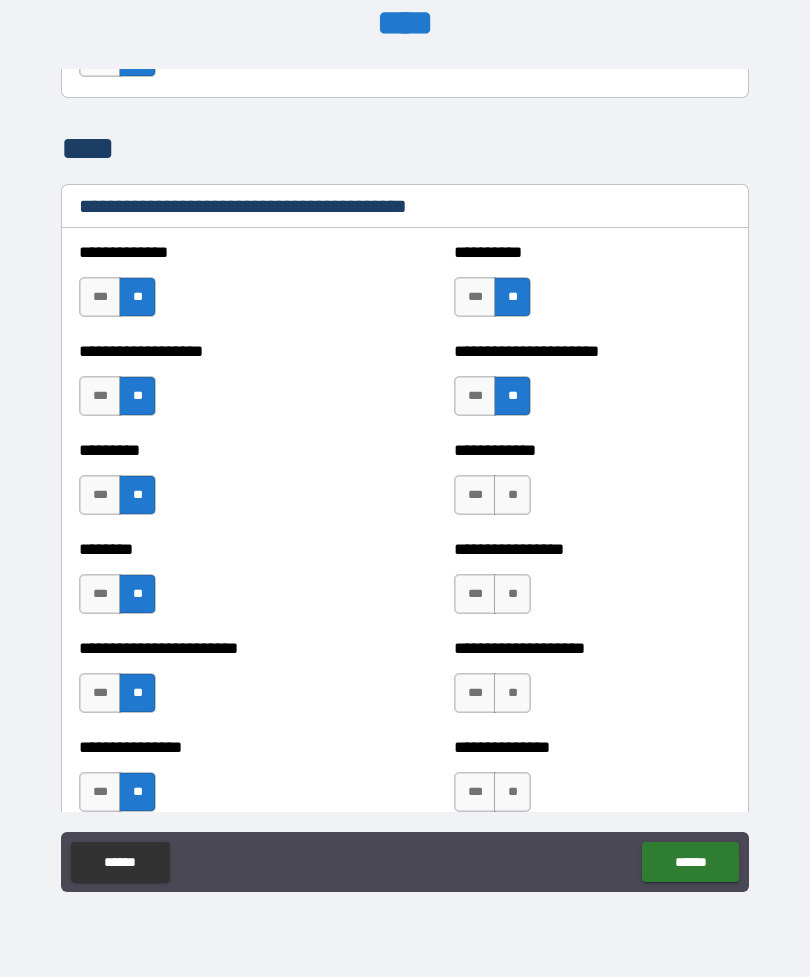 click on "**" at bounding box center [512, 495] 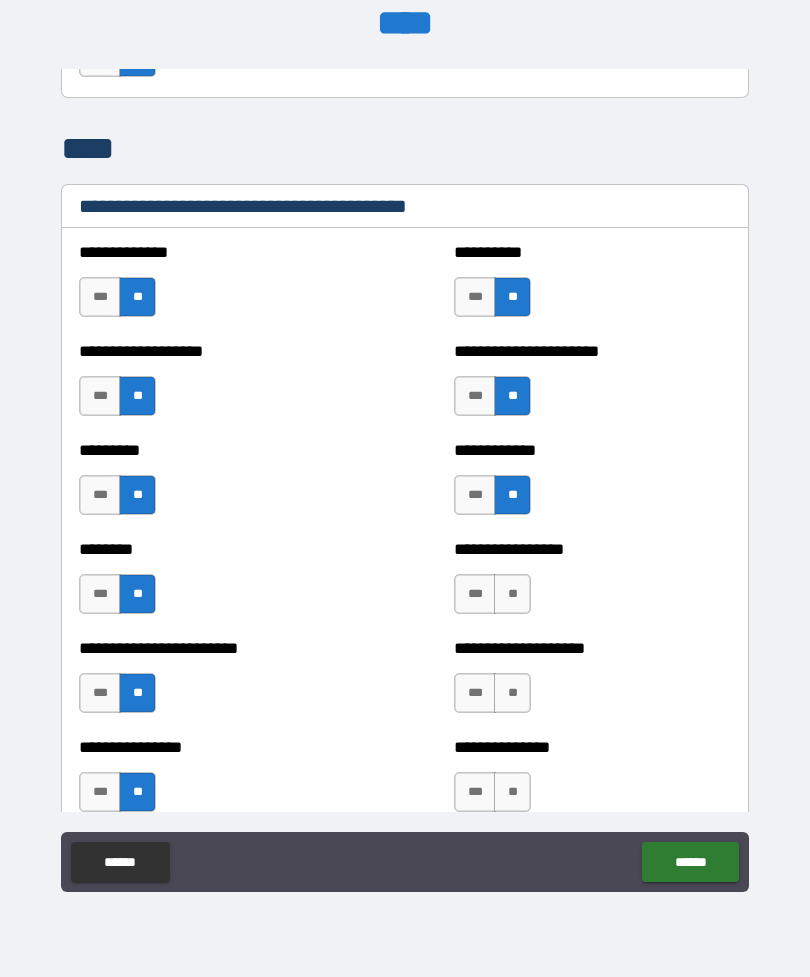 click on "**" at bounding box center [512, 594] 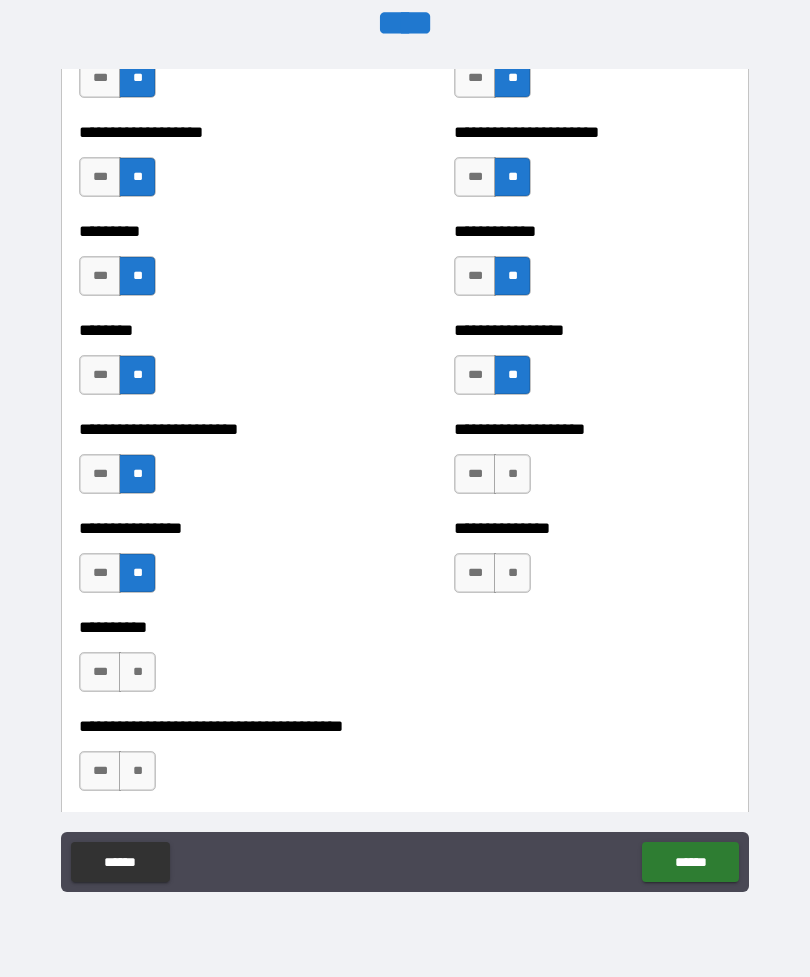 scroll, scrollTop: 6996, scrollLeft: 0, axis: vertical 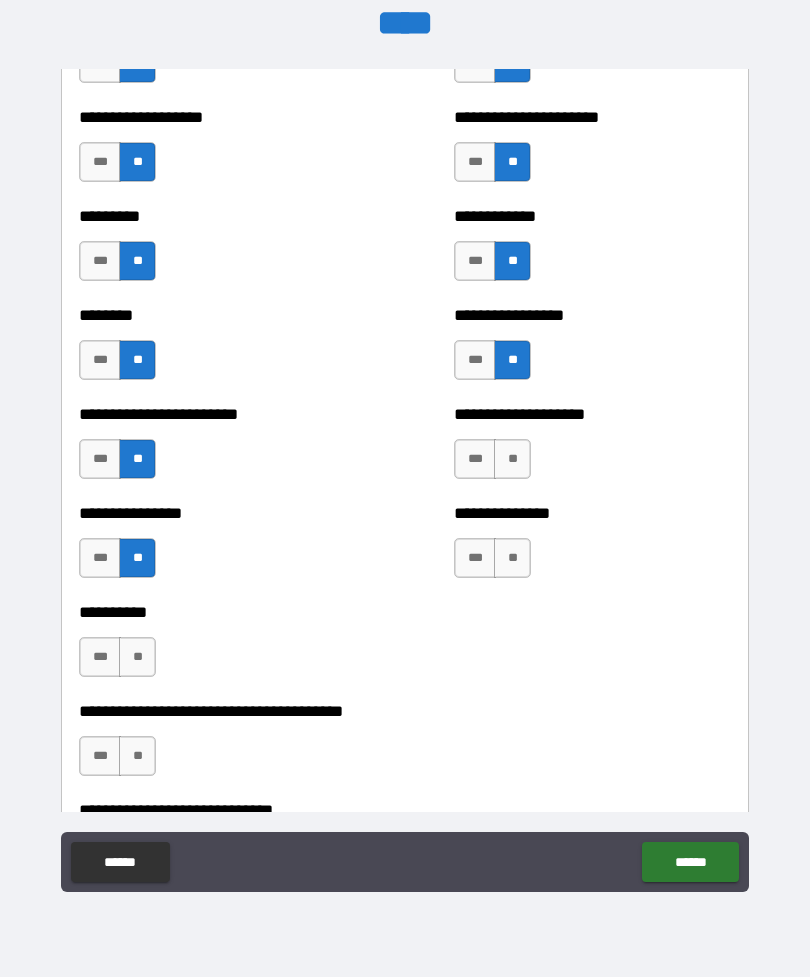 click on "**" at bounding box center (512, 459) 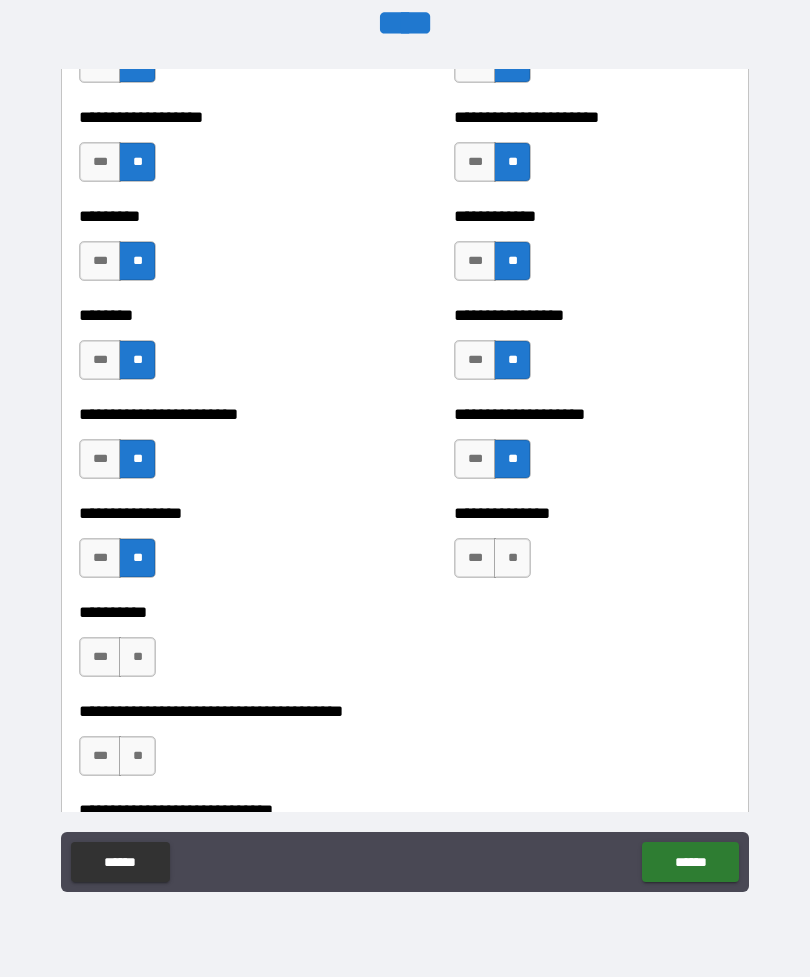 click on "**" at bounding box center [512, 558] 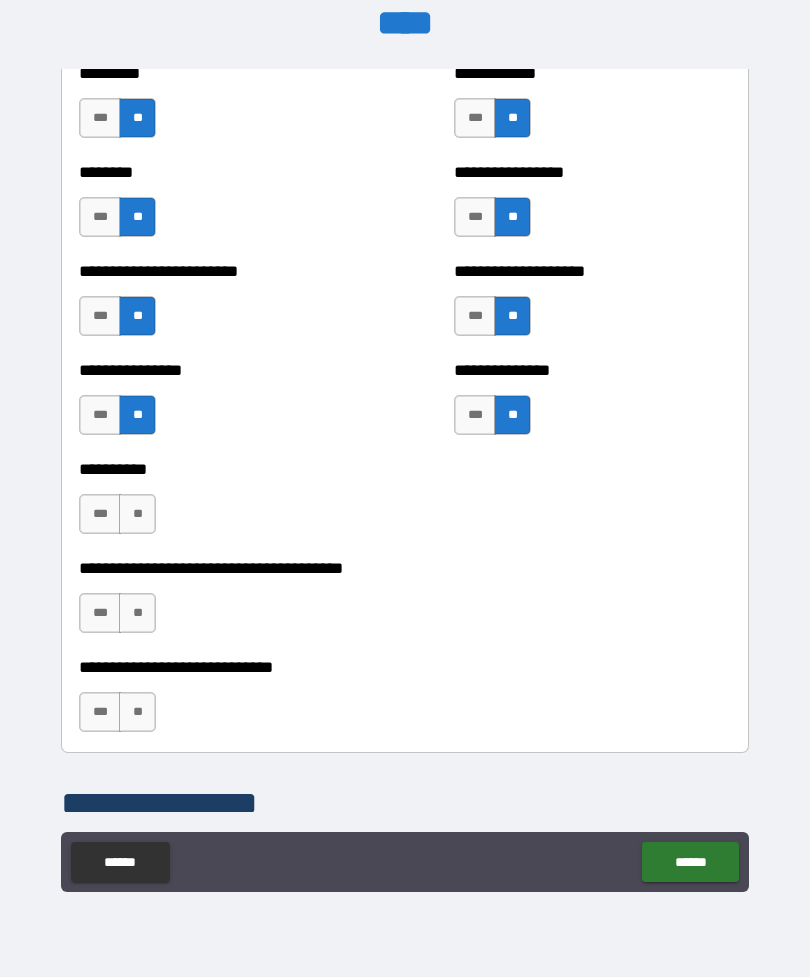 scroll, scrollTop: 7140, scrollLeft: 0, axis: vertical 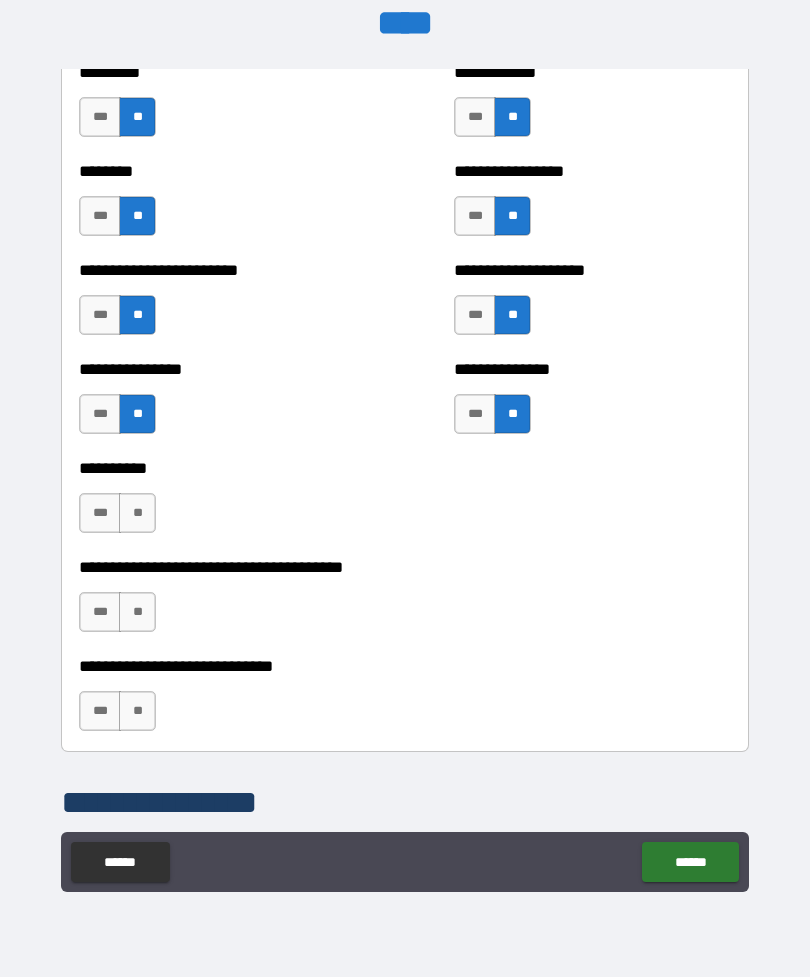 click on "**" at bounding box center [137, 513] 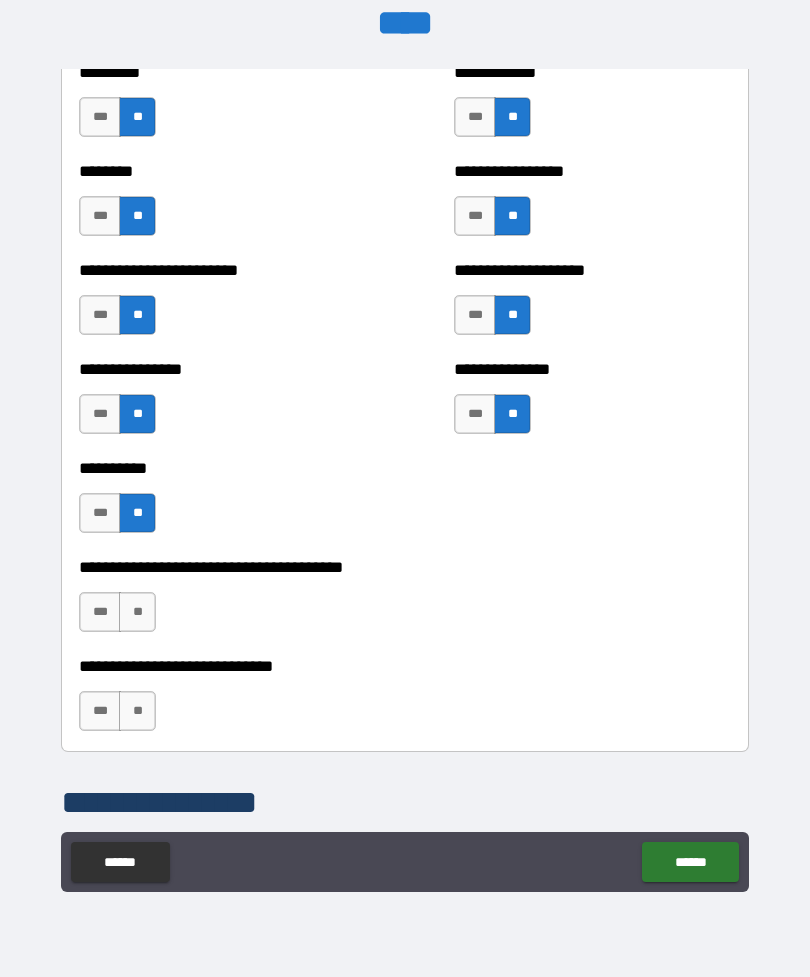 click on "**" at bounding box center [137, 612] 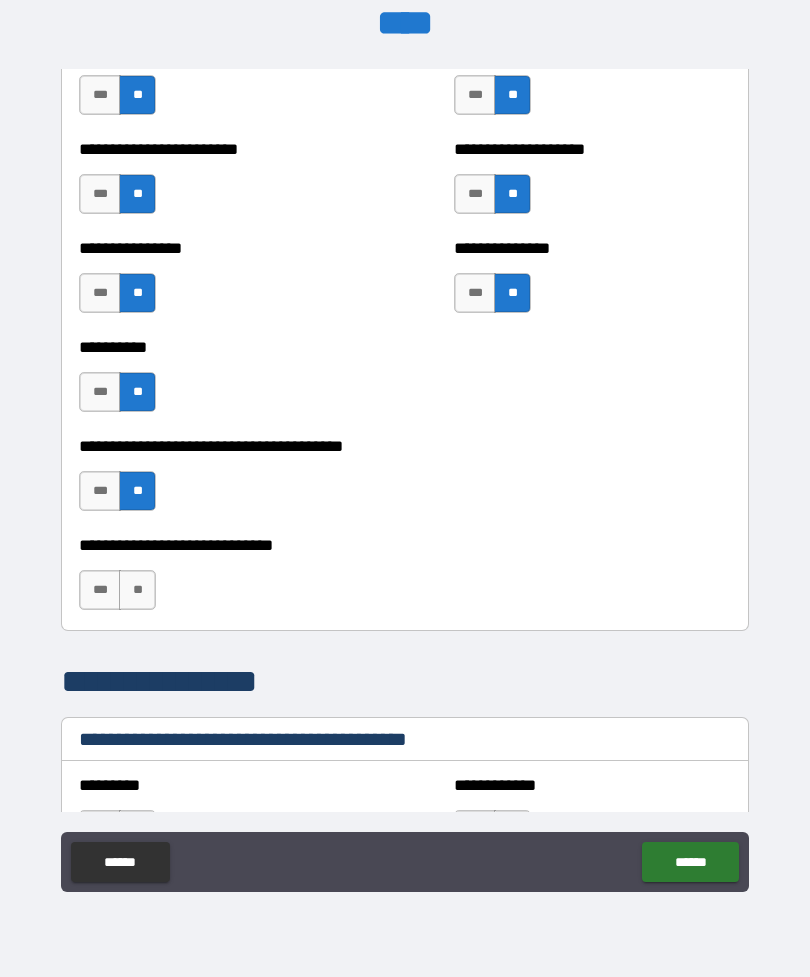 scroll, scrollTop: 7294, scrollLeft: 0, axis: vertical 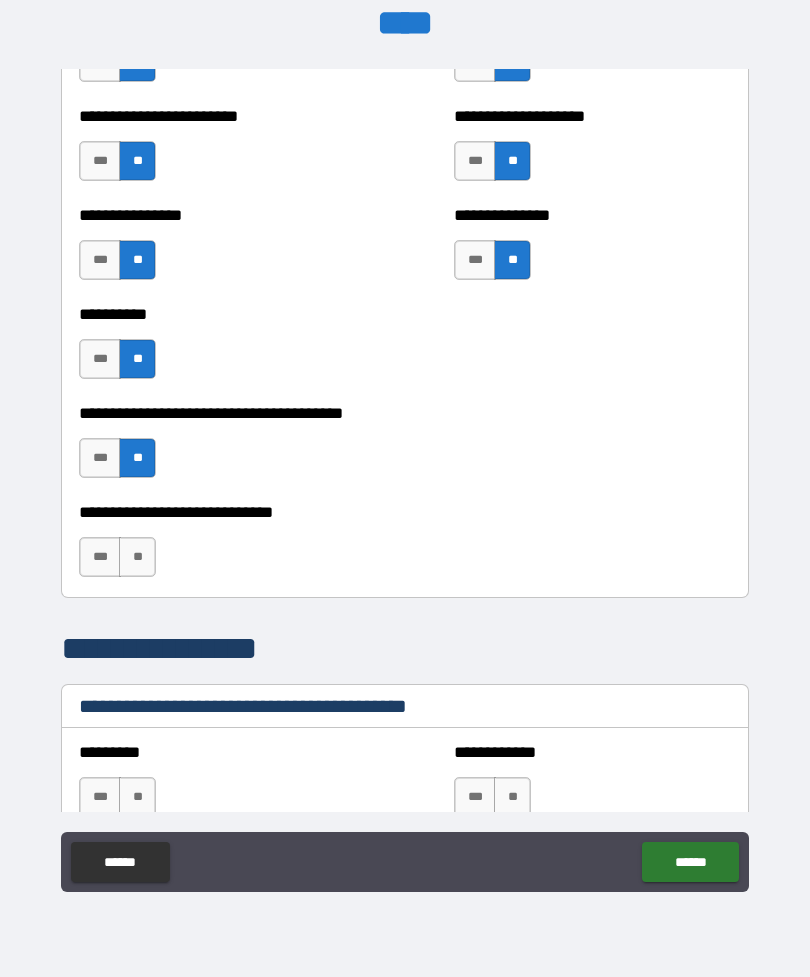 click on "**" at bounding box center (137, 557) 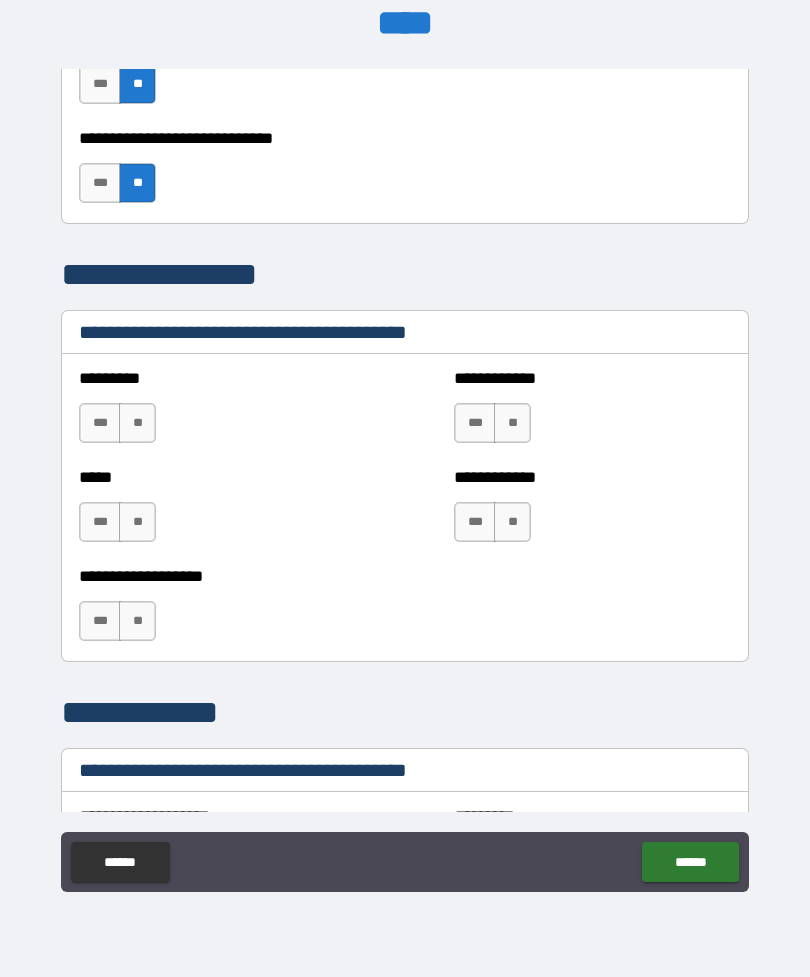 scroll, scrollTop: 7669, scrollLeft: 0, axis: vertical 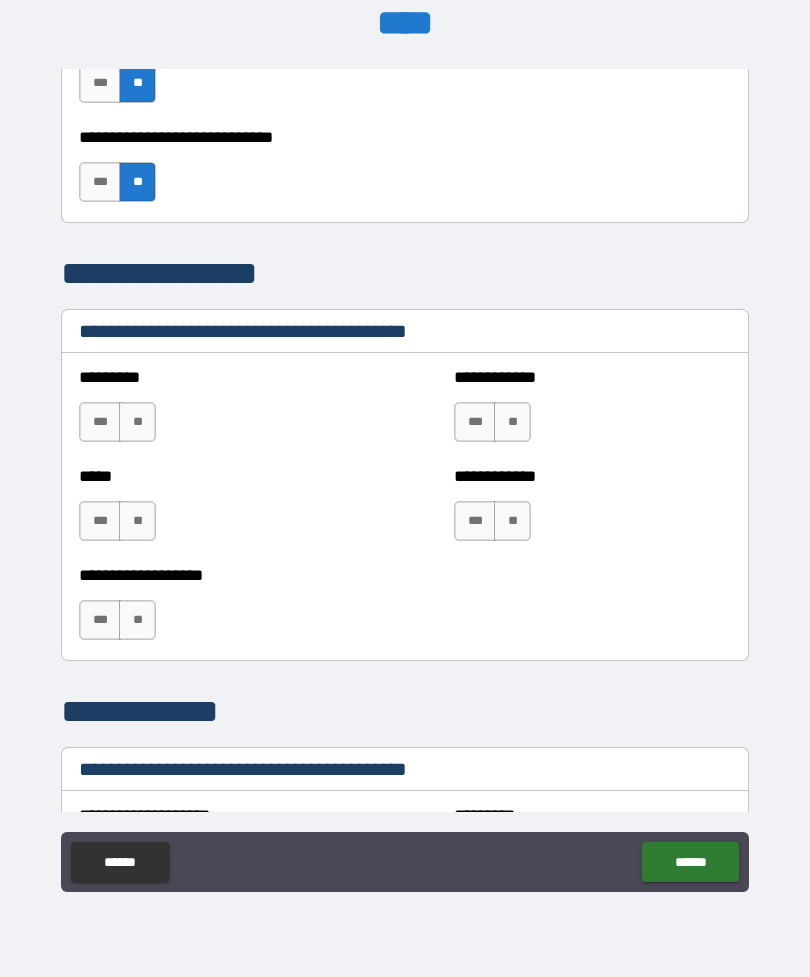 click on "**" at bounding box center [137, 422] 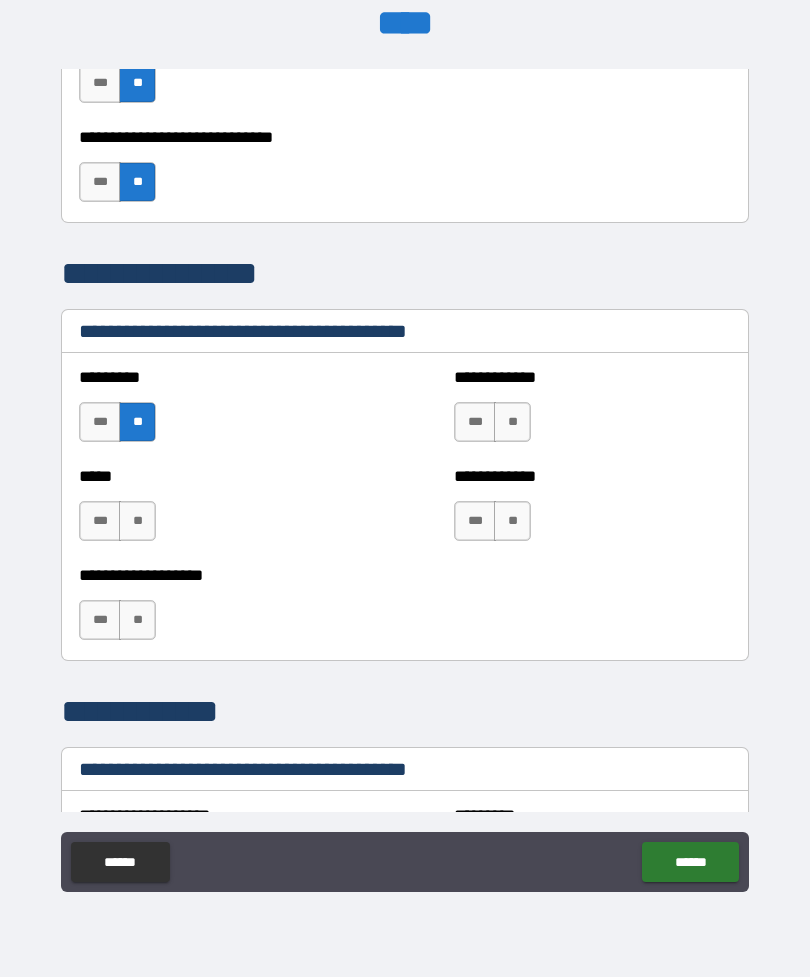 click on "**" at bounding box center (137, 521) 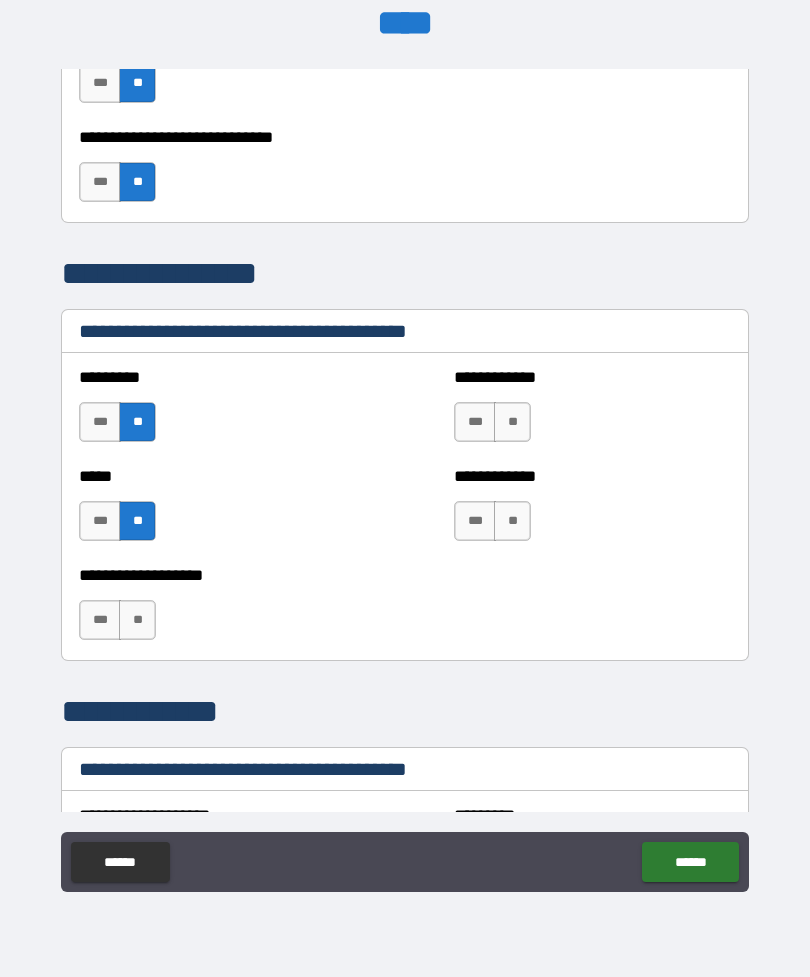 click on "**" at bounding box center (137, 620) 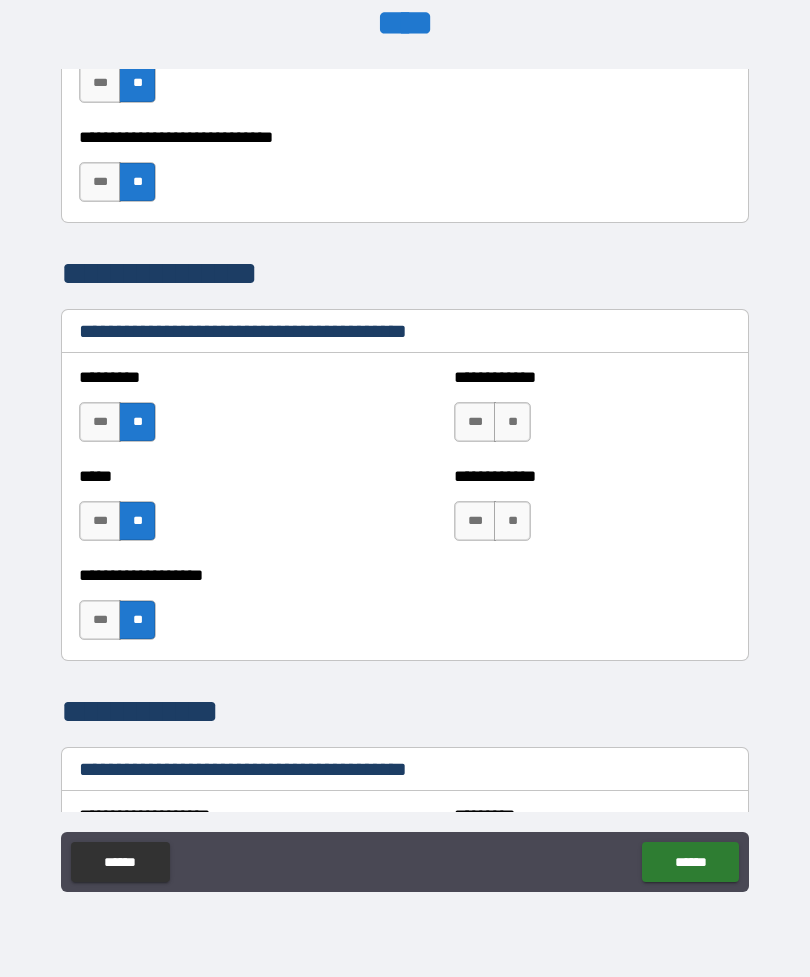 click on "**" at bounding box center [512, 422] 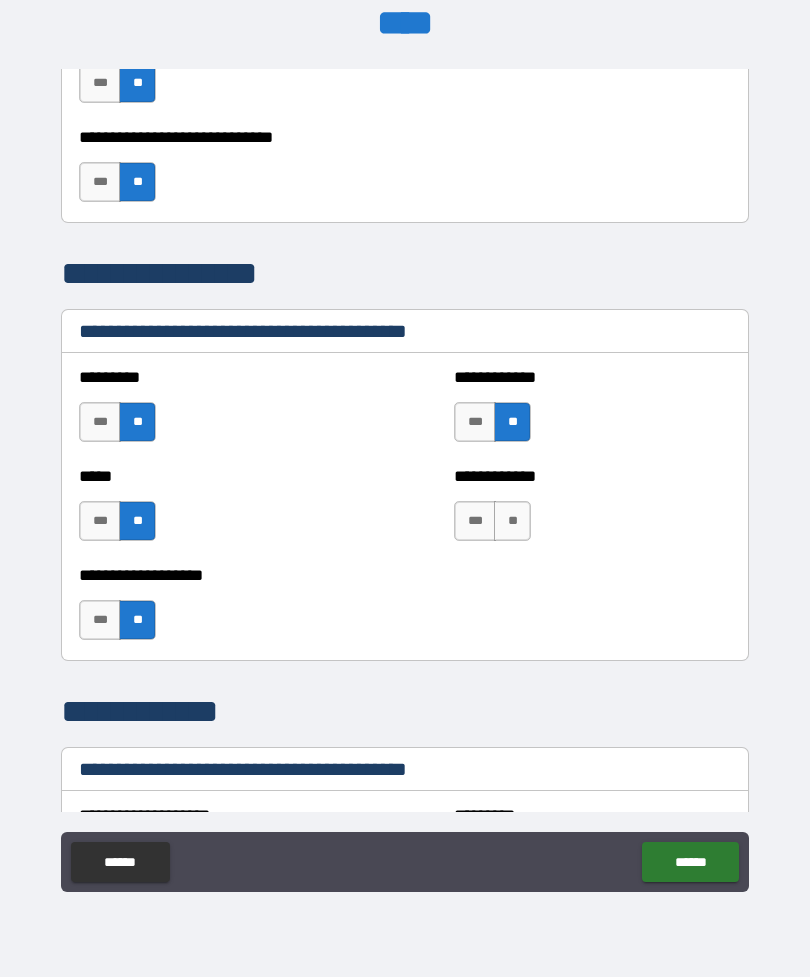 click on "**" at bounding box center (512, 521) 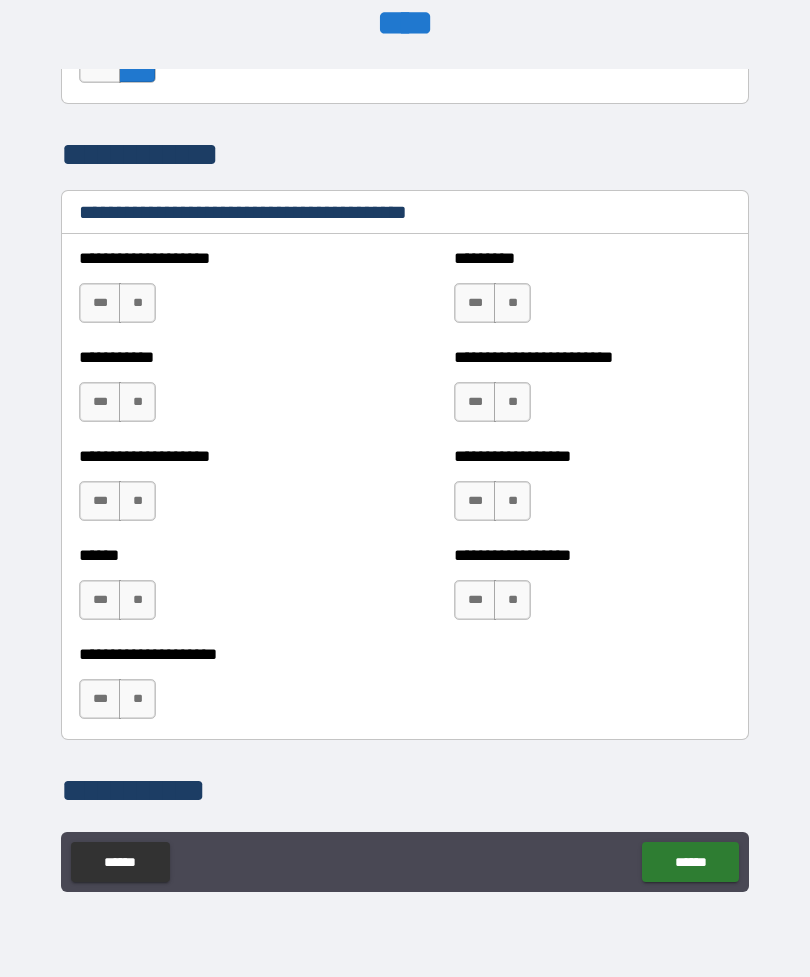 scroll, scrollTop: 8225, scrollLeft: 0, axis: vertical 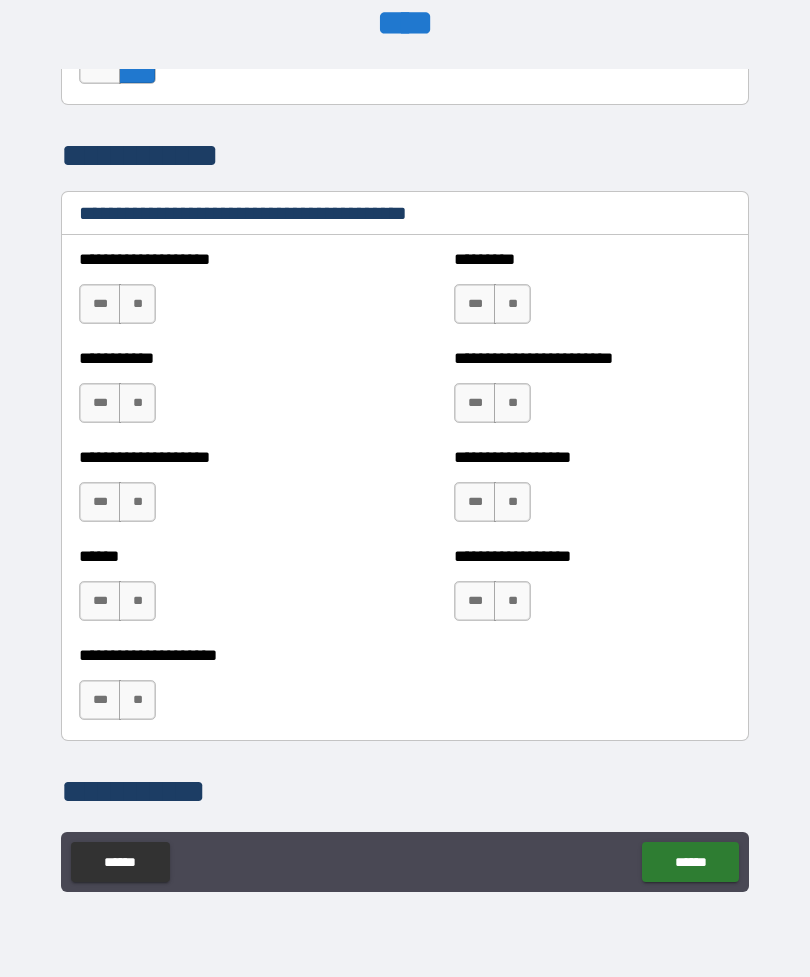 click on "**" at bounding box center (137, 304) 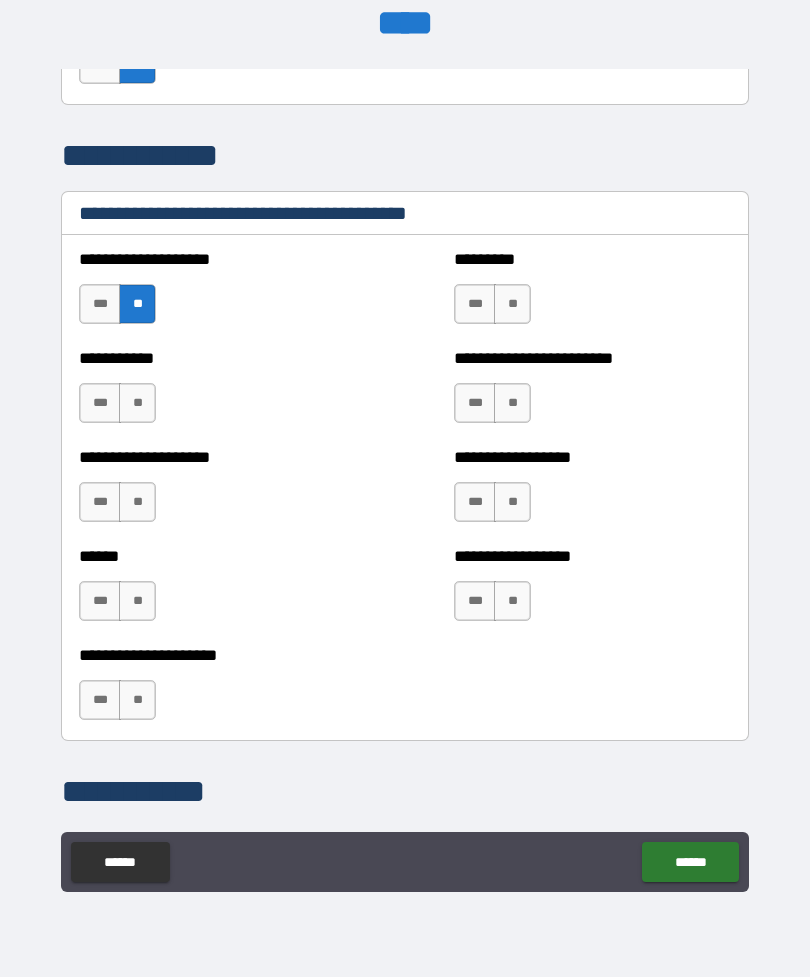 click on "**" at bounding box center [137, 403] 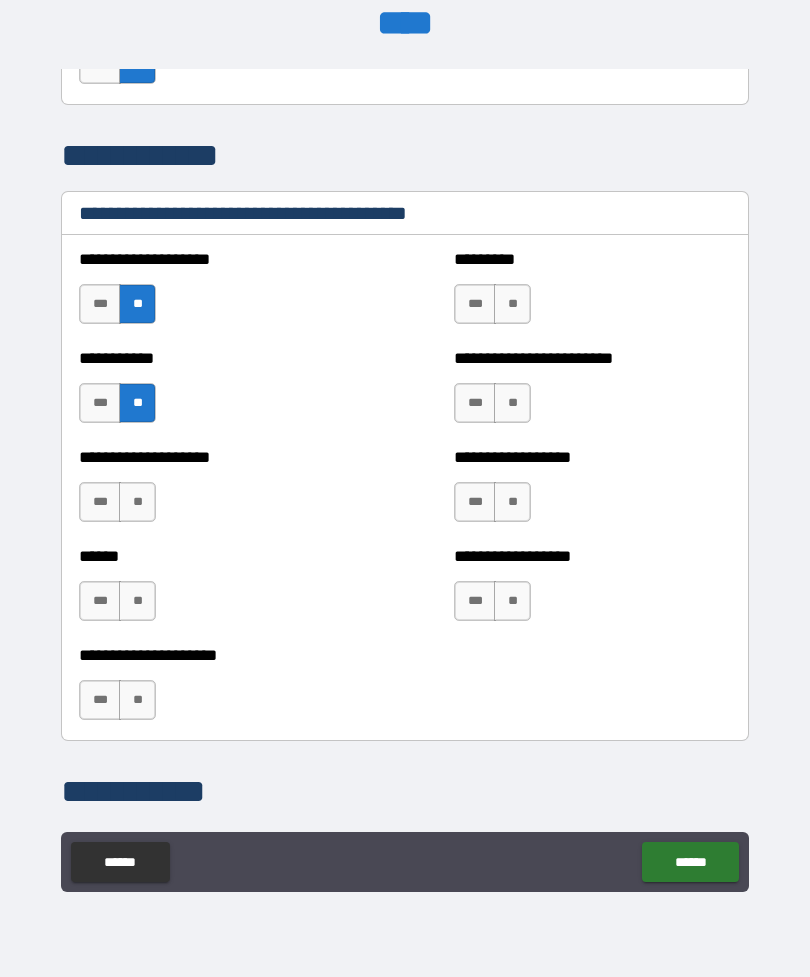 click on "**" at bounding box center (137, 502) 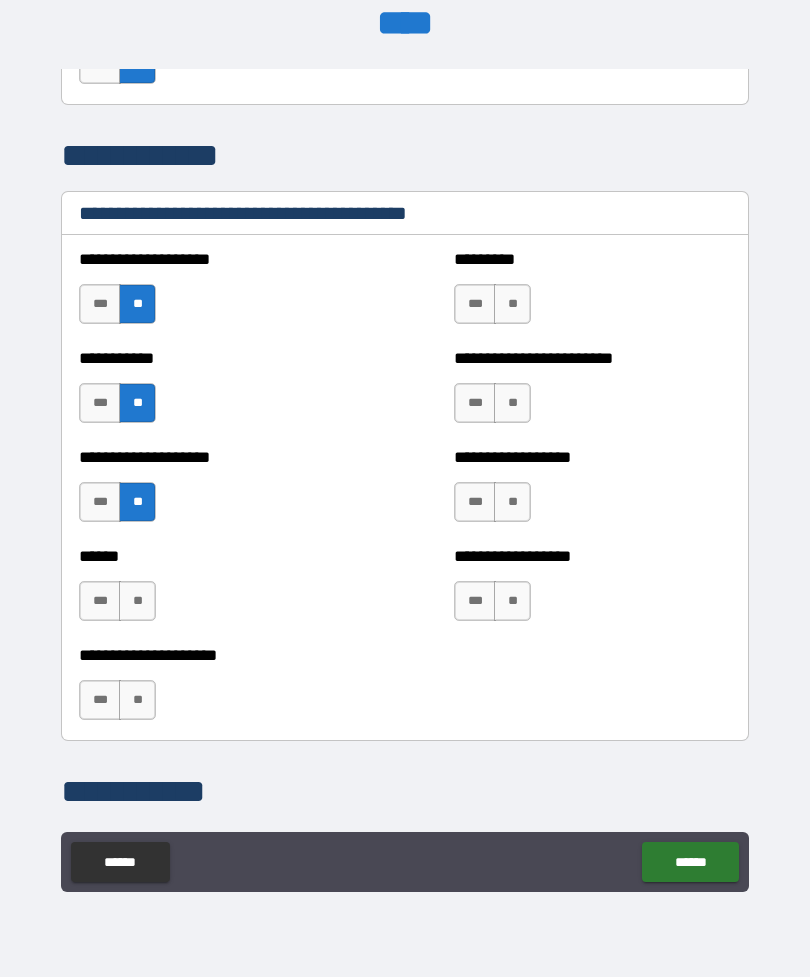 click on "**" at bounding box center [137, 601] 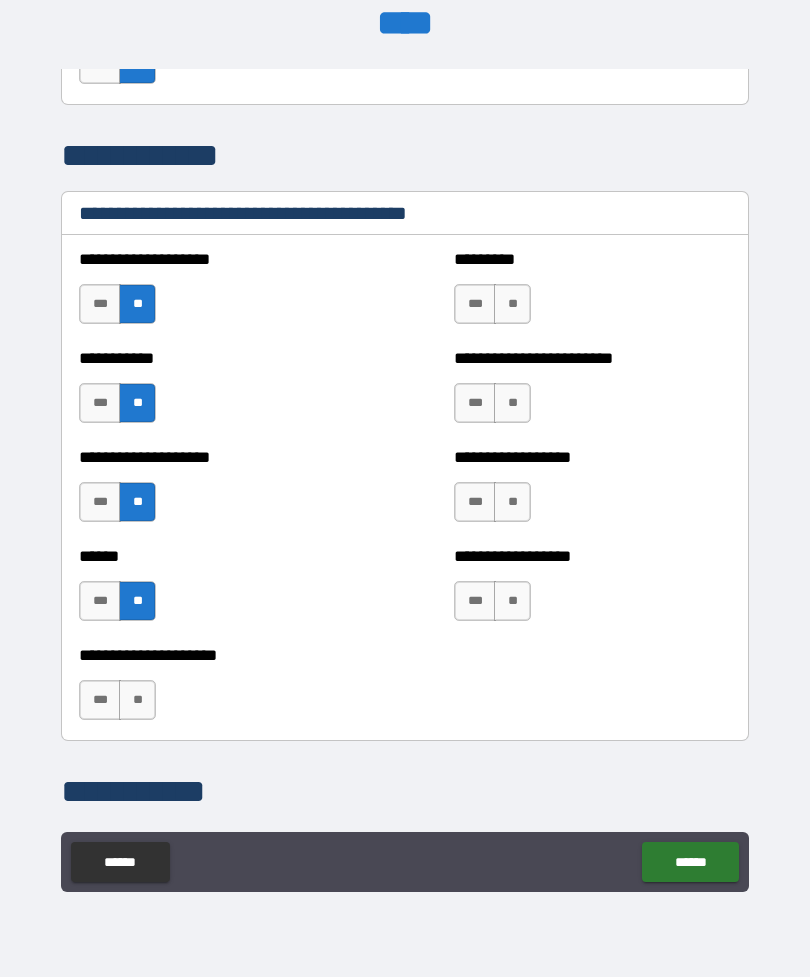 click on "**" at bounding box center (137, 700) 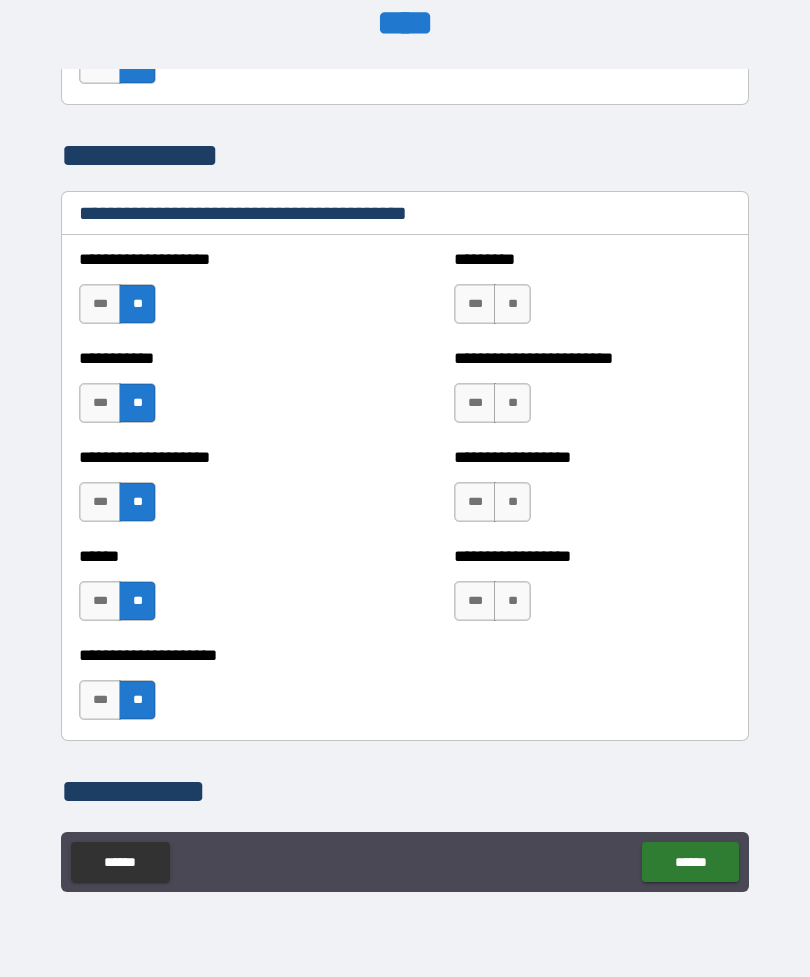 click on "**" at bounding box center [512, 601] 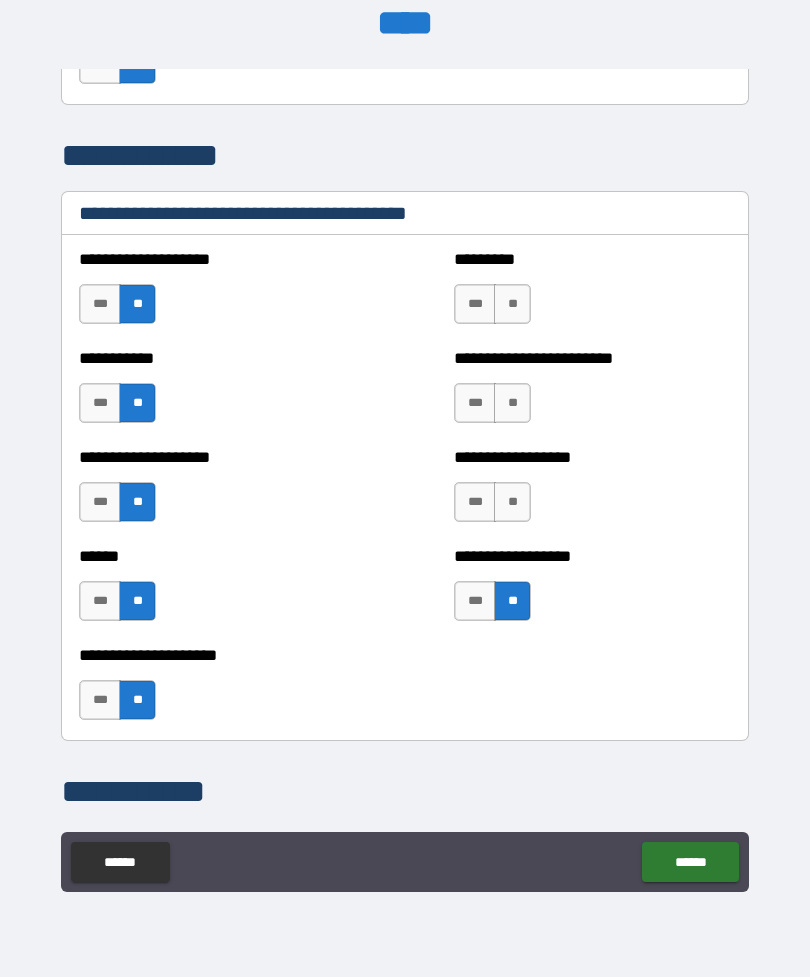 click on "**" at bounding box center (512, 502) 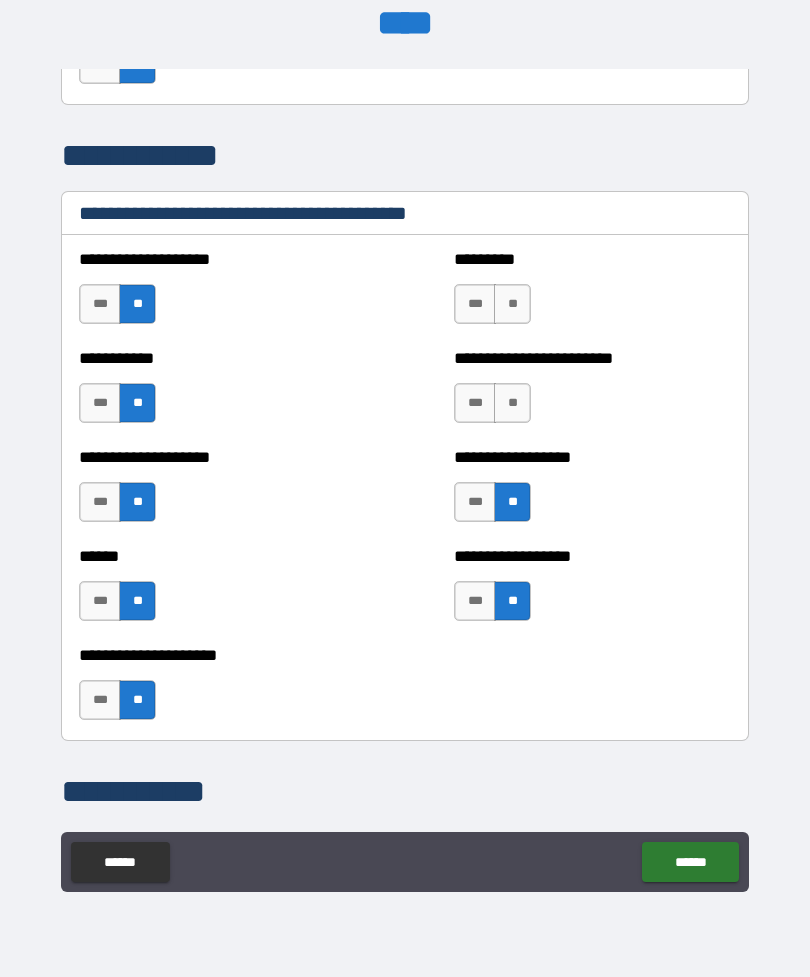 click on "**" at bounding box center (512, 403) 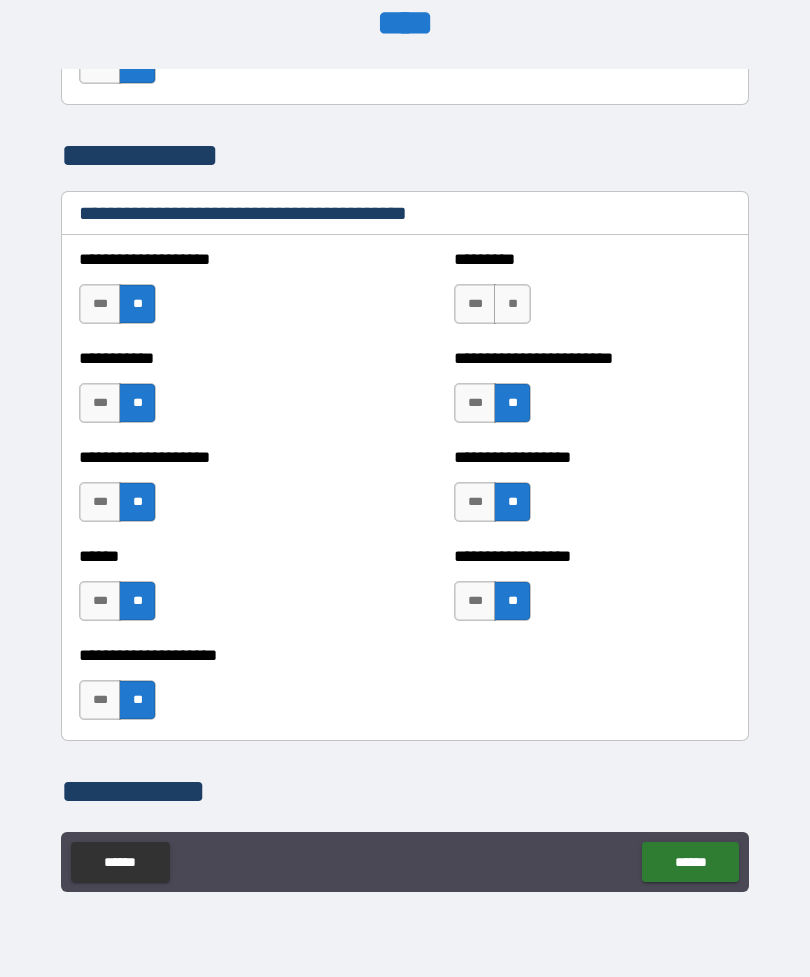 click on "**" at bounding box center [512, 304] 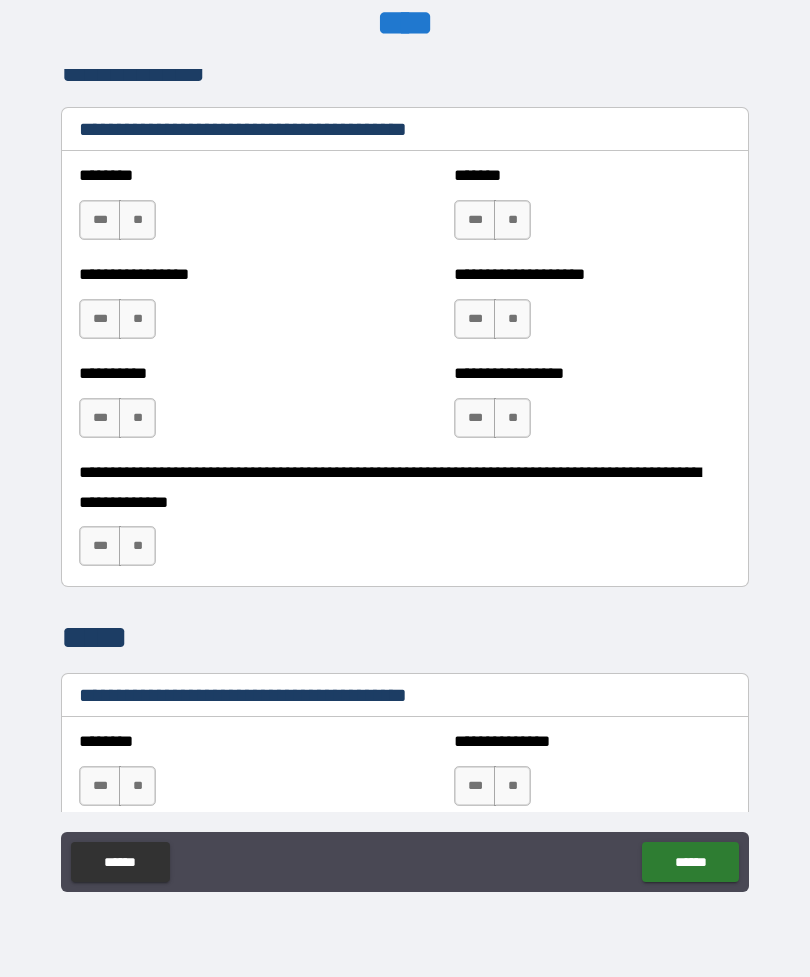 scroll, scrollTop: 8943, scrollLeft: 0, axis: vertical 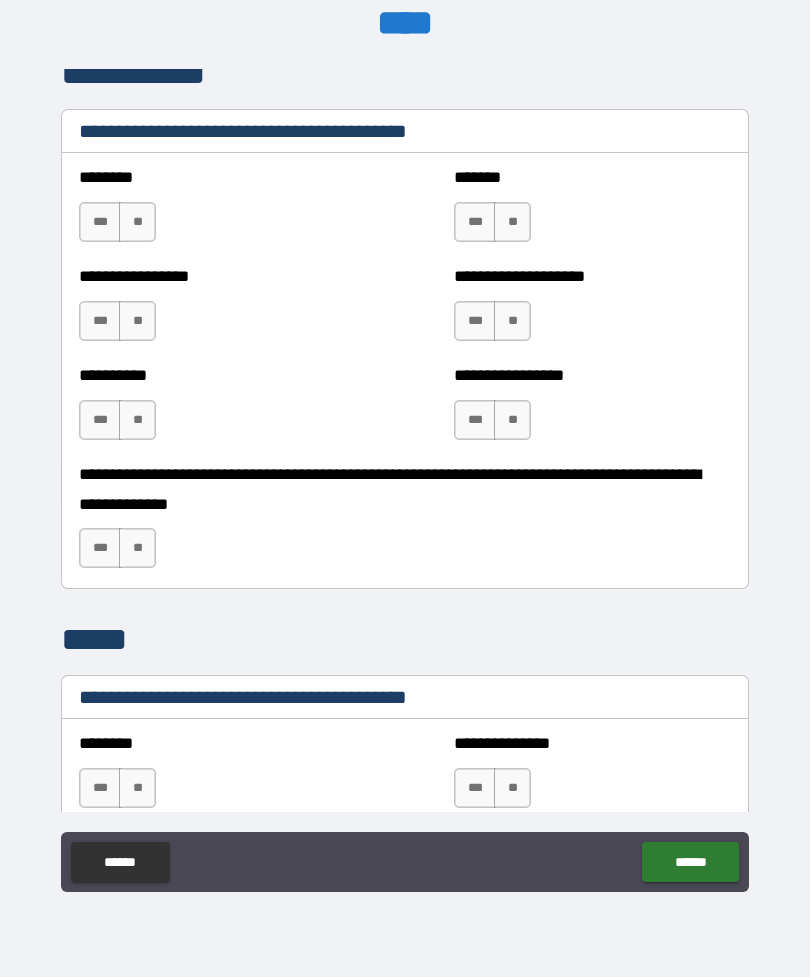 click on "**" at bounding box center (137, 222) 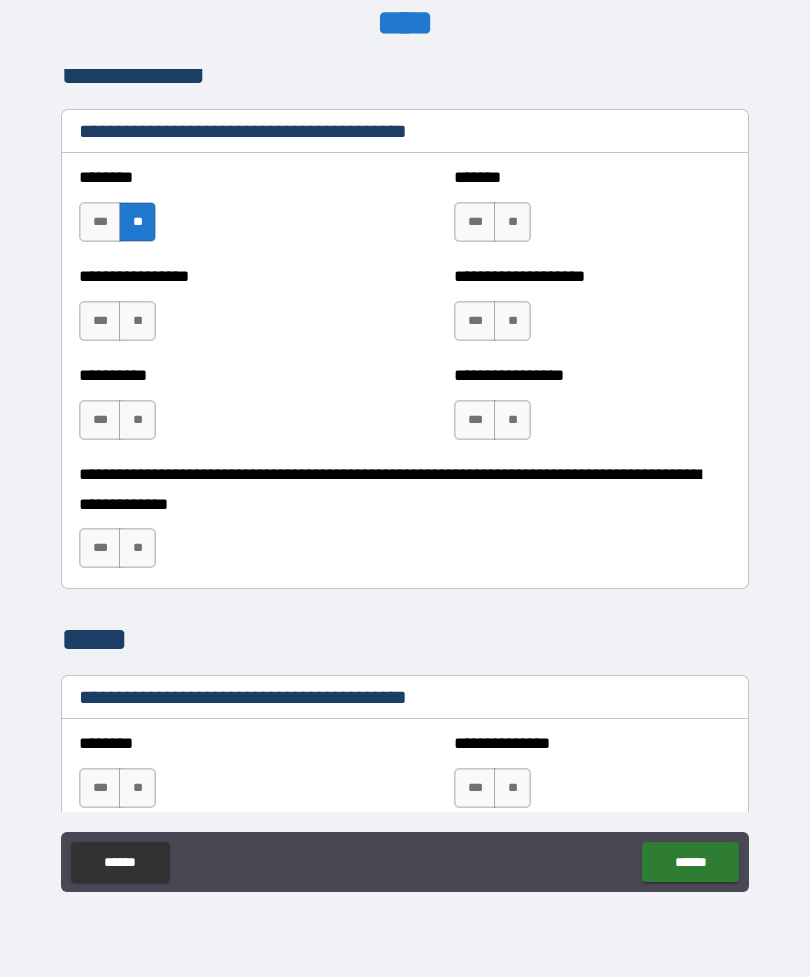 click on "**" at bounding box center (137, 321) 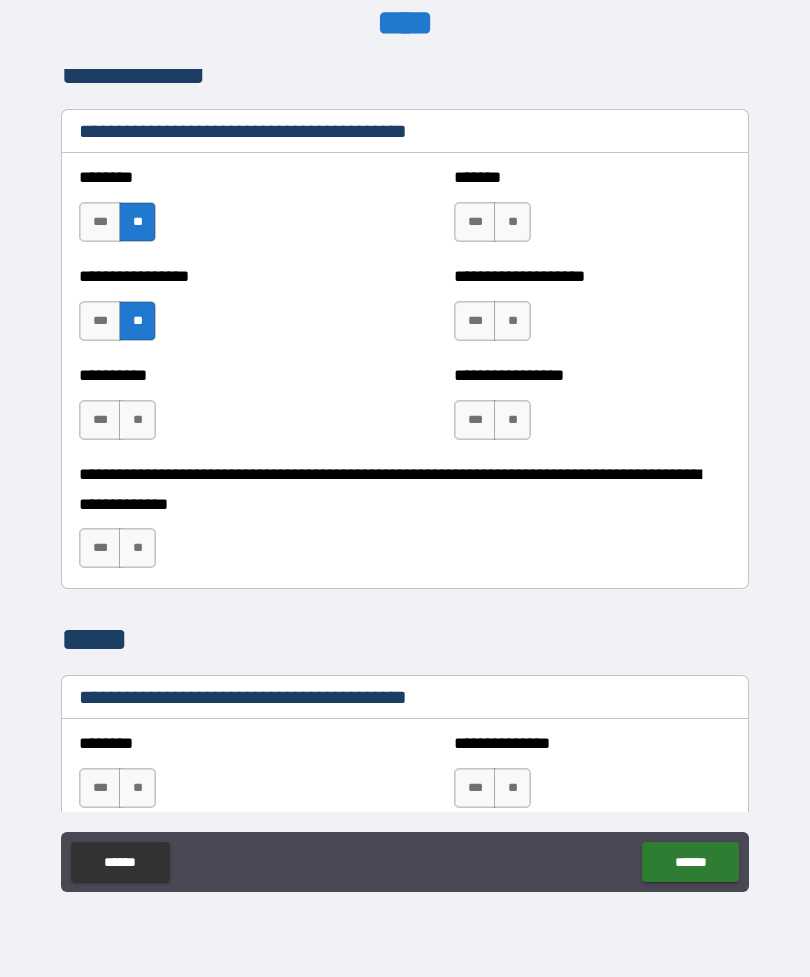 click on "**" at bounding box center [137, 420] 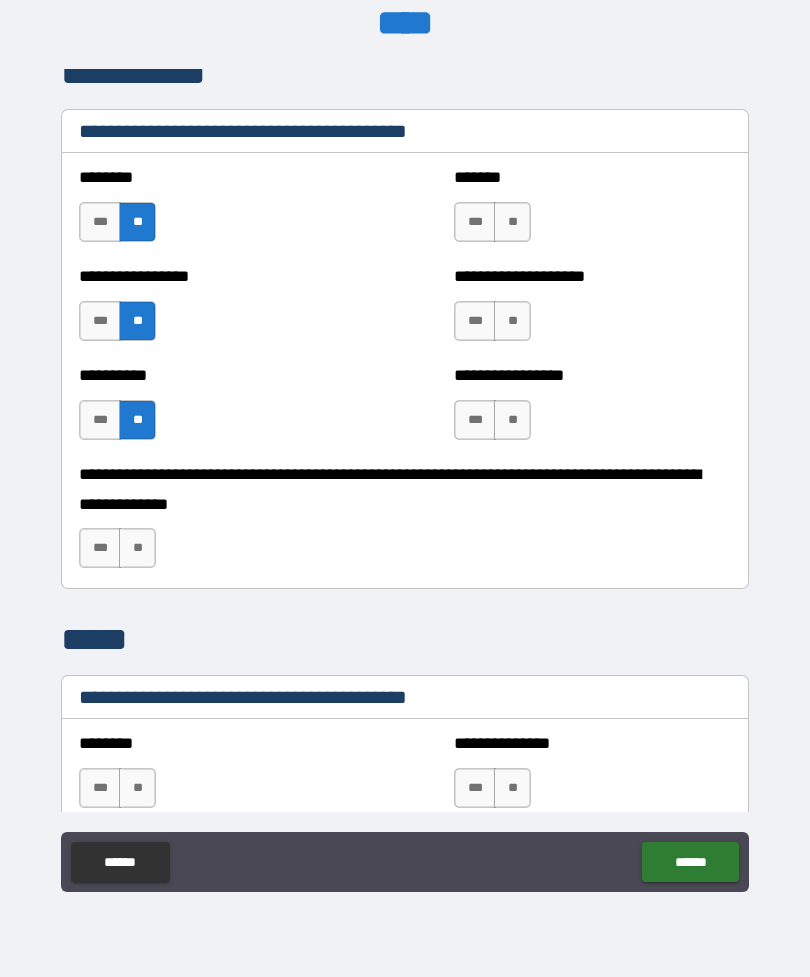 click on "**" at bounding box center [512, 222] 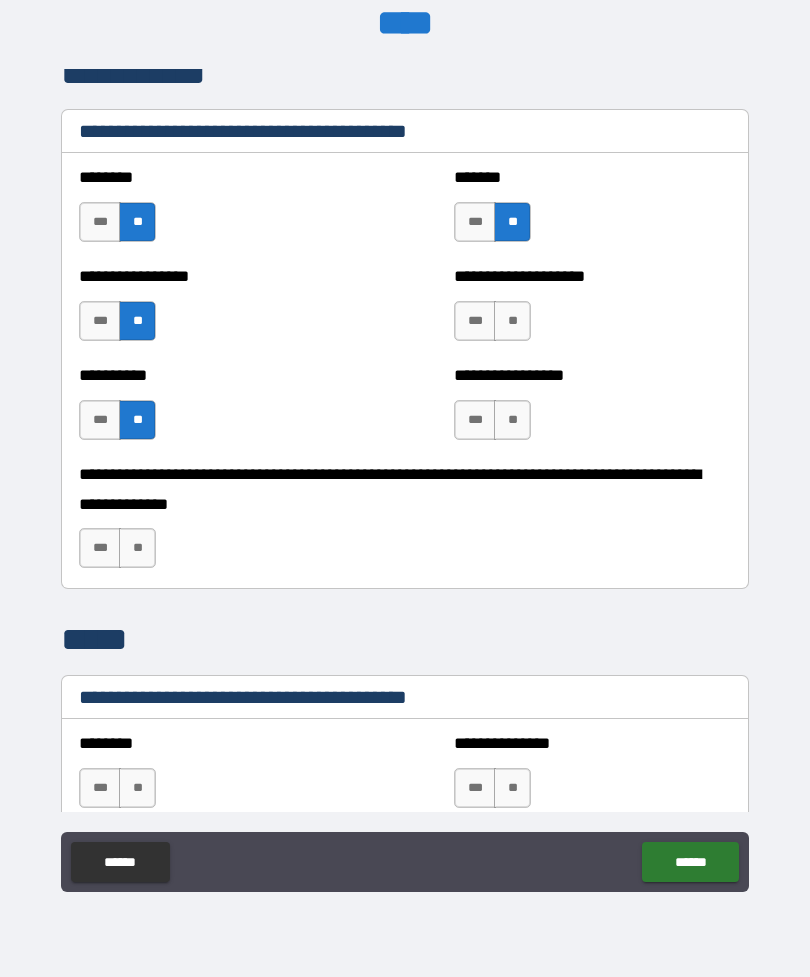 click on "**" at bounding box center [512, 321] 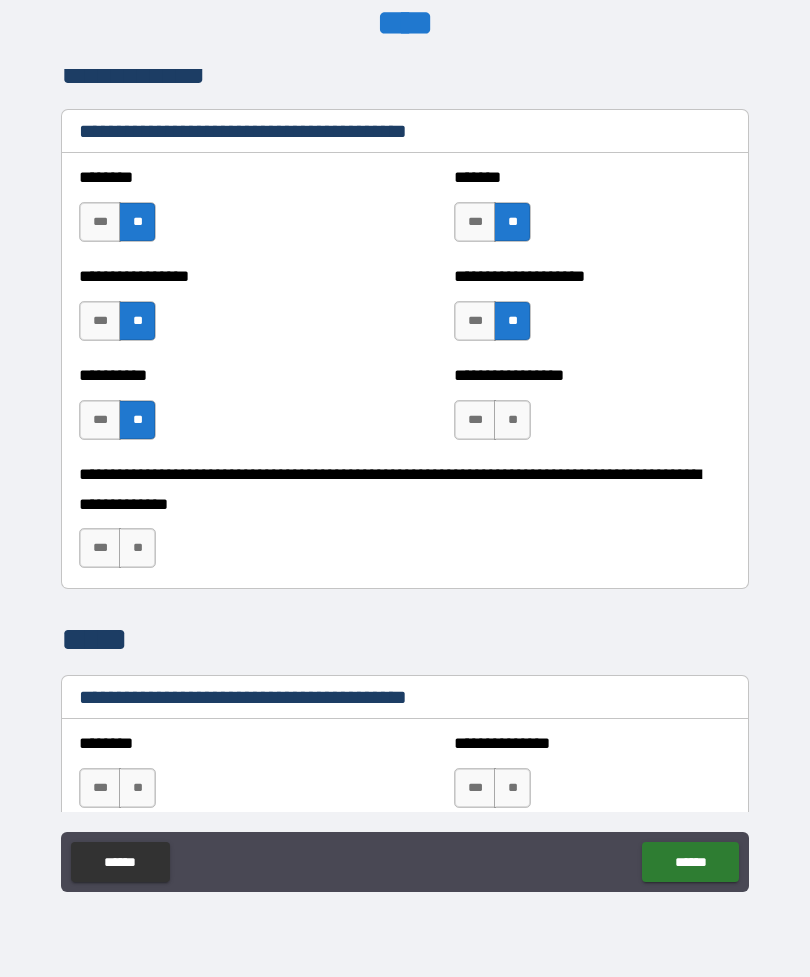 click on "**" at bounding box center [512, 420] 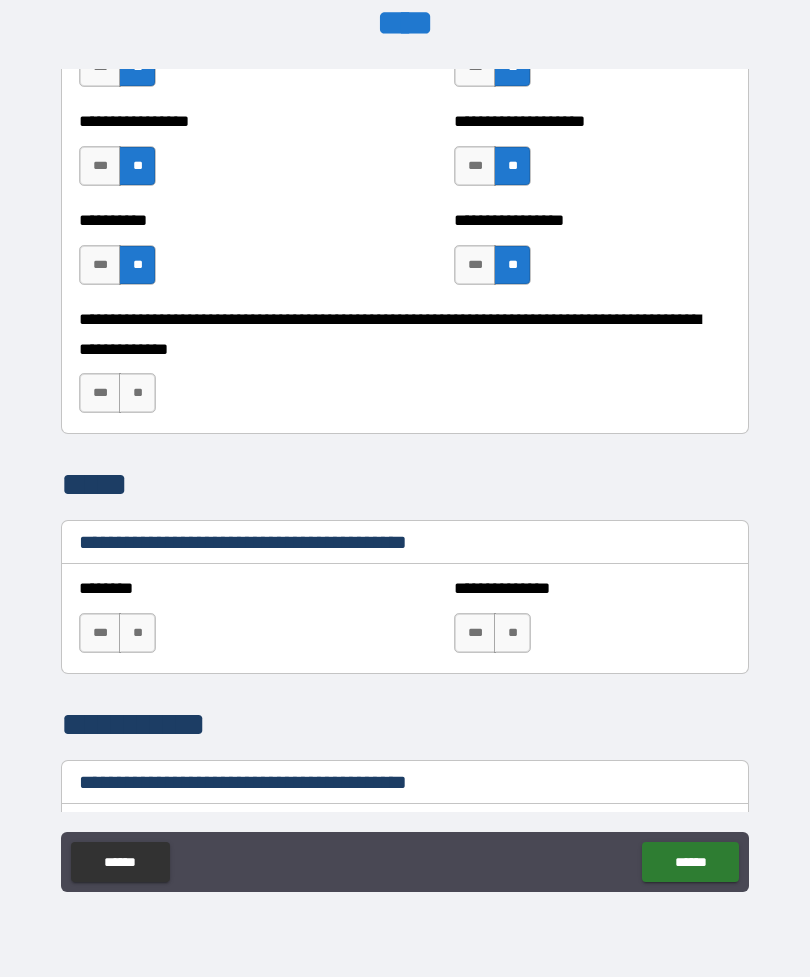 scroll, scrollTop: 9102, scrollLeft: 0, axis: vertical 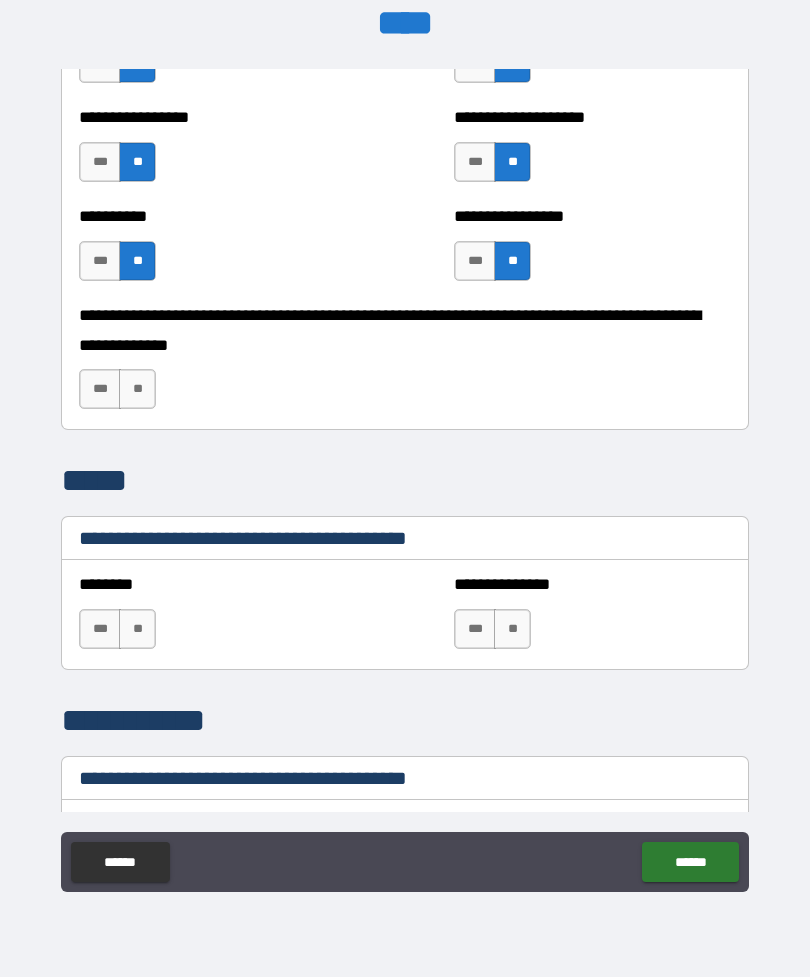 click on "**" at bounding box center [137, 389] 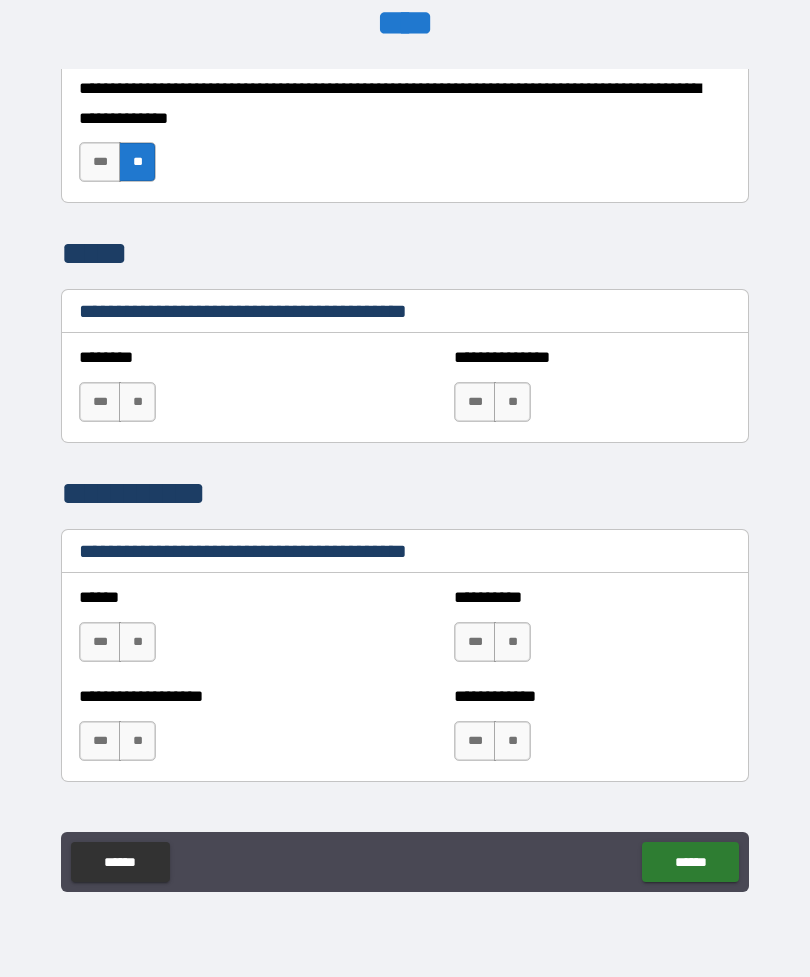 scroll, scrollTop: 9337, scrollLeft: 0, axis: vertical 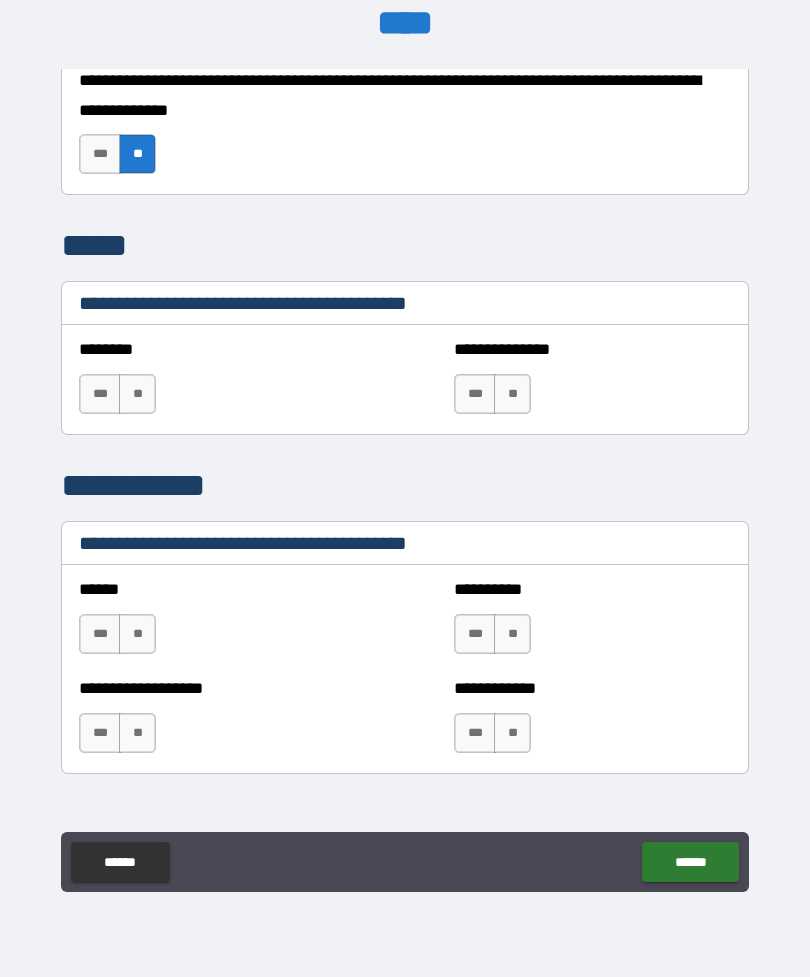 click on "**" at bounding box center (137, 394) 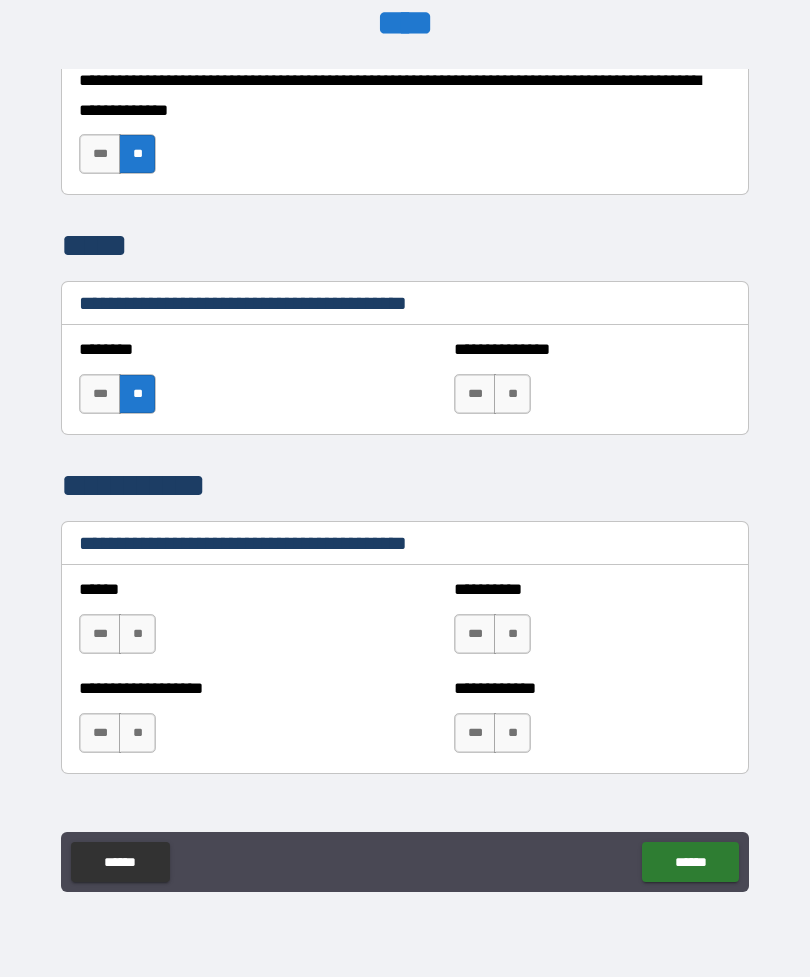 click on "**" at bounding box center [512, 394] 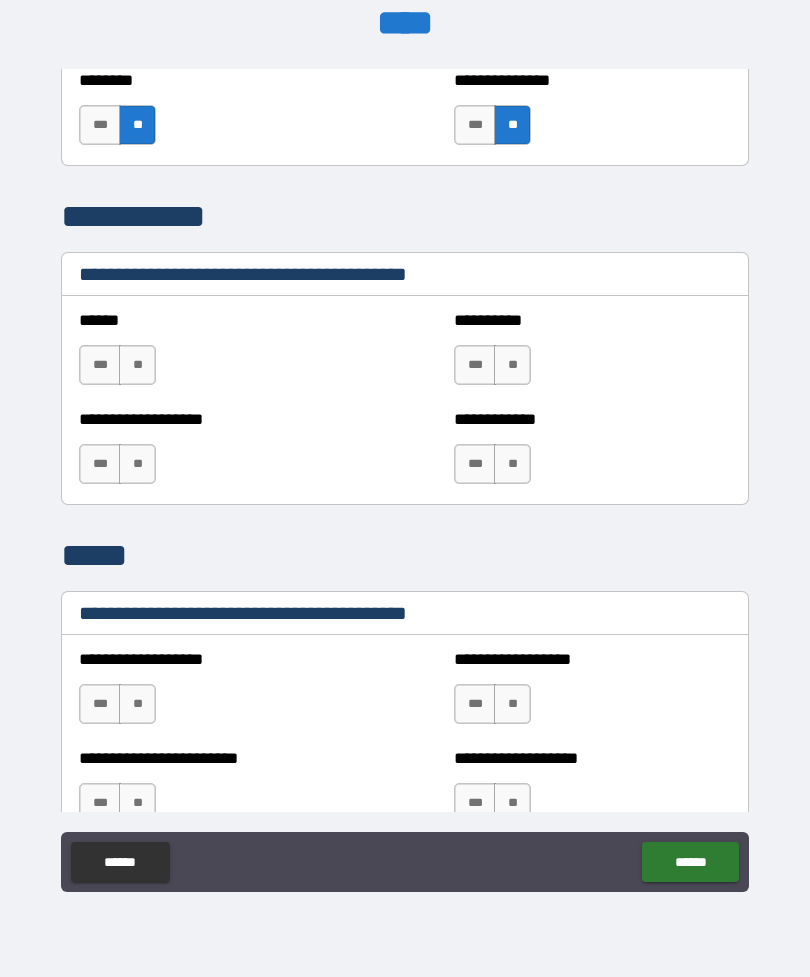 scroll, scrollTop: 9608, scrollLeft: 0, axis: vertical 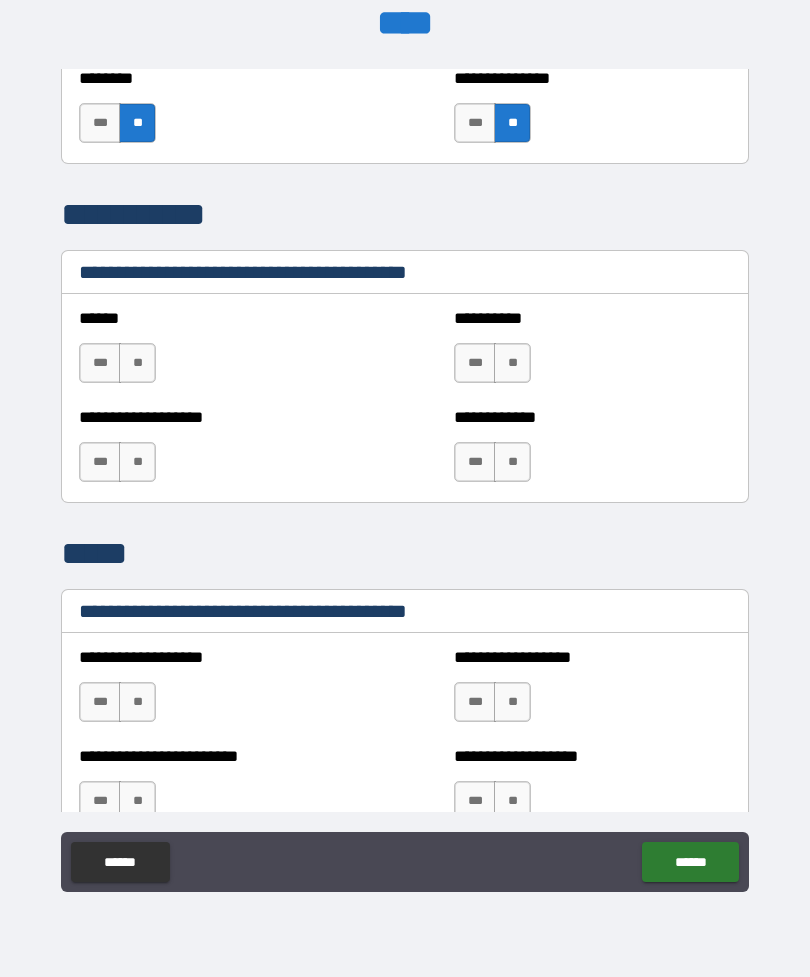 click on "***" at bounding box center [100, 363] 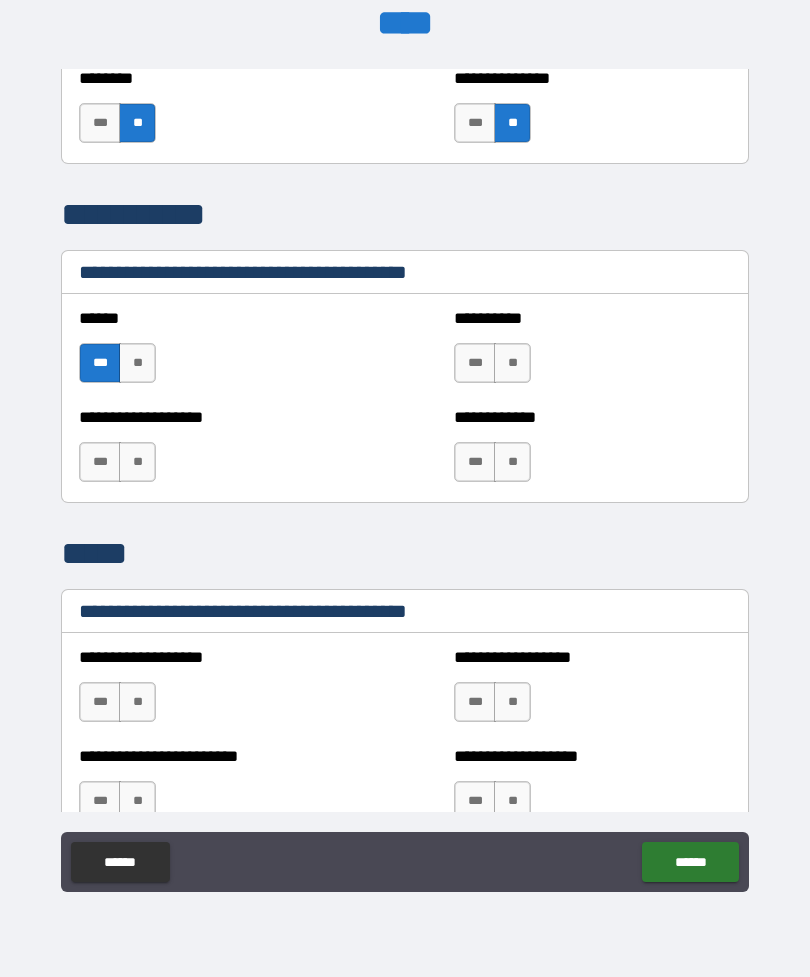 click on "**" at bounding box center [137, 462] 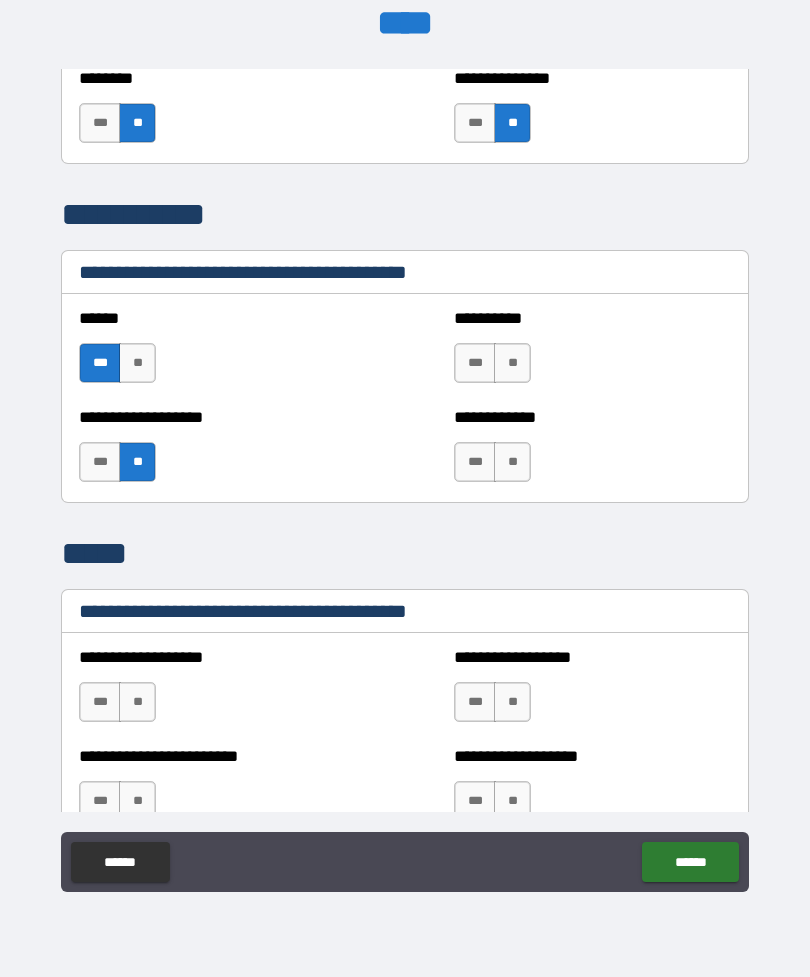 click on "**" at bounding box center [512, 363] 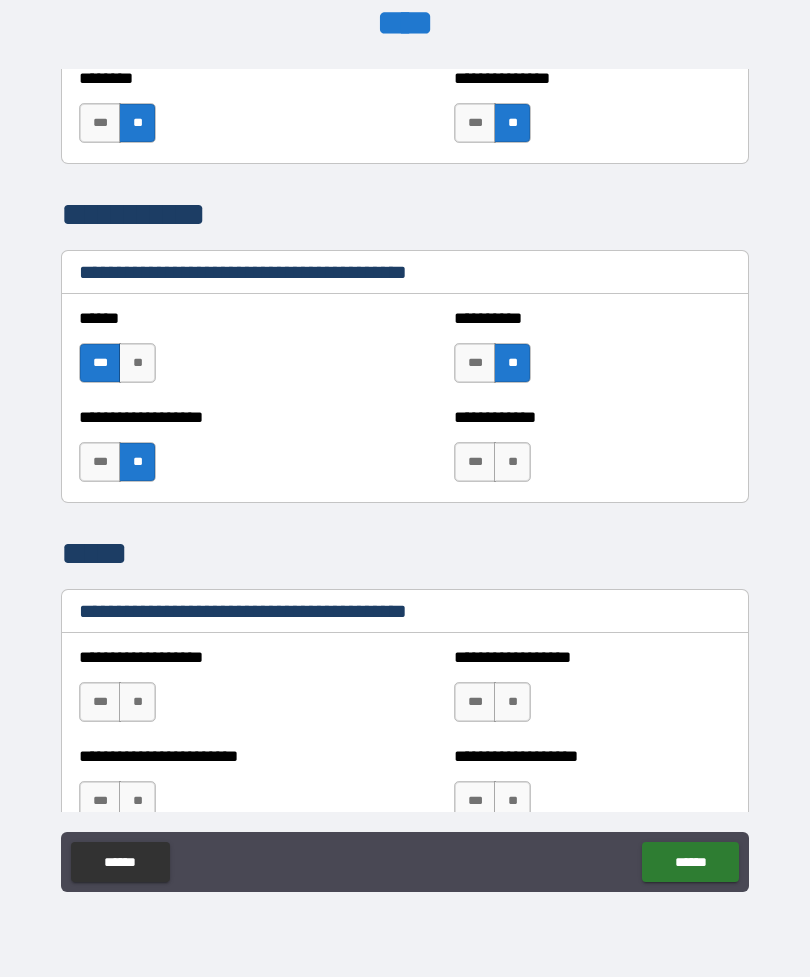 click on "**" at bounding box center [512, 462] 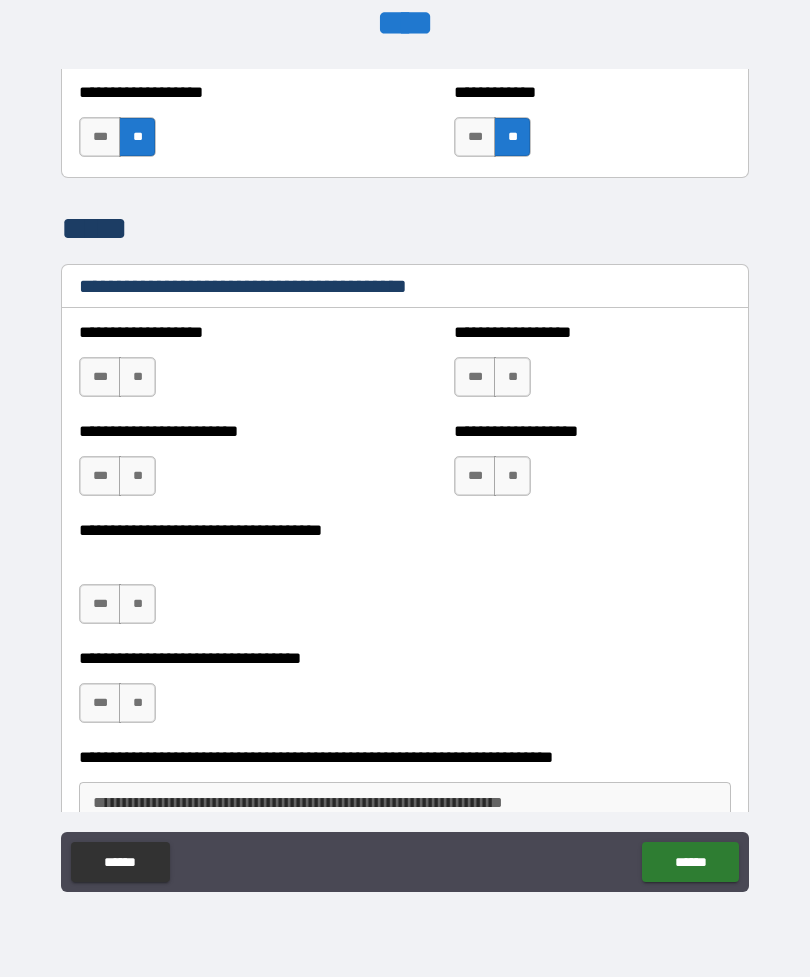 scroll, scrollTop: 9976, scrollLeft: 0, axis: vertical 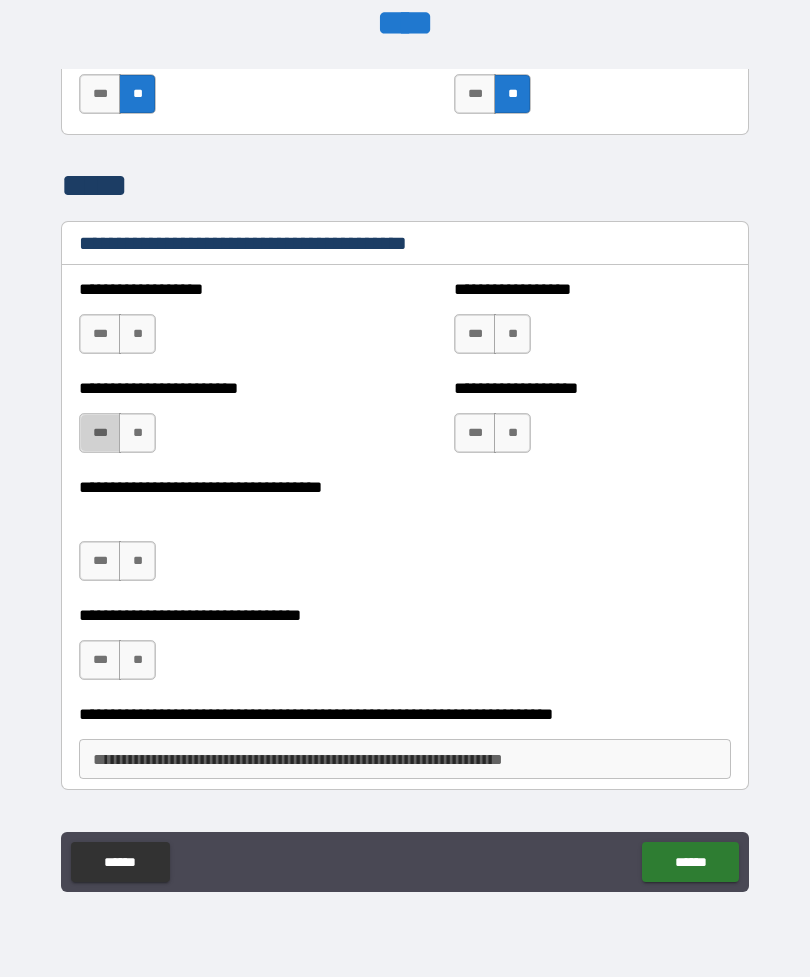 click on "***" at bounding box center [100, 433] 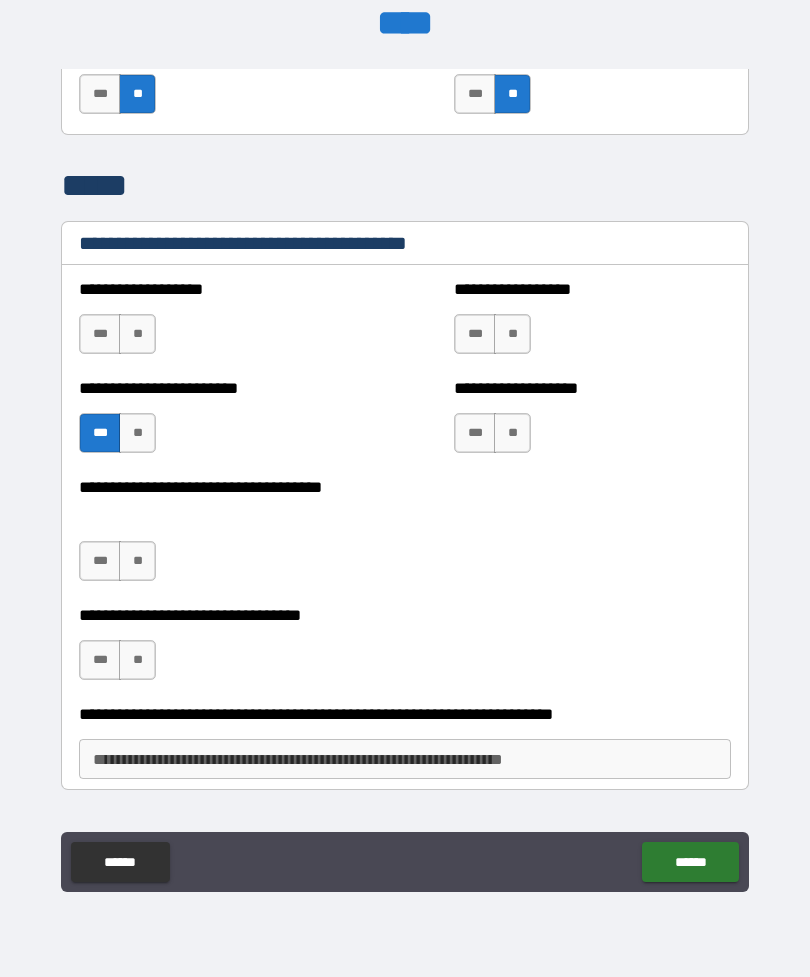 click on "**" at bounding box center (137, 334) 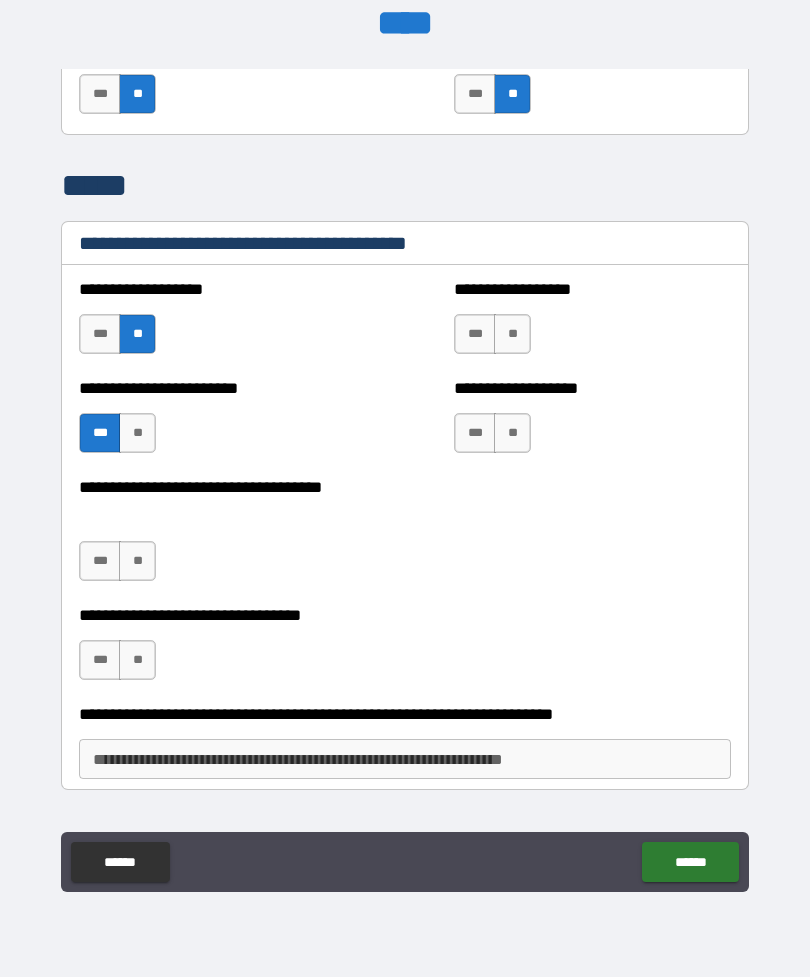 click on "**" at bounding box center [512, 334] 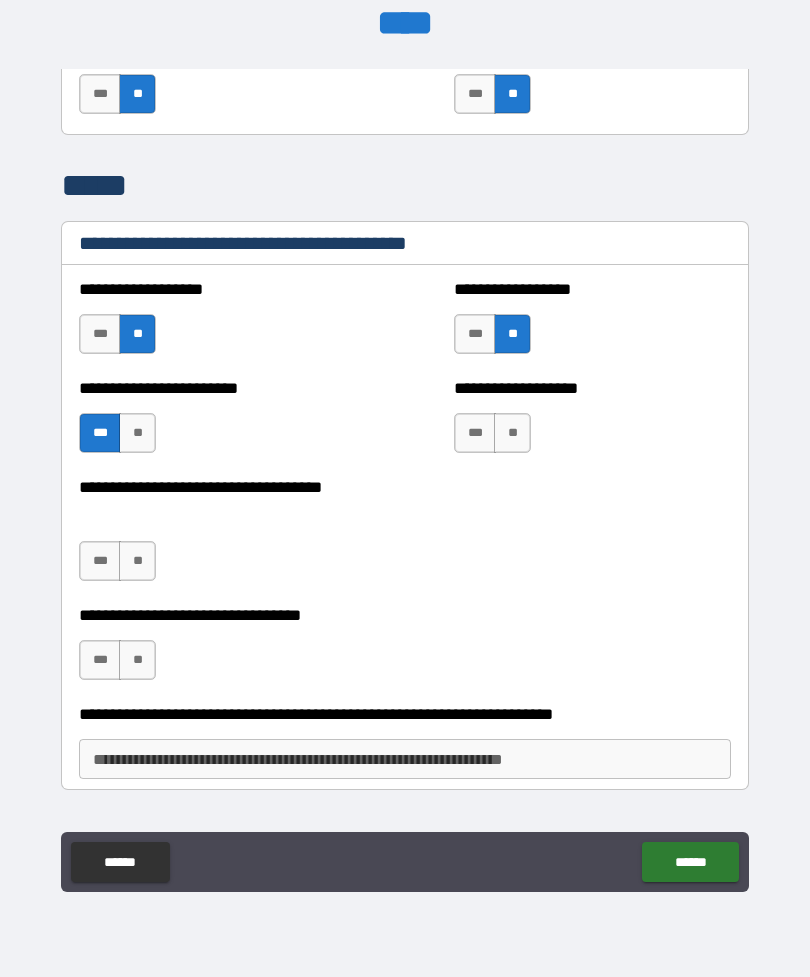 click on "***" at bounding box center [475, 433] 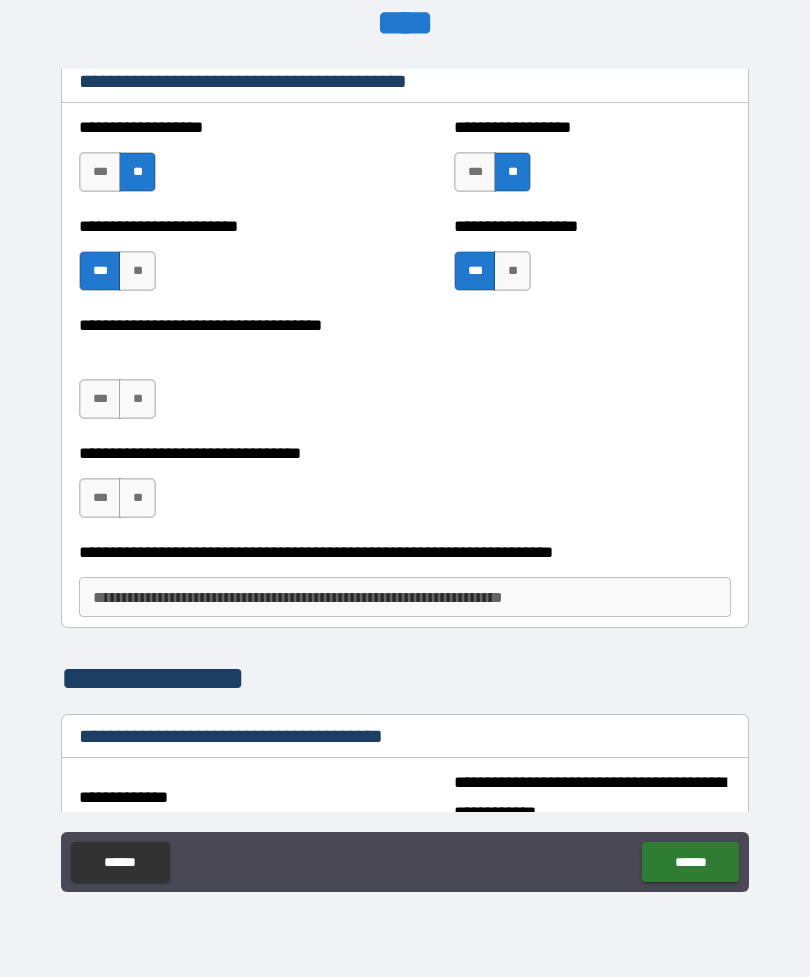 scroll, scrollTop: 10141, scrollLeft: 0, axis: vertical 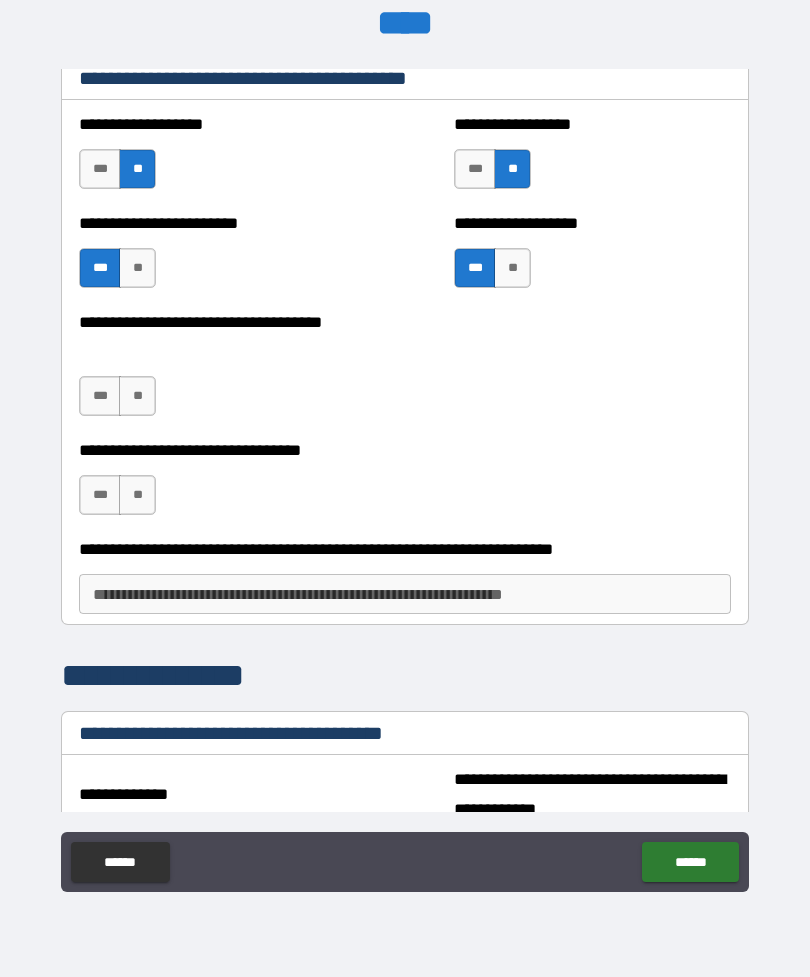 click on "***" at bounding box center [100, 396] 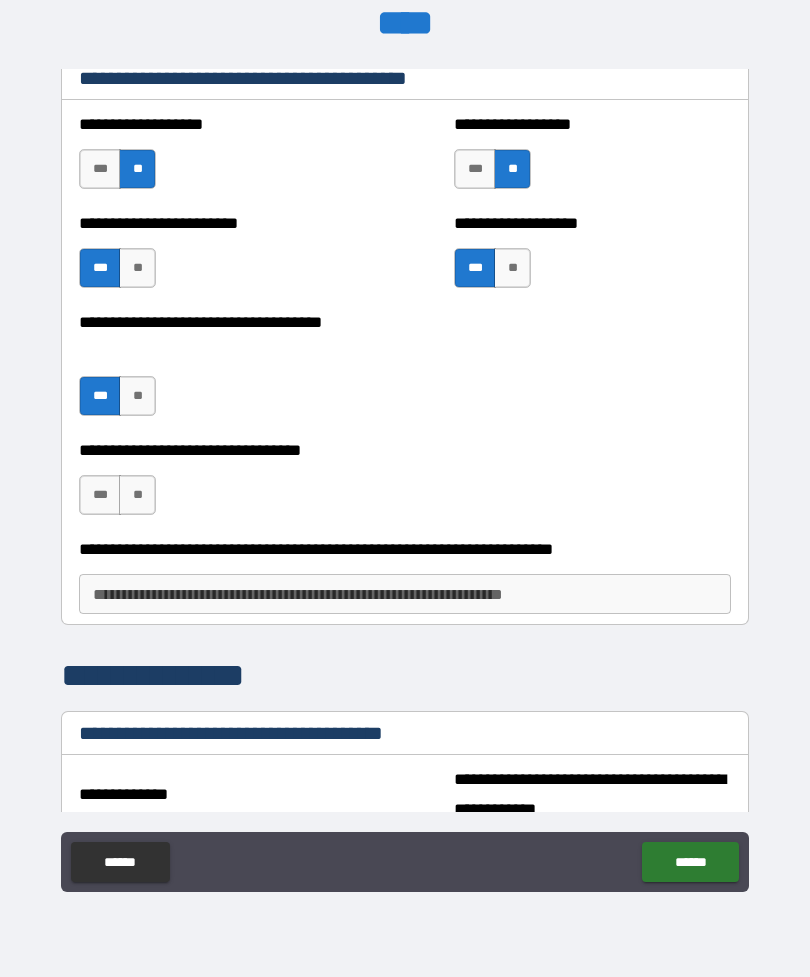 click on "***" at bounding box center [100, 495] 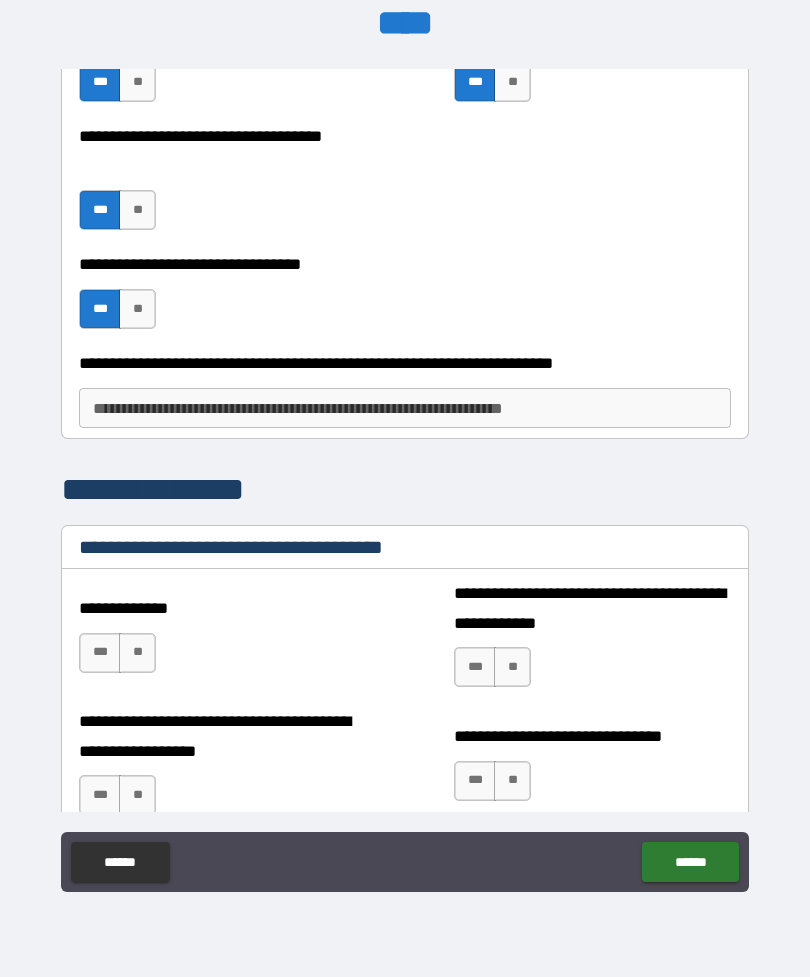 scroll, scrollTop: 10329, scrollLeft: 0, axis: vertical 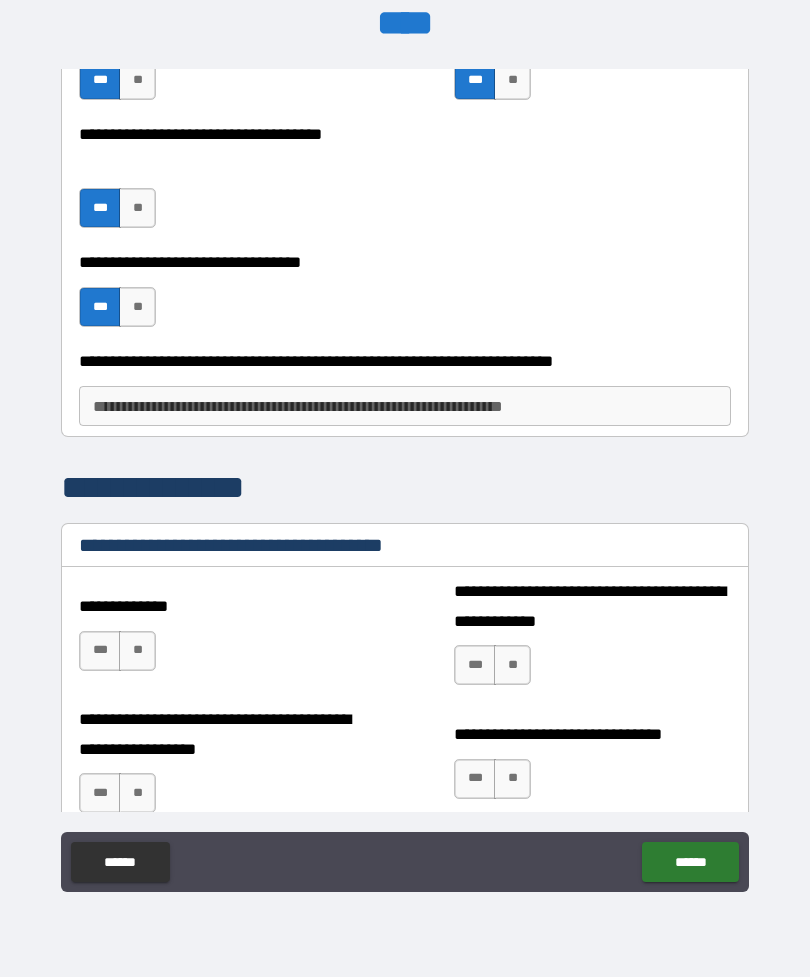 click on "**********" at bounding box center (405, 406) 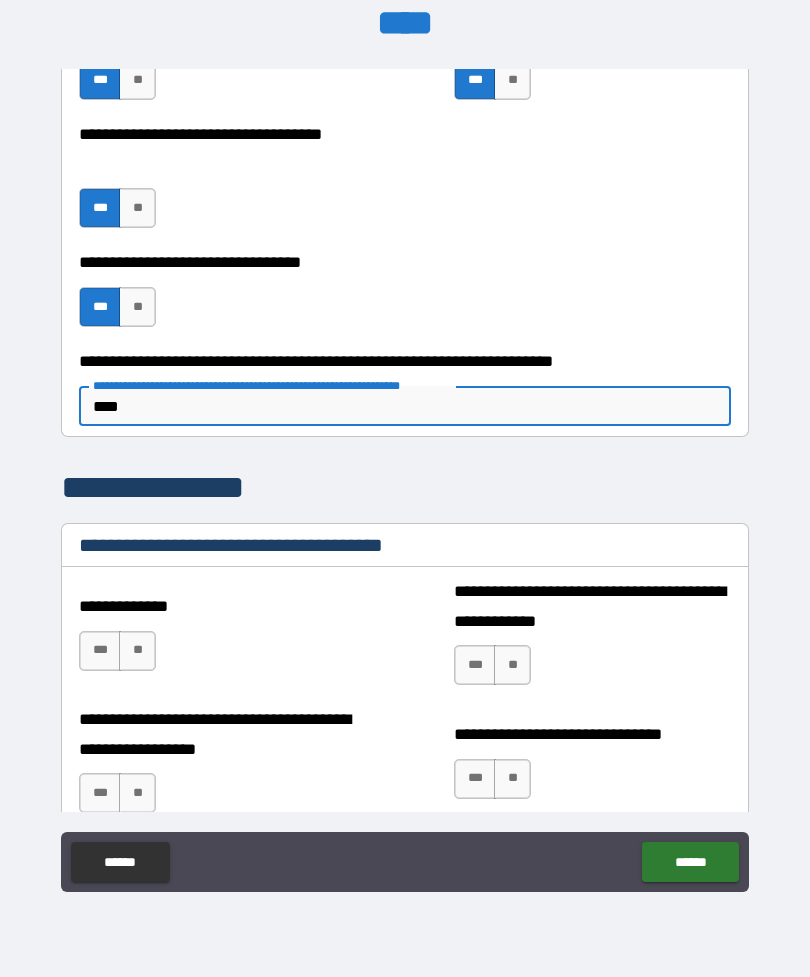 type on "****" 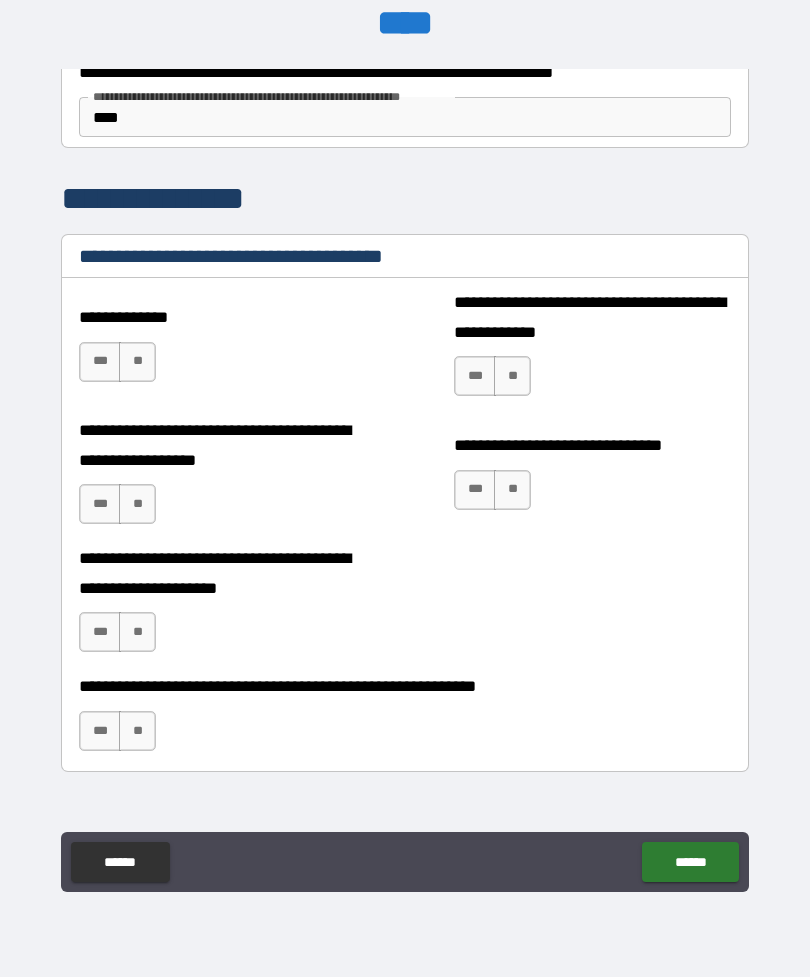 scroll, scrollTop: 10626, scrollLeft: 0, axis: vertical 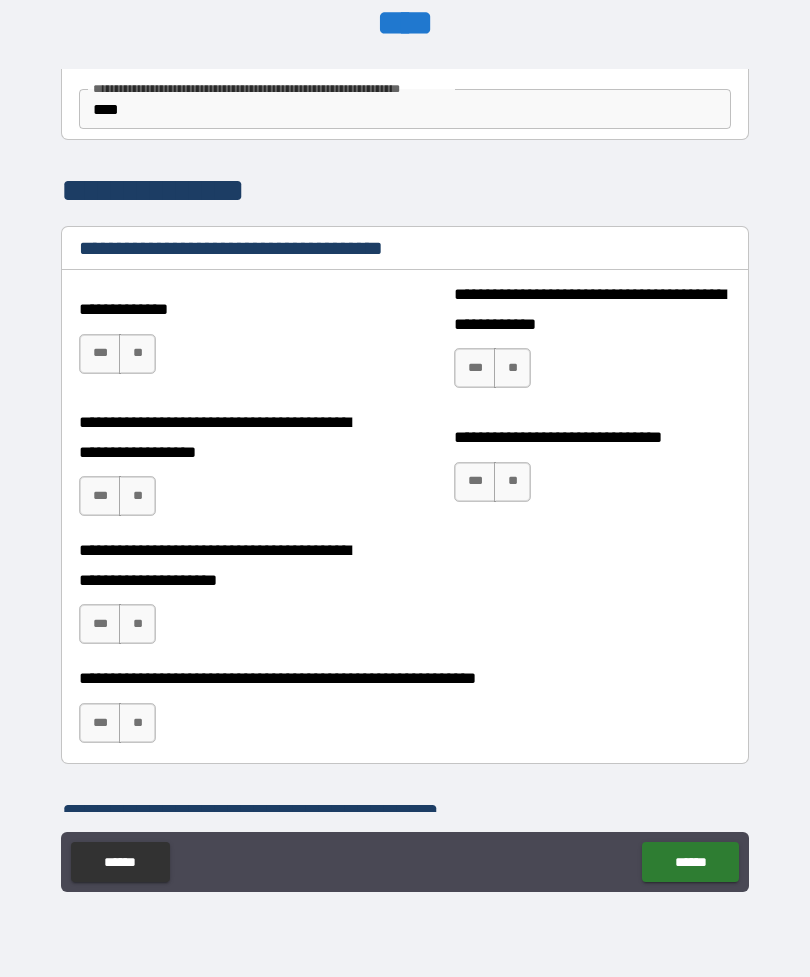 click on "**" at bounding box center (137, 354) 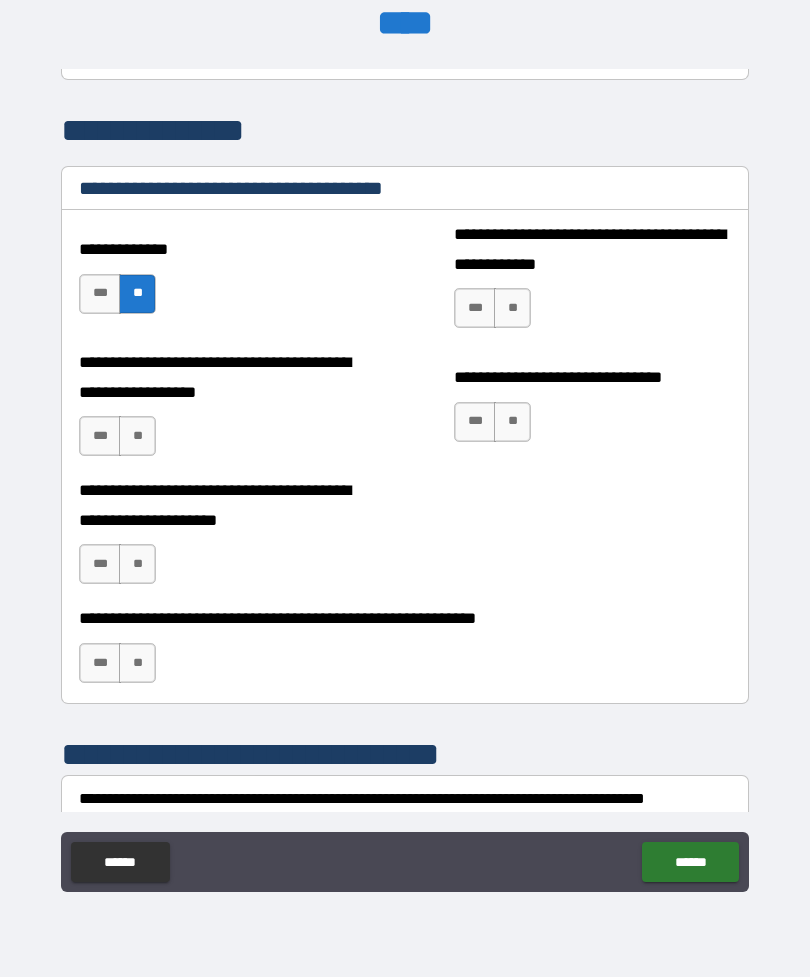 scroll, scrollTop: 10696, scrollLeft: 0, axis: vertical 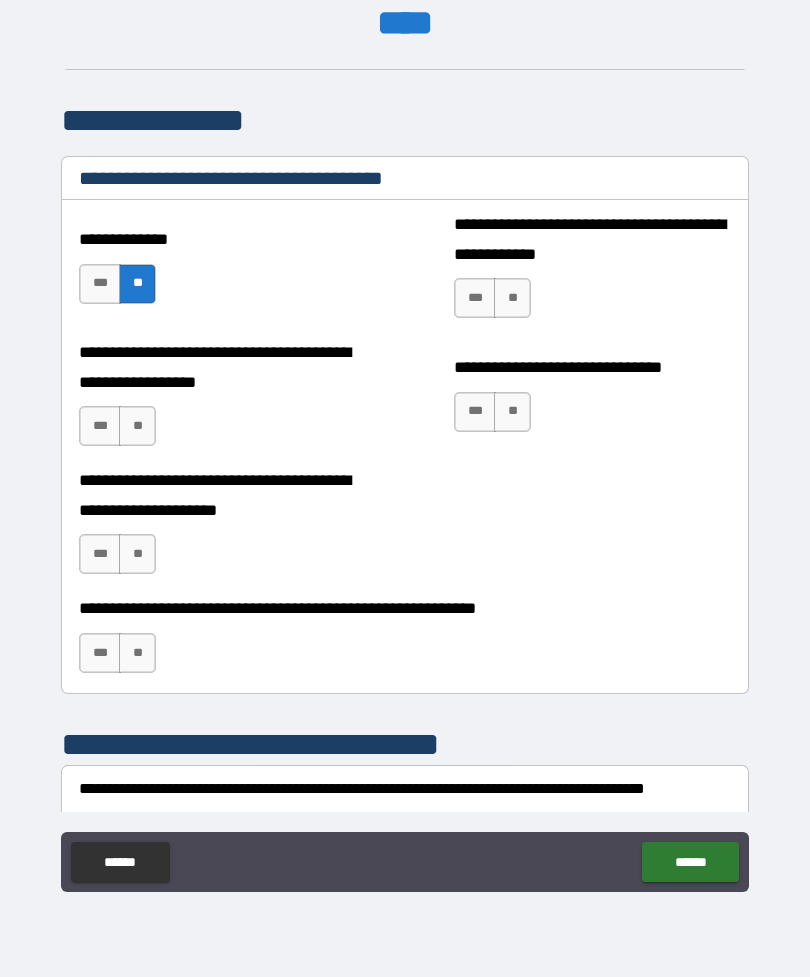 click on "**" at bounding box center [137, 426] 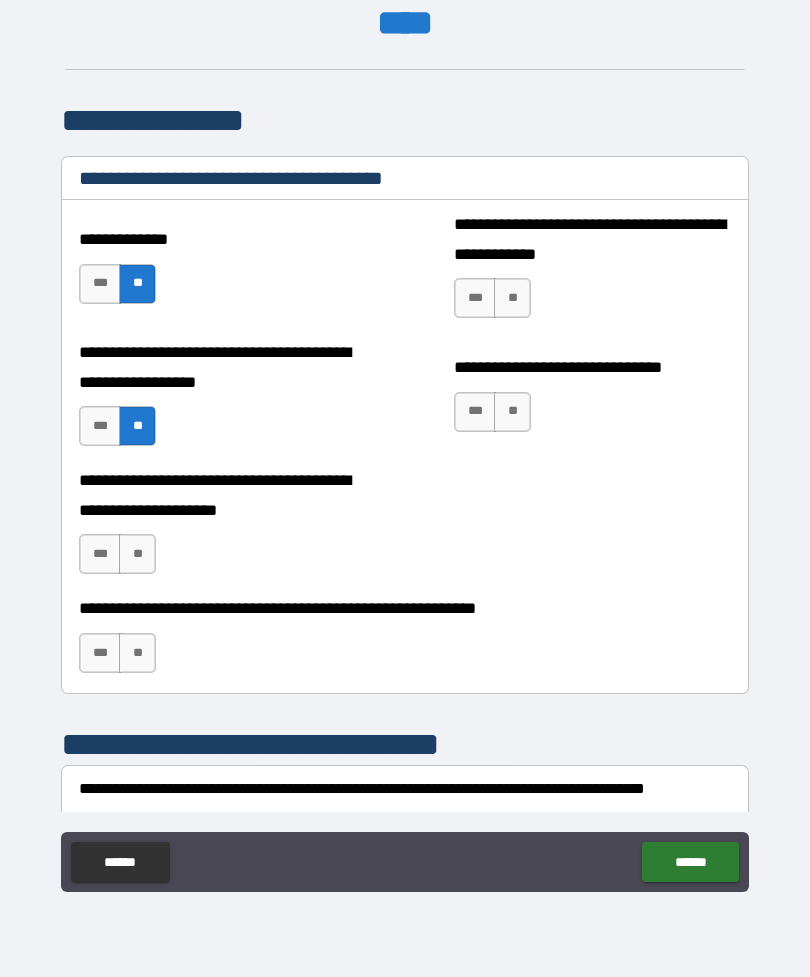 click on "**" at bounding box center (512, 298) 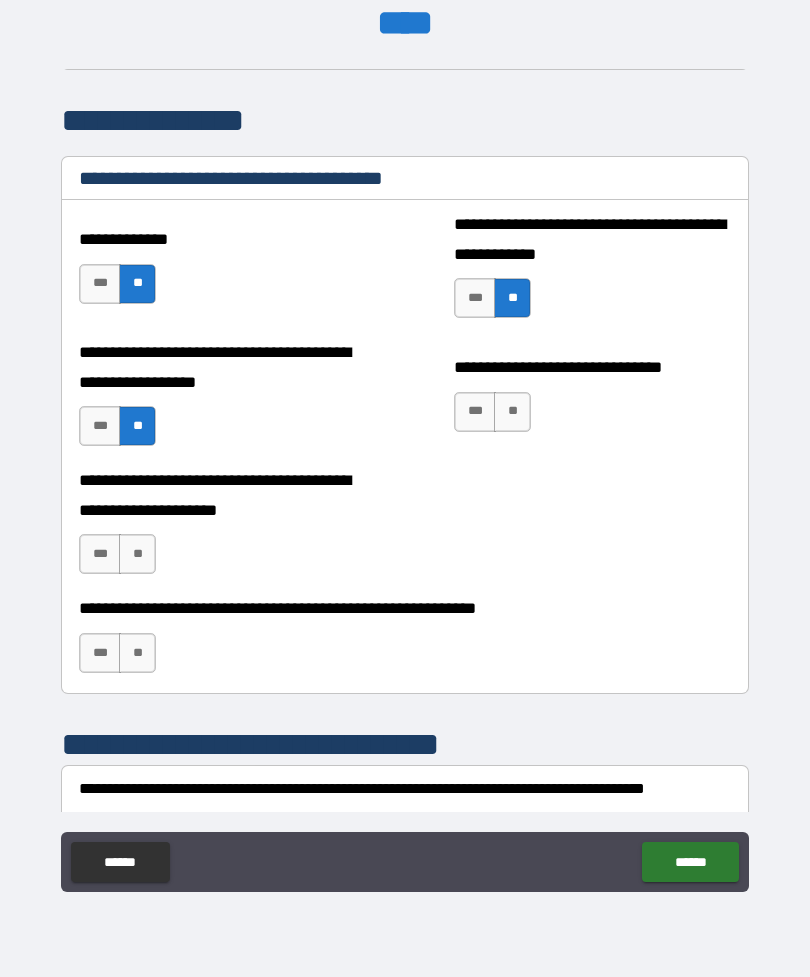 click on "**" at bounding box center [512, 412] 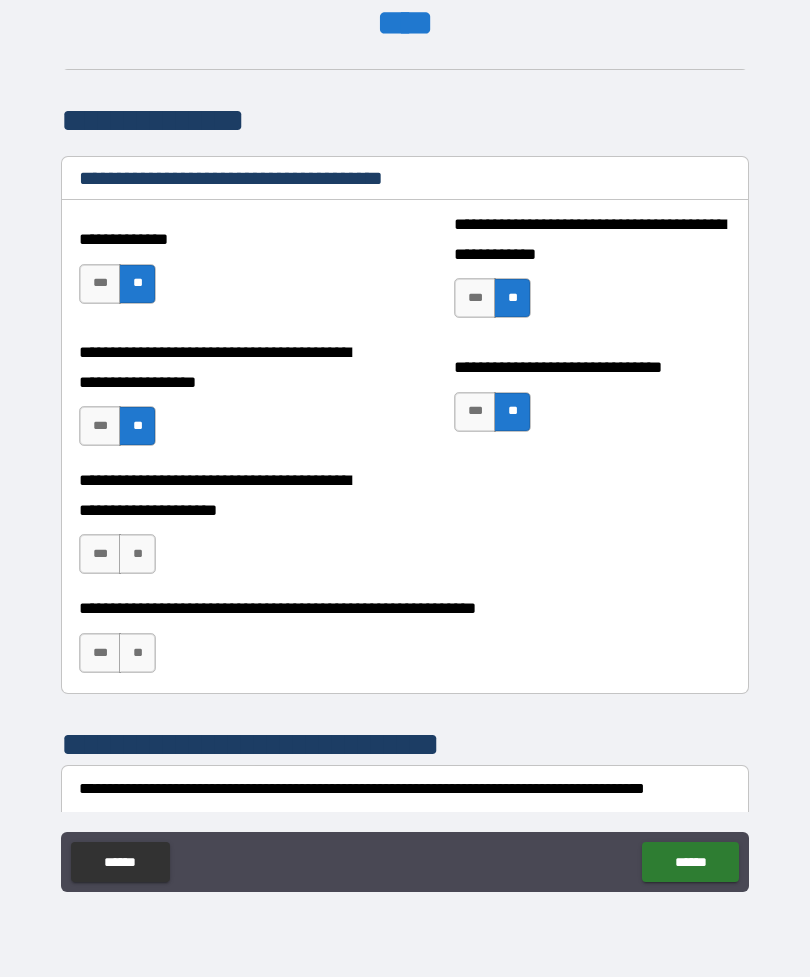 click on "**" at bounding box center [137, 554] 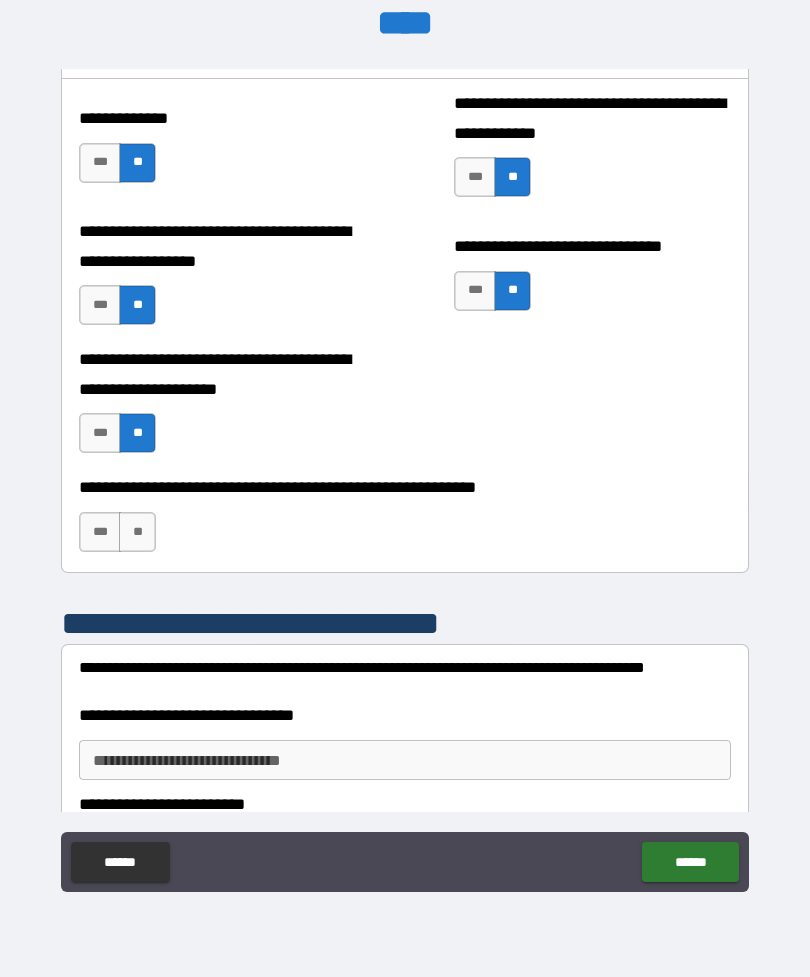 scroll, scrollTop: 10849, scrollLeft: 0, axis: vertical 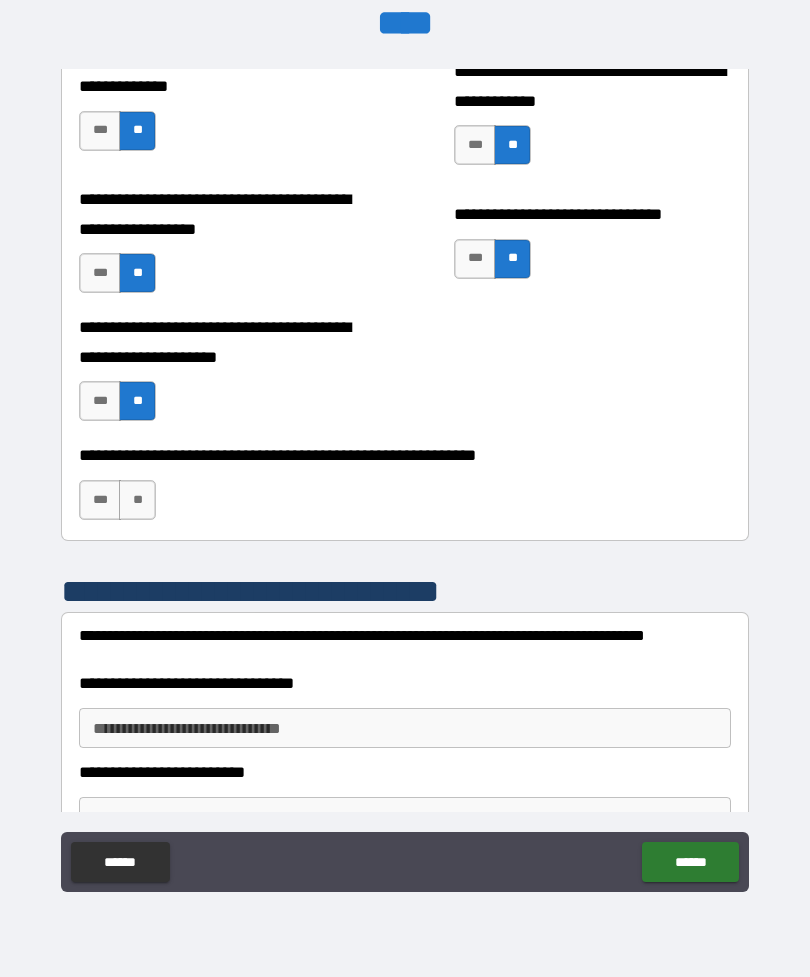 click on "**" at bounding box center (137, 500) 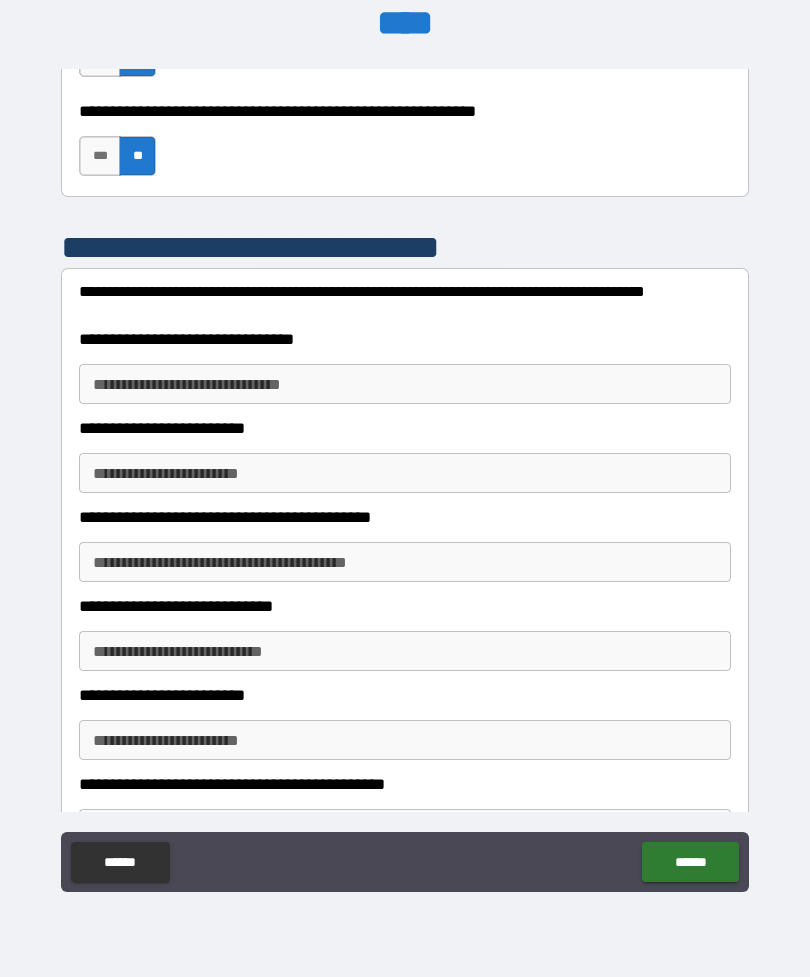 scroll, scrollTop: 11203, scrollLeft: 0, axis: vertical 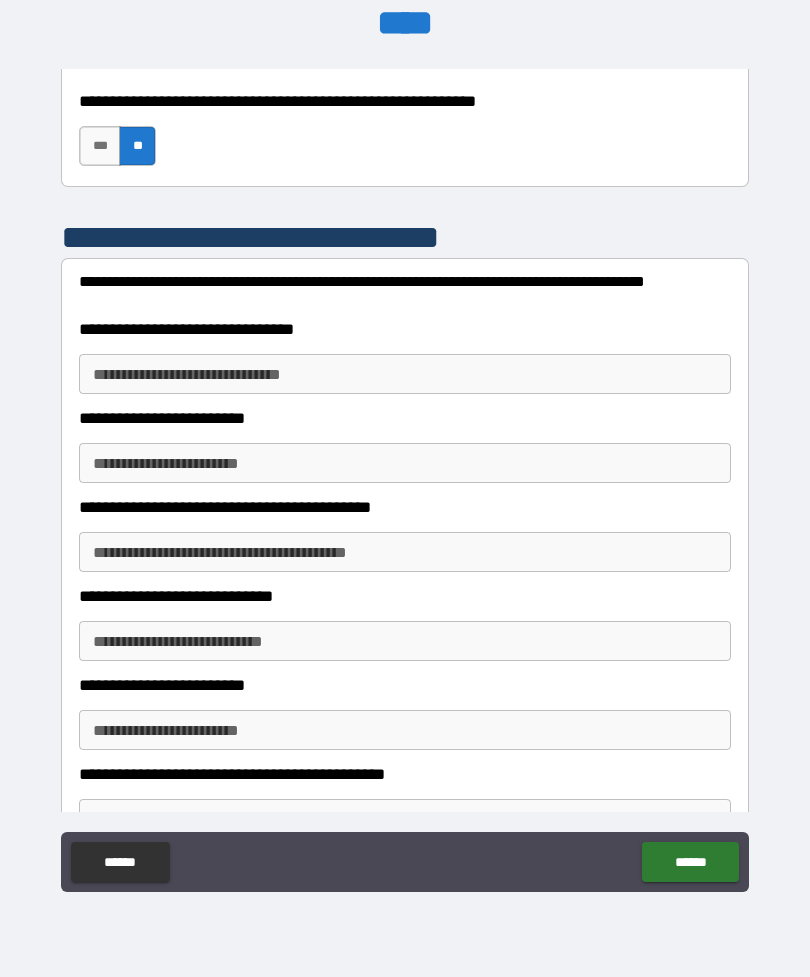 click on "**********" at bounding box center [405, 374] 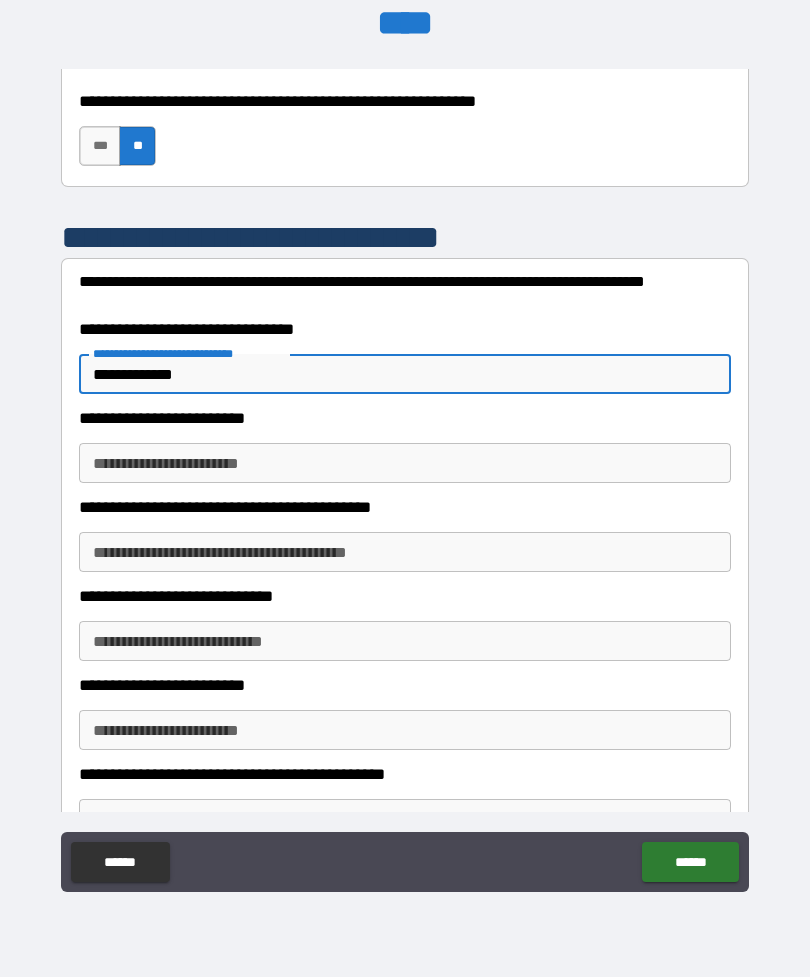 type on "**********" 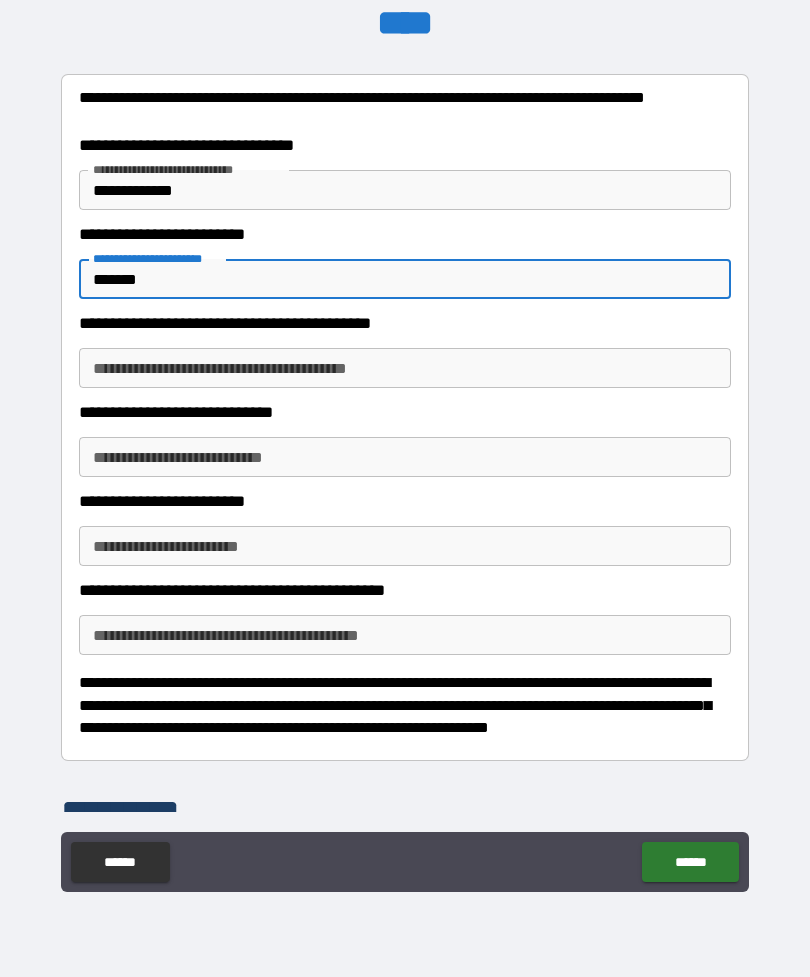 scroll, scrollTop: 11389, scrollLeft: 0, axis: vertical 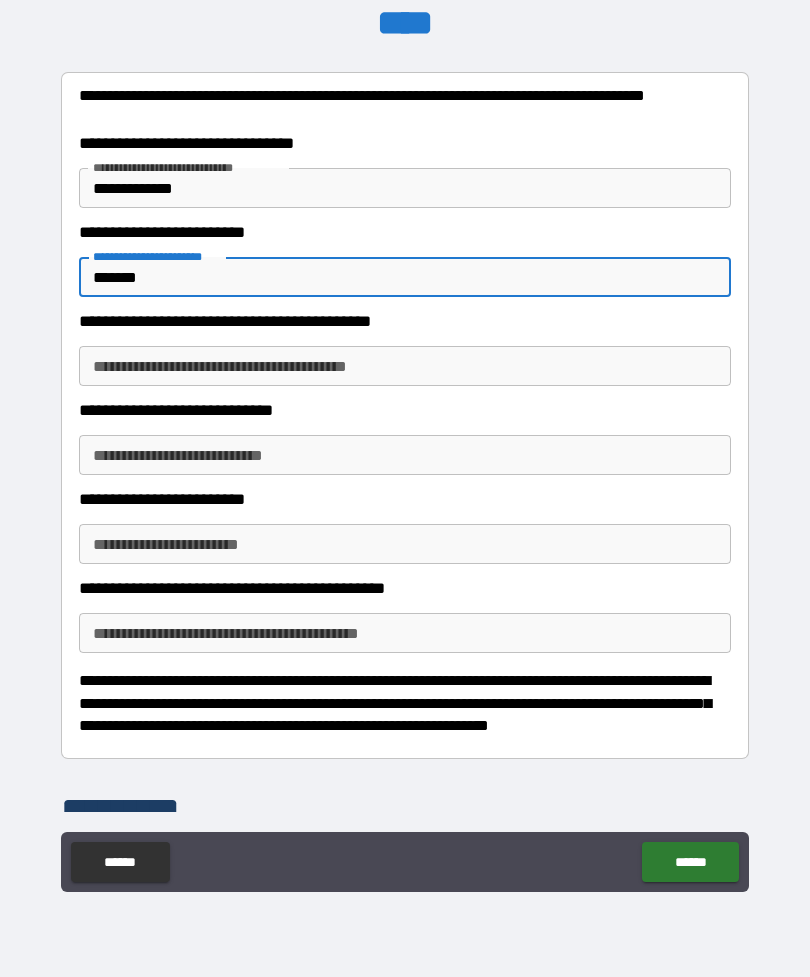 type on "******" 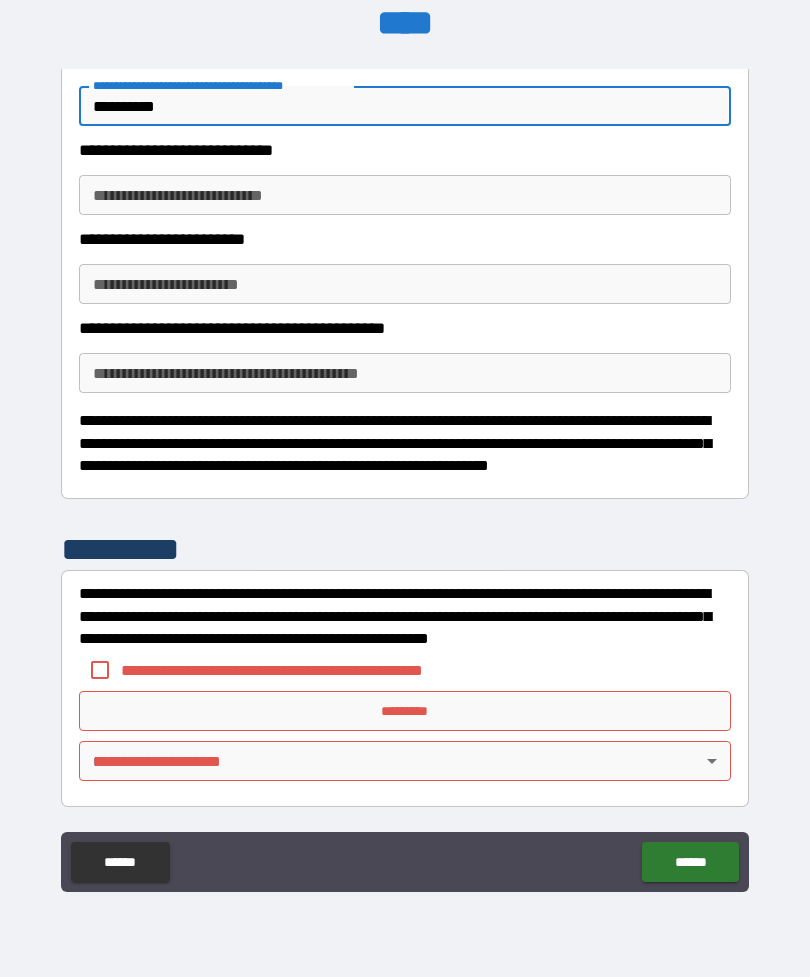 scroll, scrollTop: 11649, scrollLeft: 0, axis: vertical 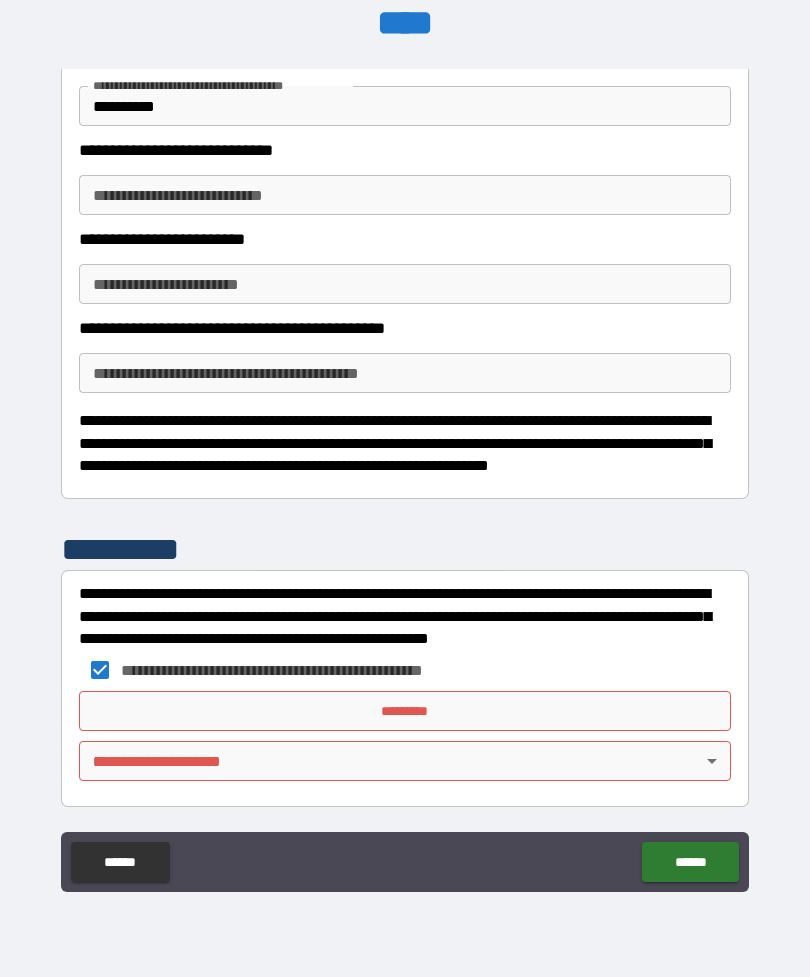 click on "*********" at bounding box center (405, 711) 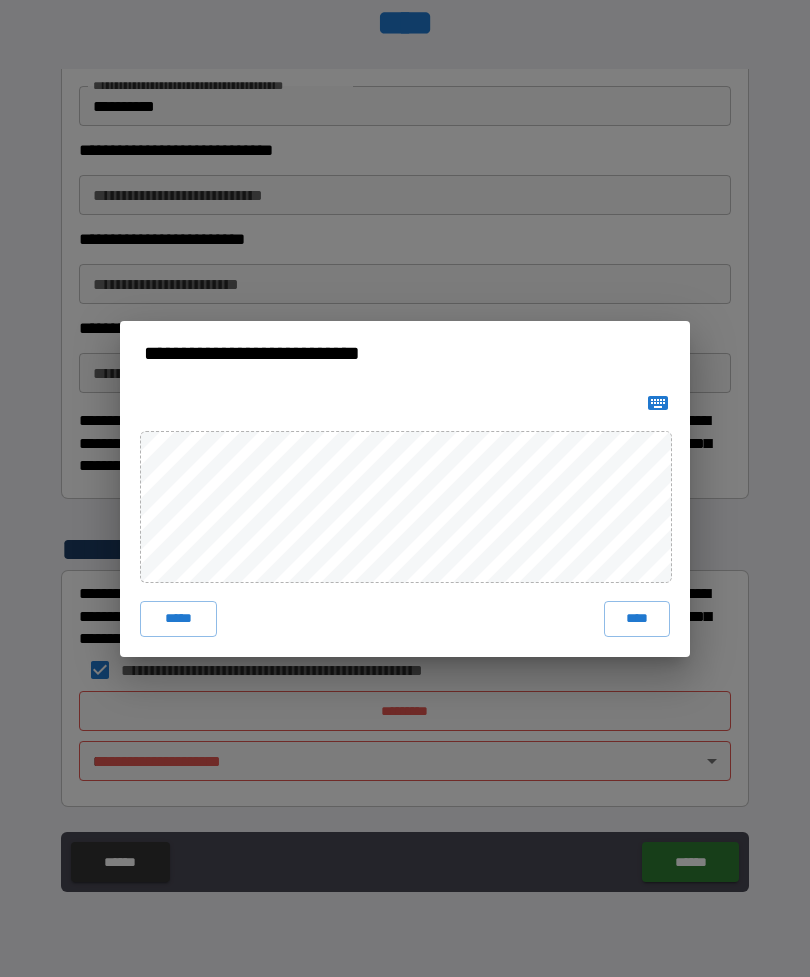 click on "****" at bounding box center (637, 619) 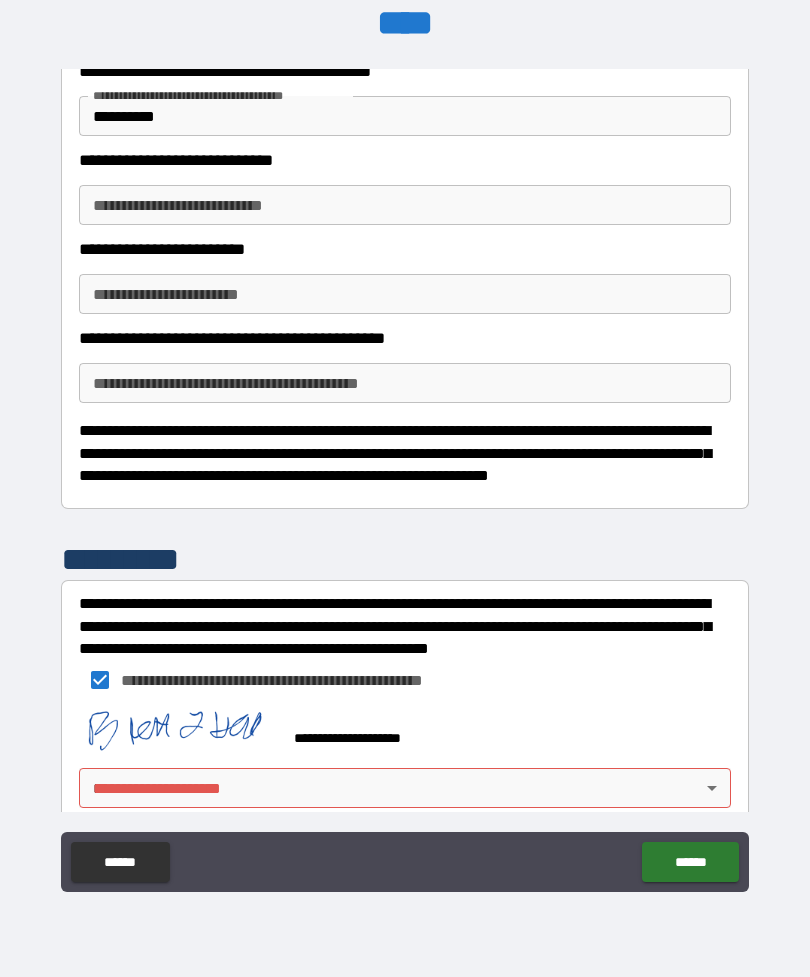 click on "**********" at bounding box center [405, 456] 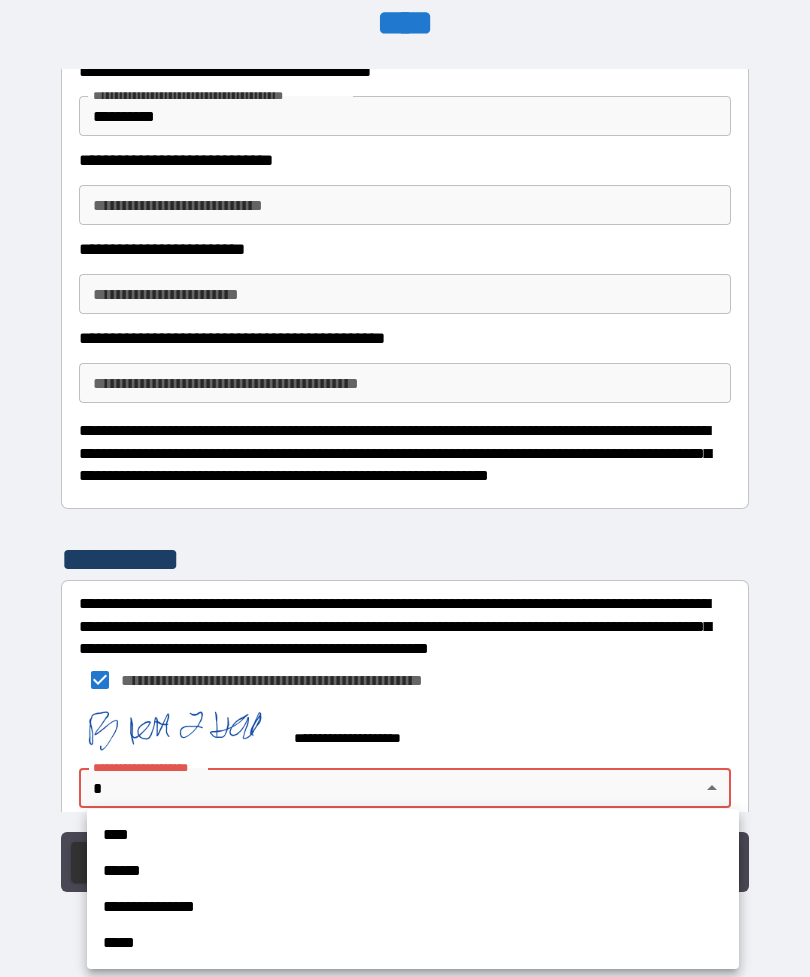 click on "****" at bounding box center [413, 835] 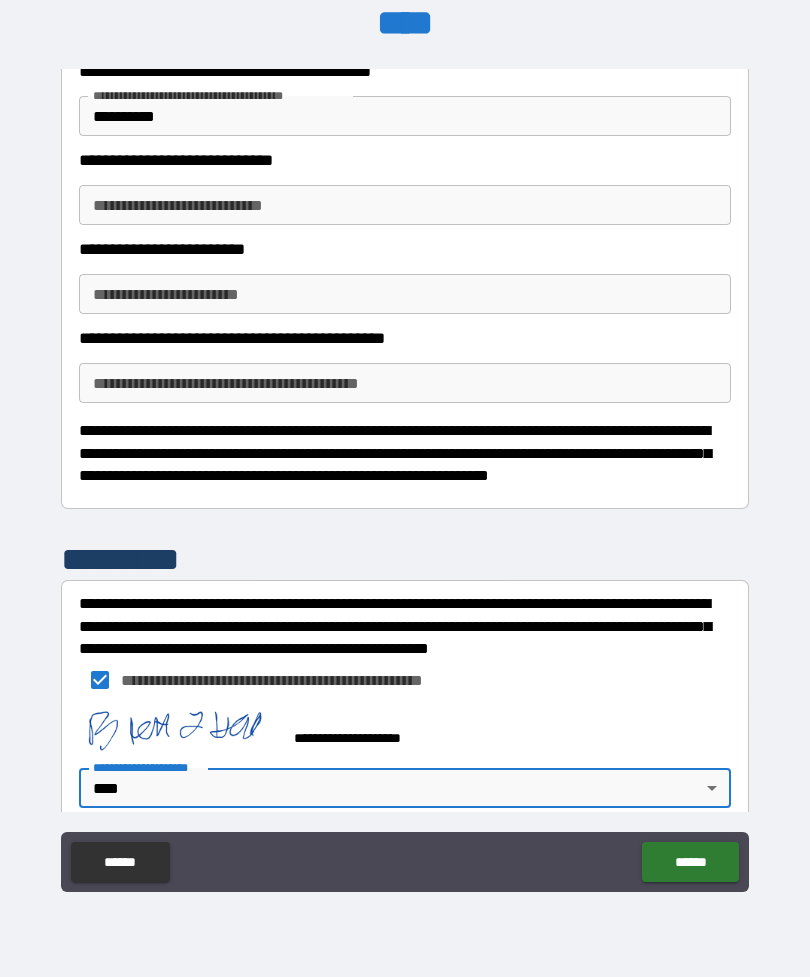 click on "******" at bounding box center [690, 862] 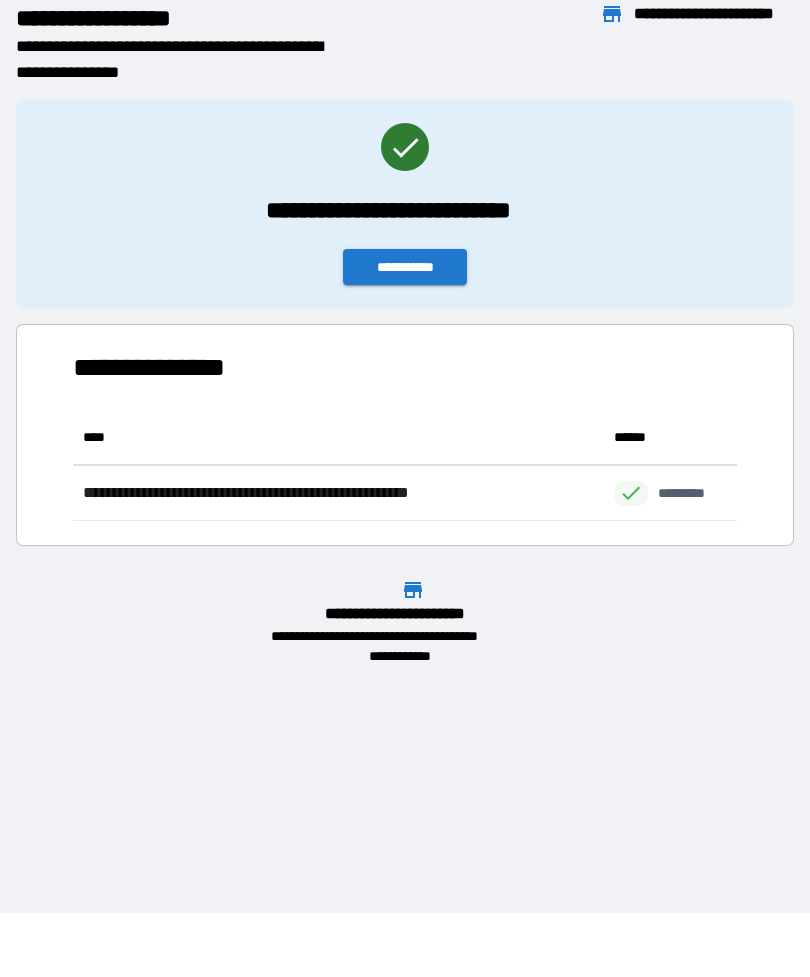 scroll, scrollTop: 1, scrollLeft: 1, axis: both 